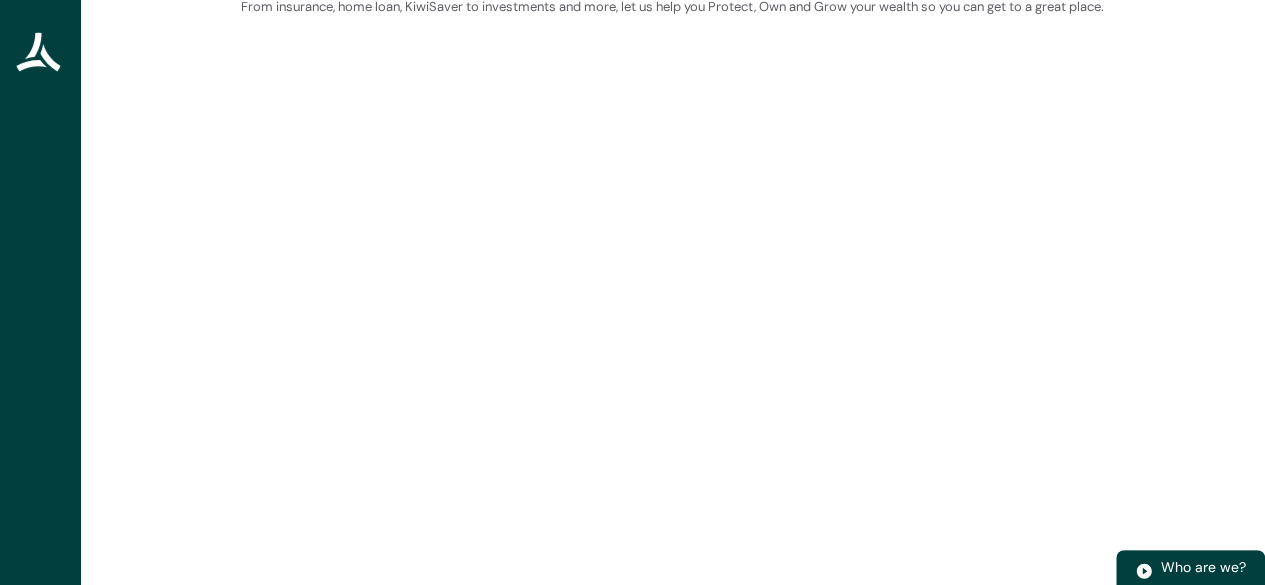 scroll, scrollTop: 106, scrollLeft: 0, axis: vertical 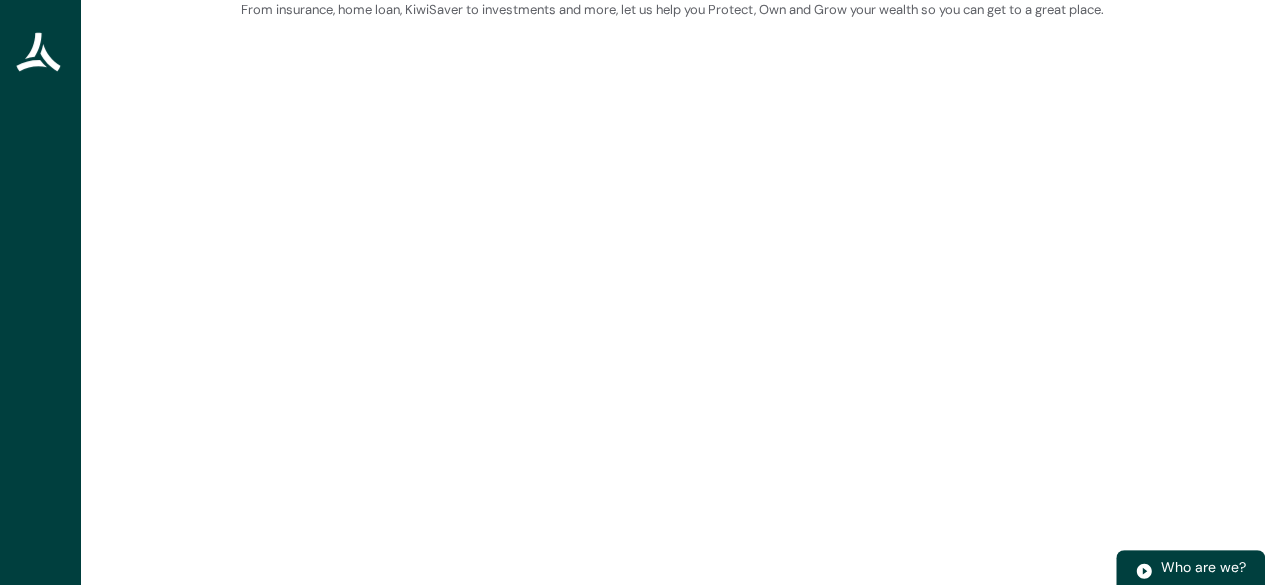 drag, startPoint x: 82, startPoint y: 386, endPoint x: 686, endPoint y: 595, distance: 639.1377 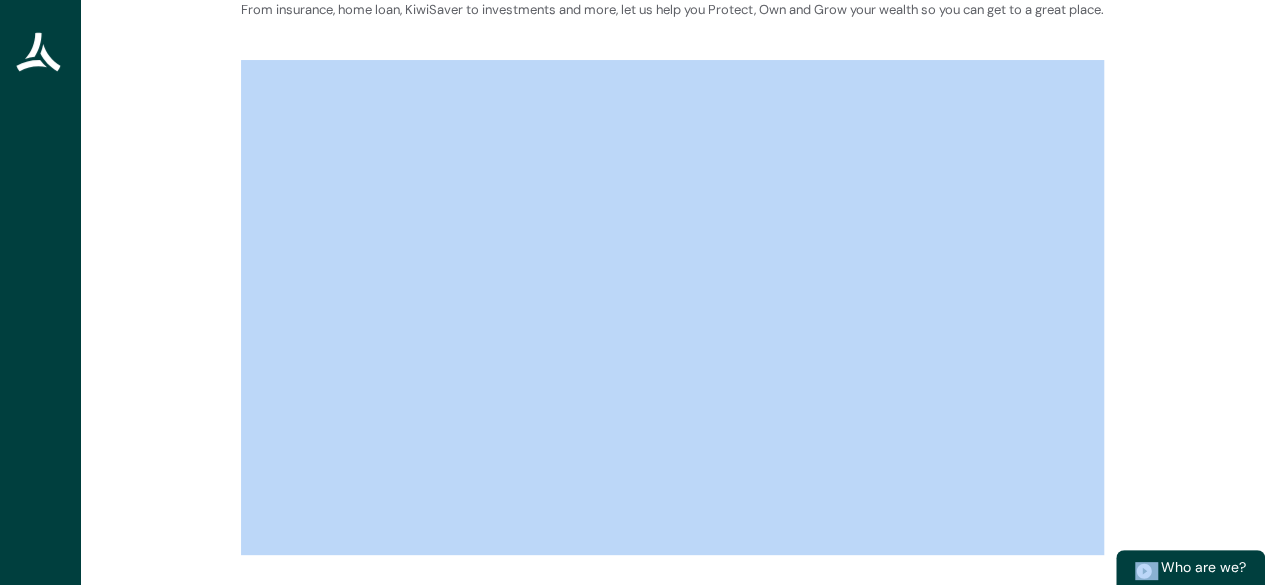 scroll, scrollTop: 133, scrollLeft: 0, axis: vertical 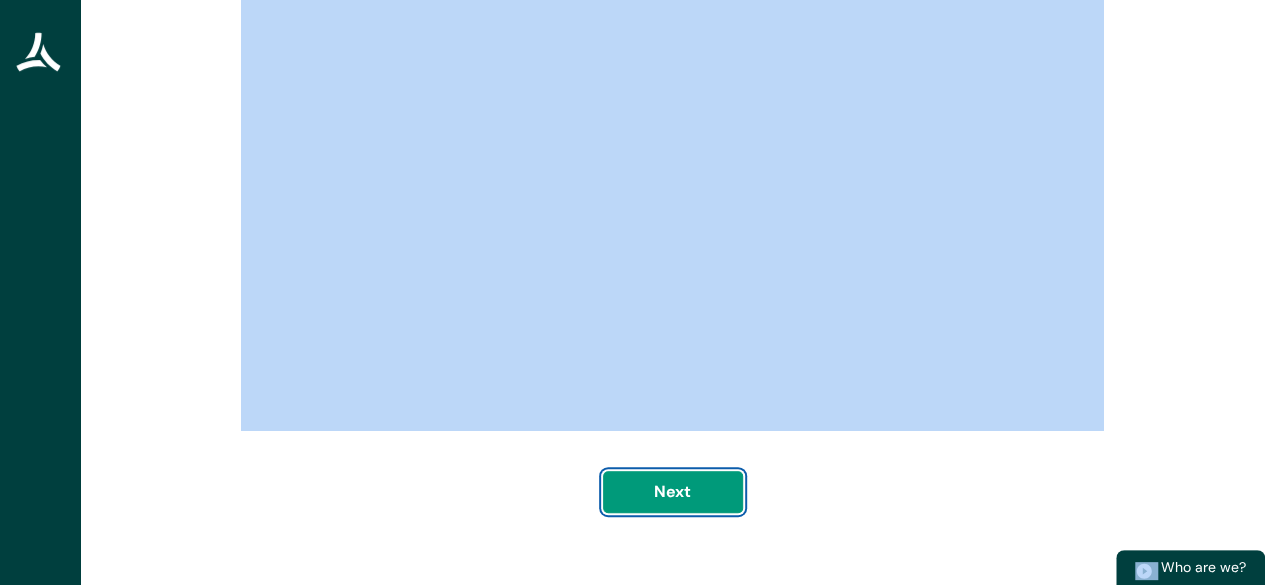 click on "Next" at bounding box center [673, 492] 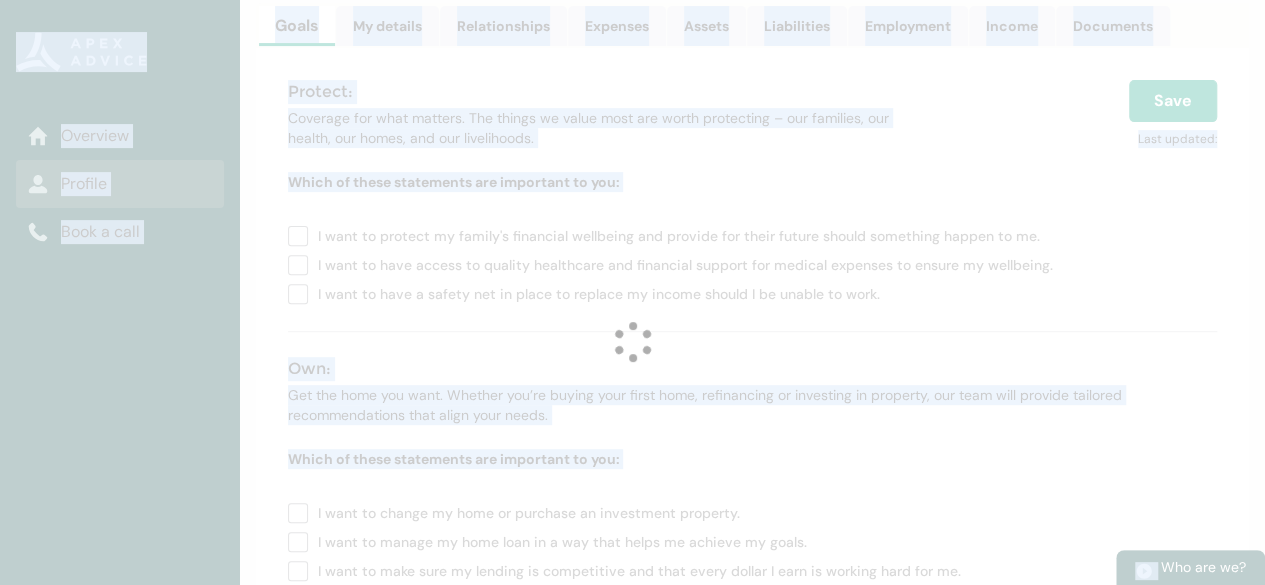 scroll, scrollTop: 0, scrollLeft: 0, axis: both 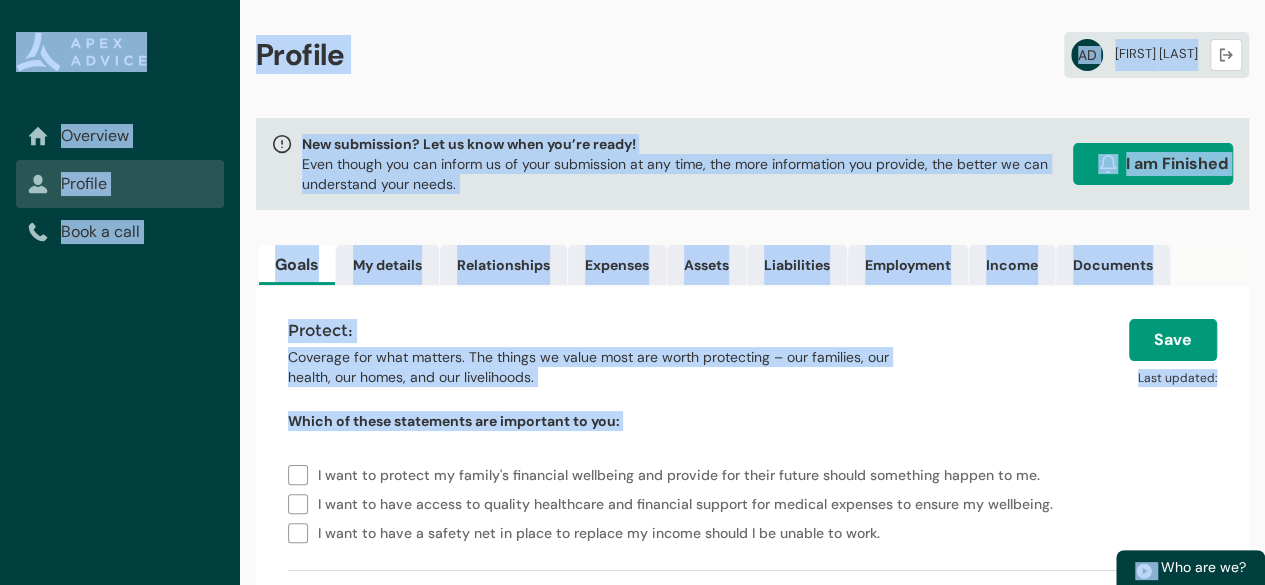 click on "I want to protect my family's financial wellbeing and provide for their future should something happen to me. I want to have access to quality healthcare and financial support for medical expenses to ensure my wellbeing. I want to have a safety net in place to replace my income should I be unable to work." at bounding box center (752, 500) 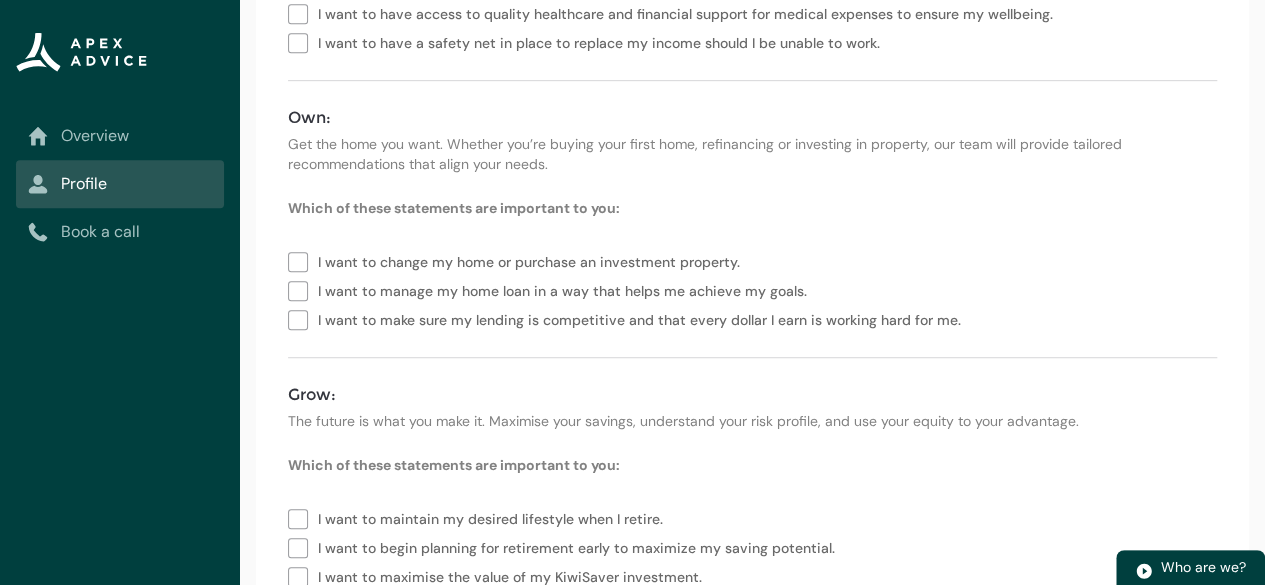 scroll, scrollTop: 528, scrollLeft: 0, axis: vertical 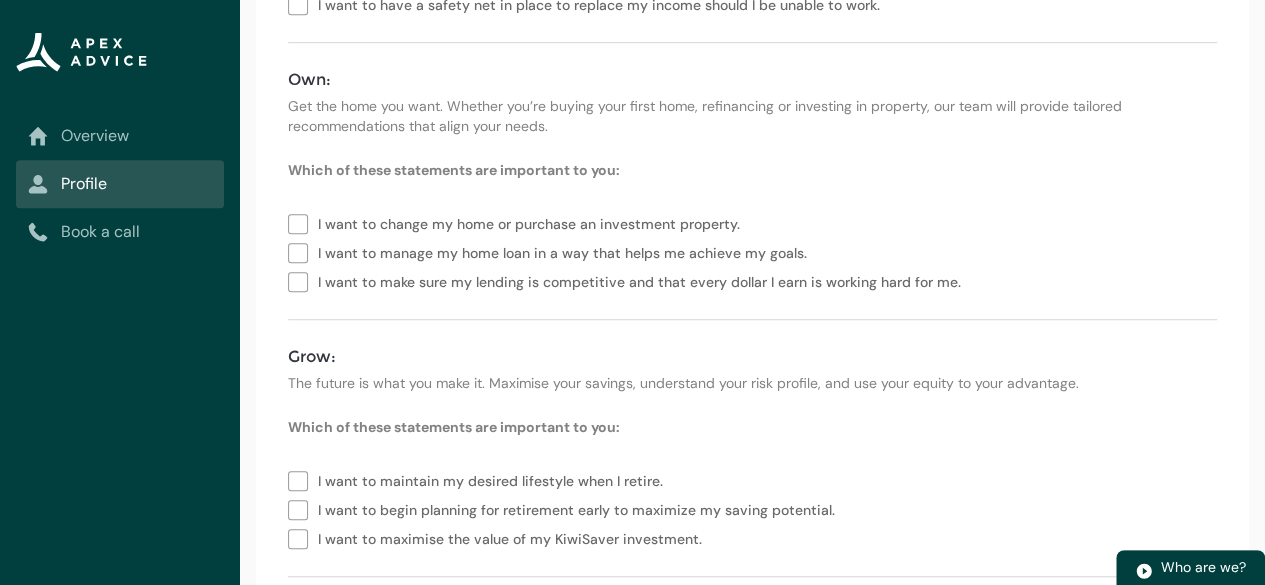 click on "I want to change my home or purchase an investment property." at bounding box center (518, 222) 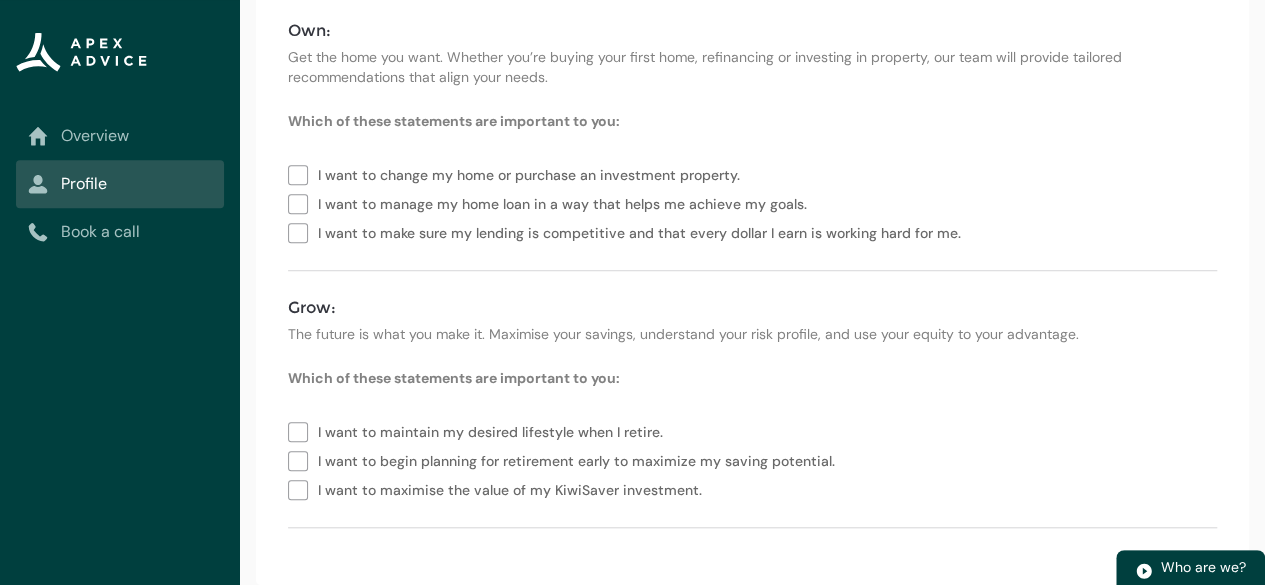 scroll, scrollTop: 590, scrollLeft: 0, axis: vertical 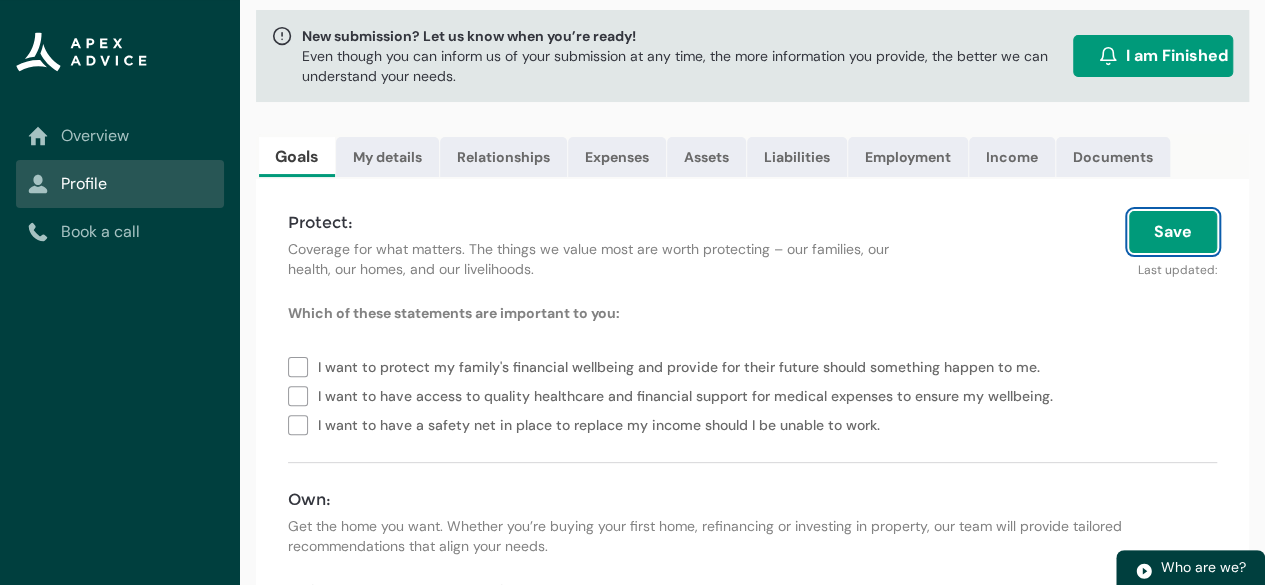 click on "Save" at bounding box center (1173, 232) 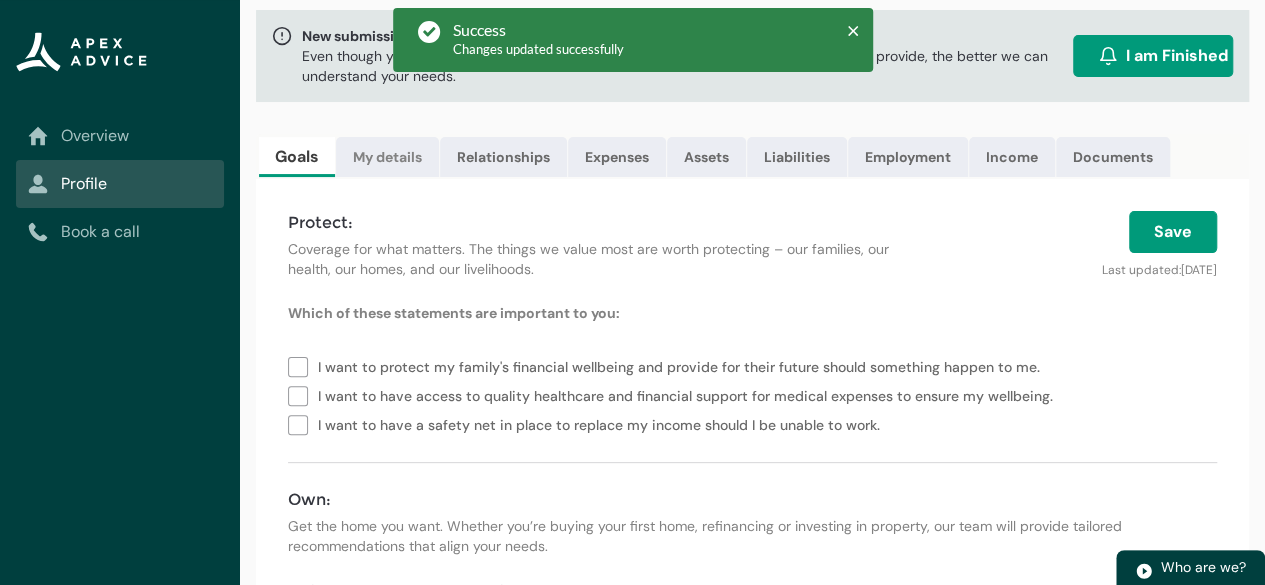 click on "My details" at bounding box center (387, 157) 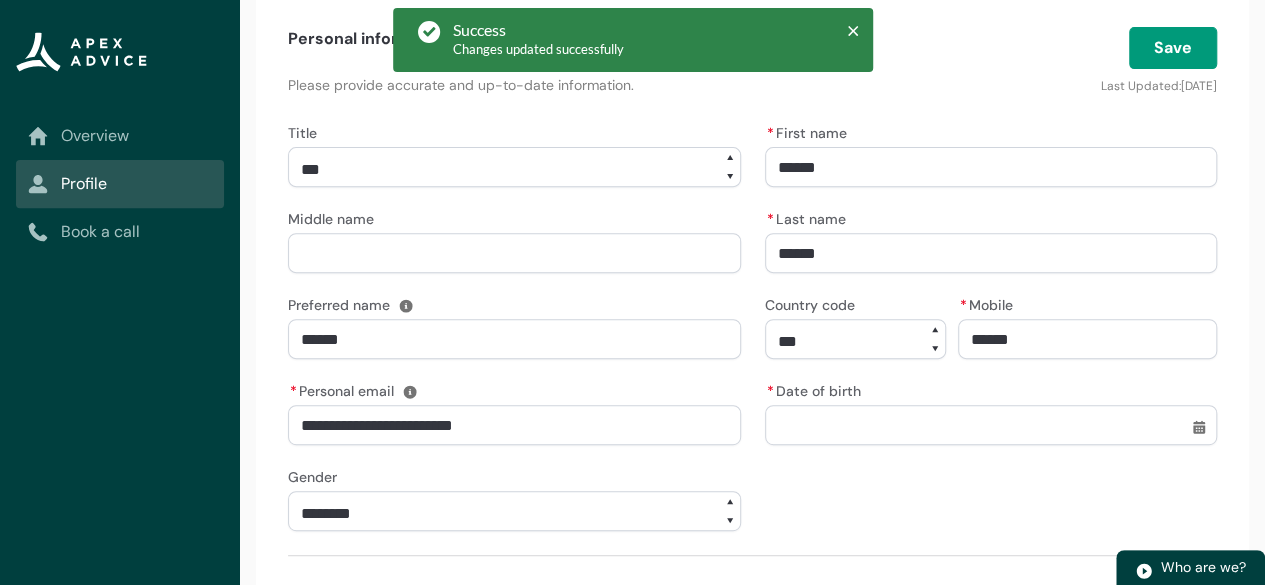scroll, scrollTop: 292, scrollLeft: 0, axis: vertical 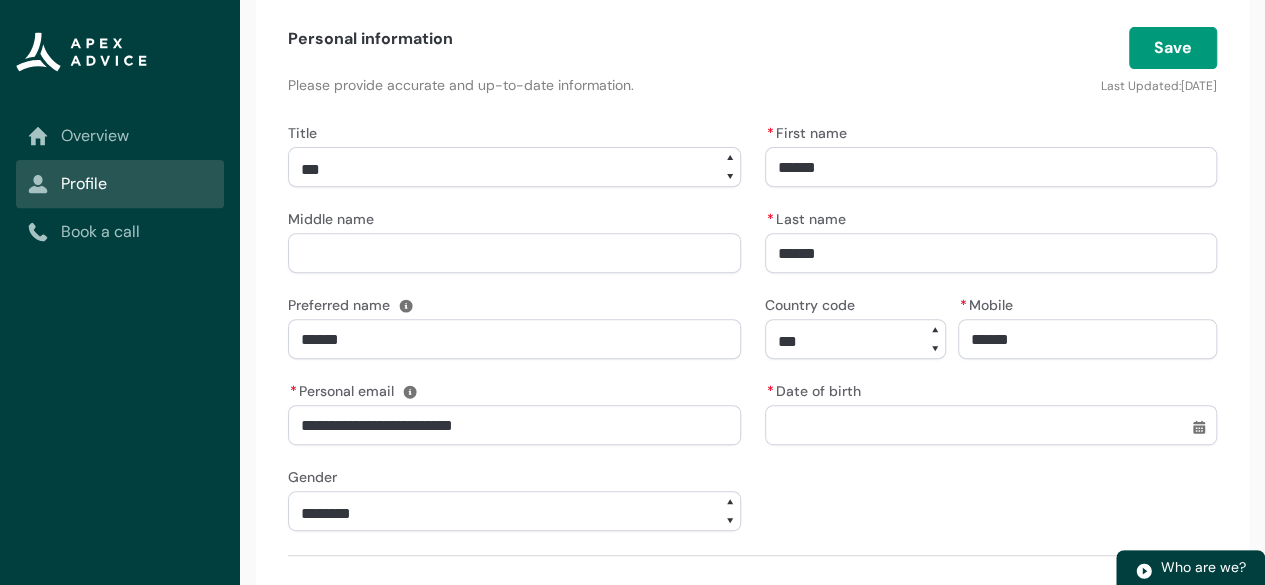 click on "**********" at bounding box center (514, 167) 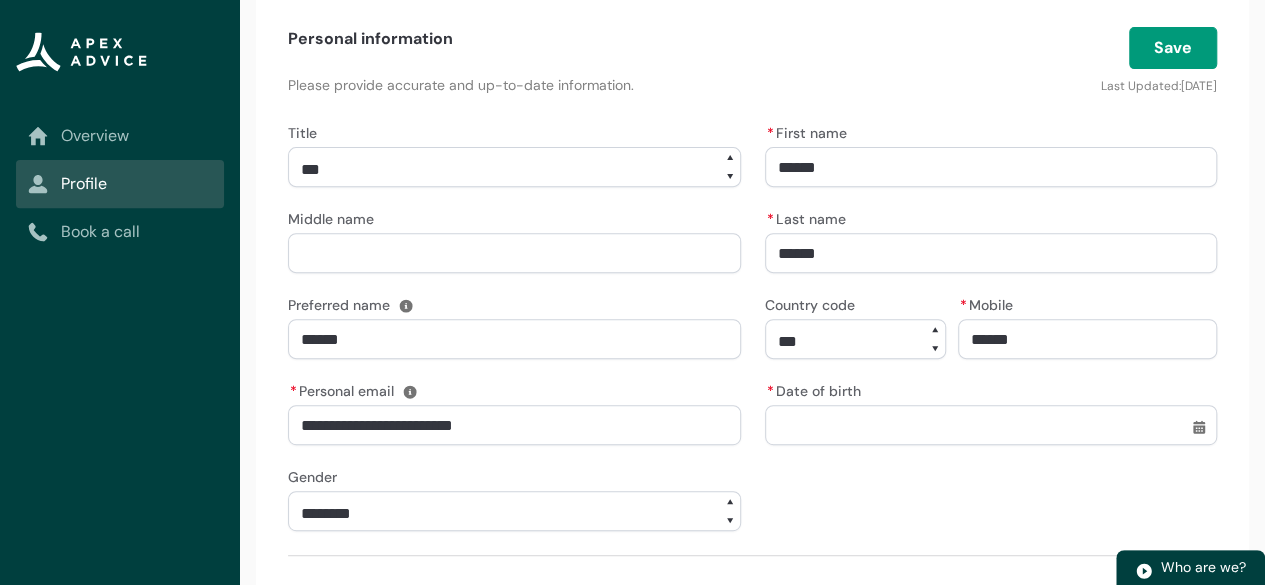 select on "****" 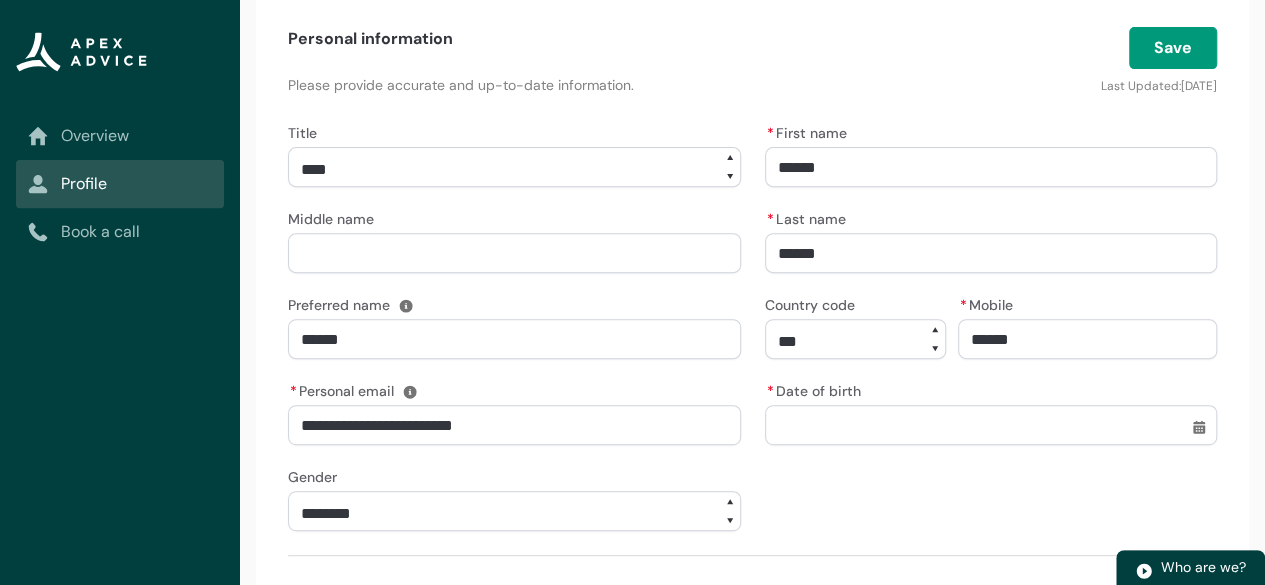 click on "**********" at bounding box center (514, 167) 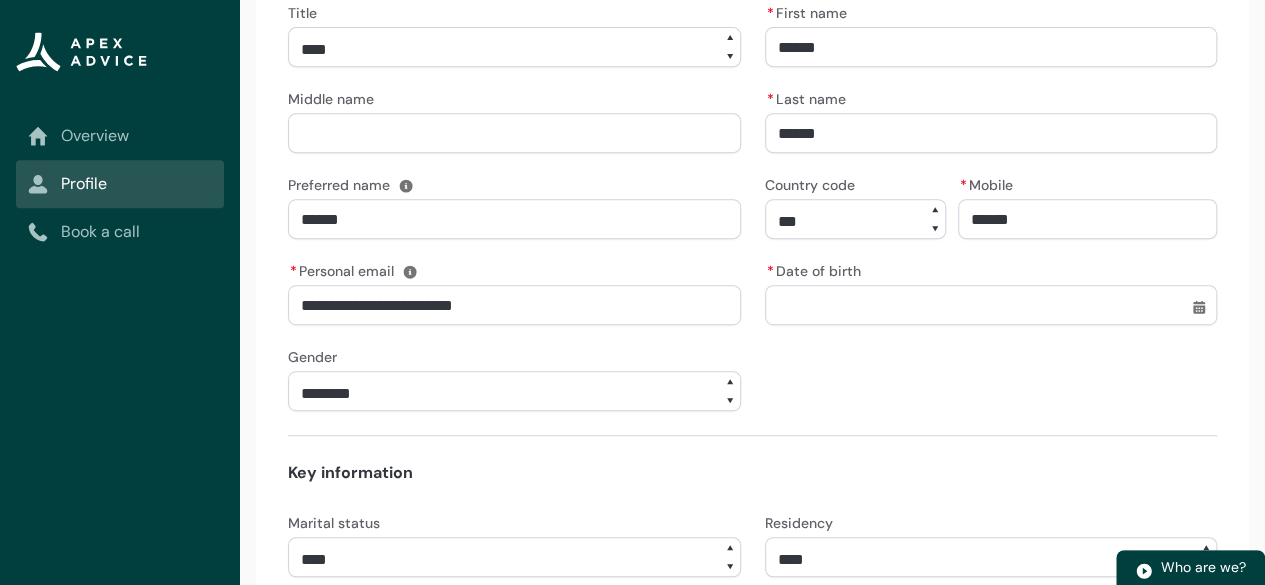 scroll, scrollTop: 414, scrollLeft: 0, axis: vertical 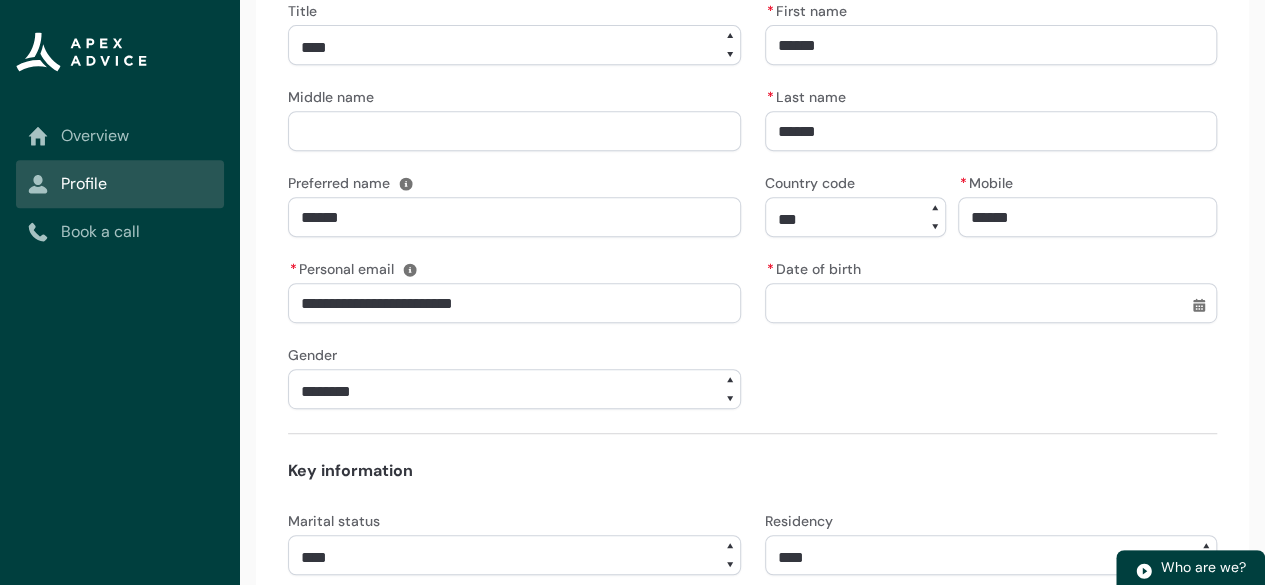 click on "******" at bounding box center (1088, 217) 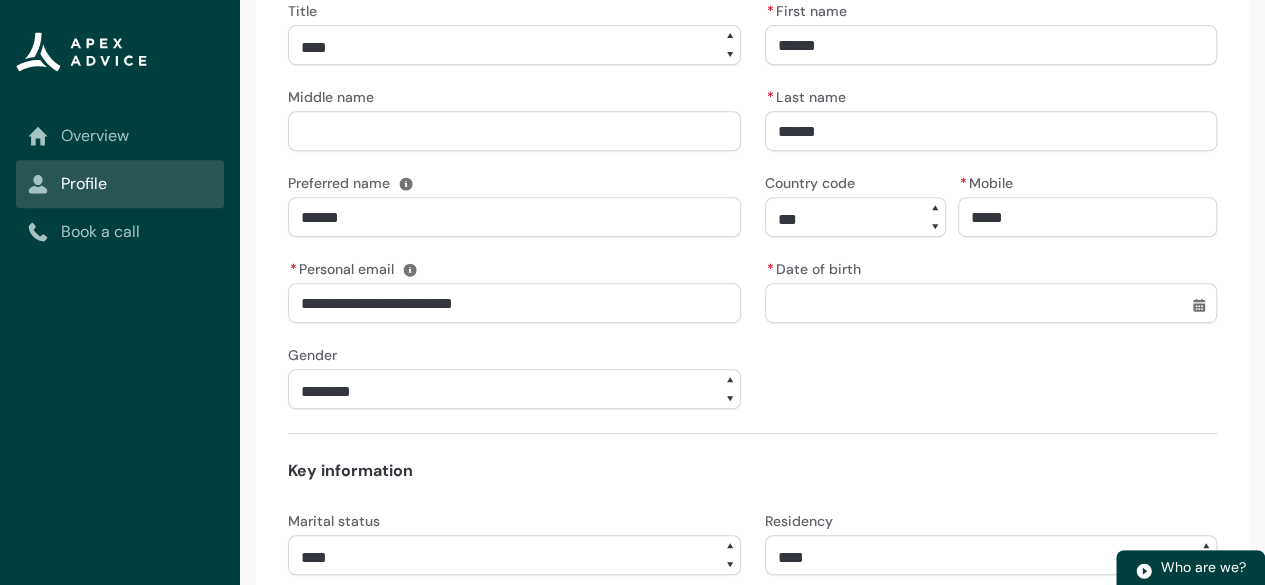 type on "1234" 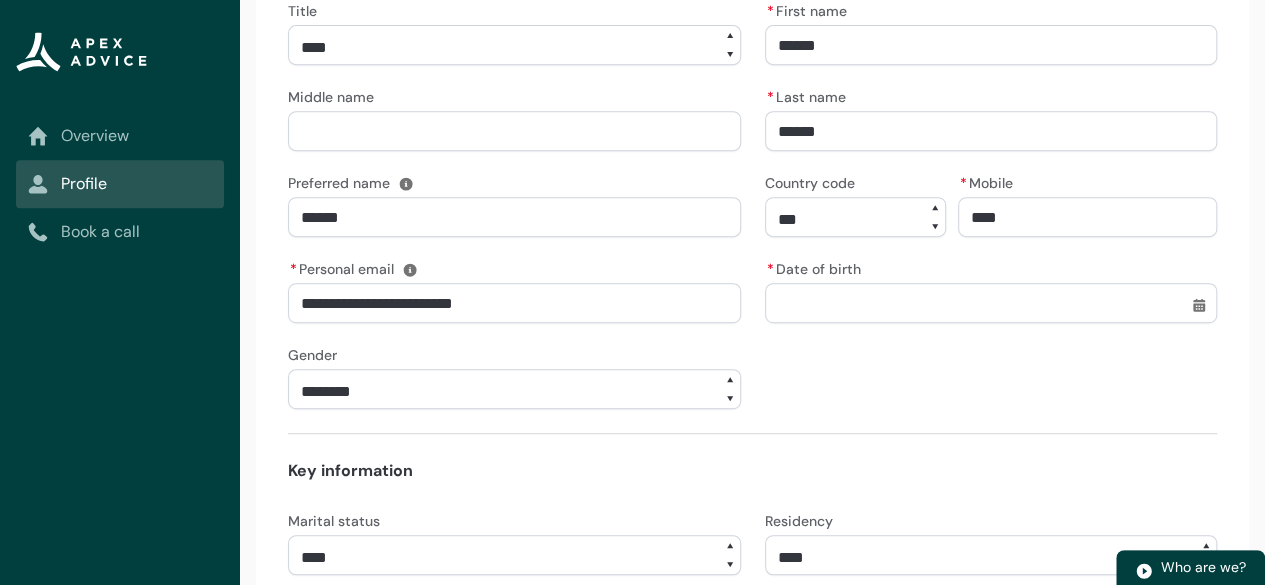 type on "123" 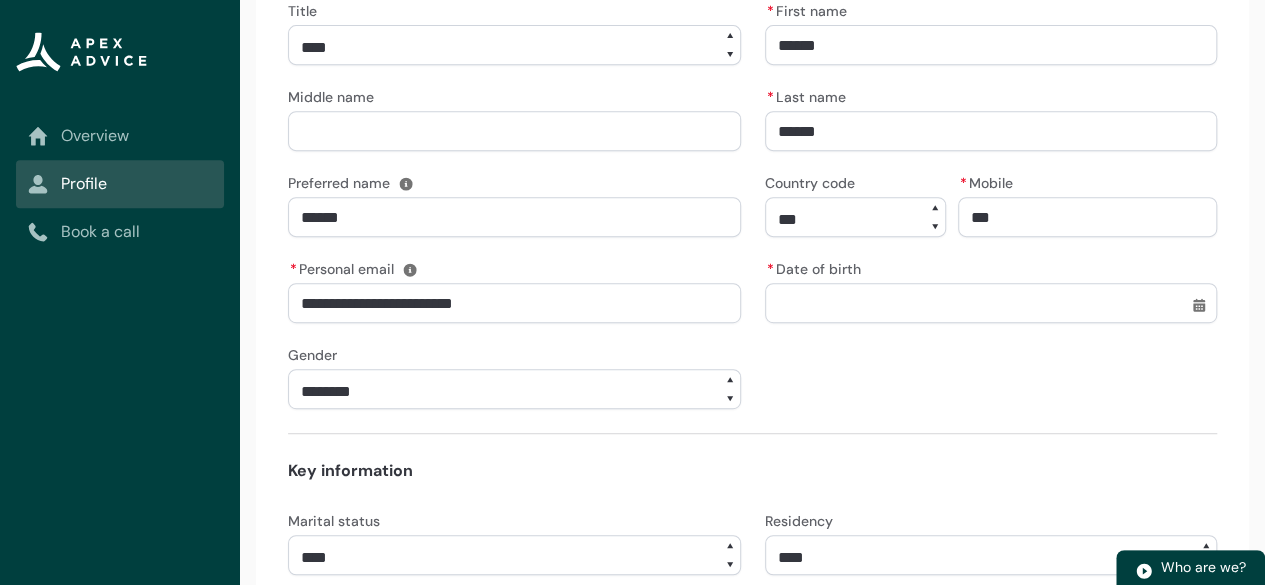 type on "12" 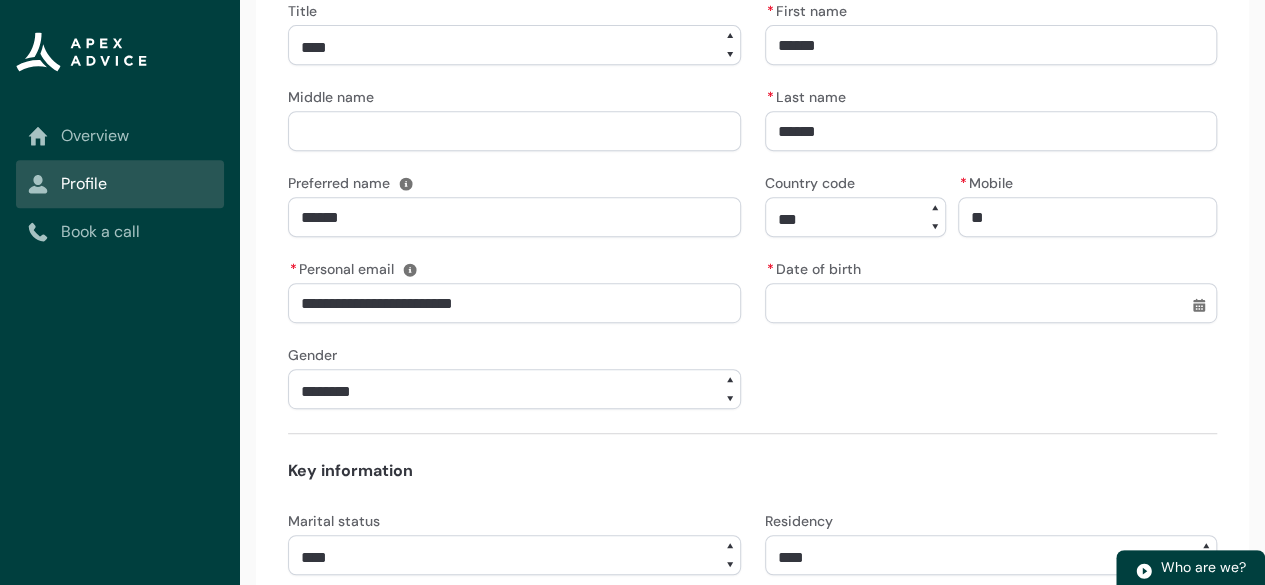 type on "1" 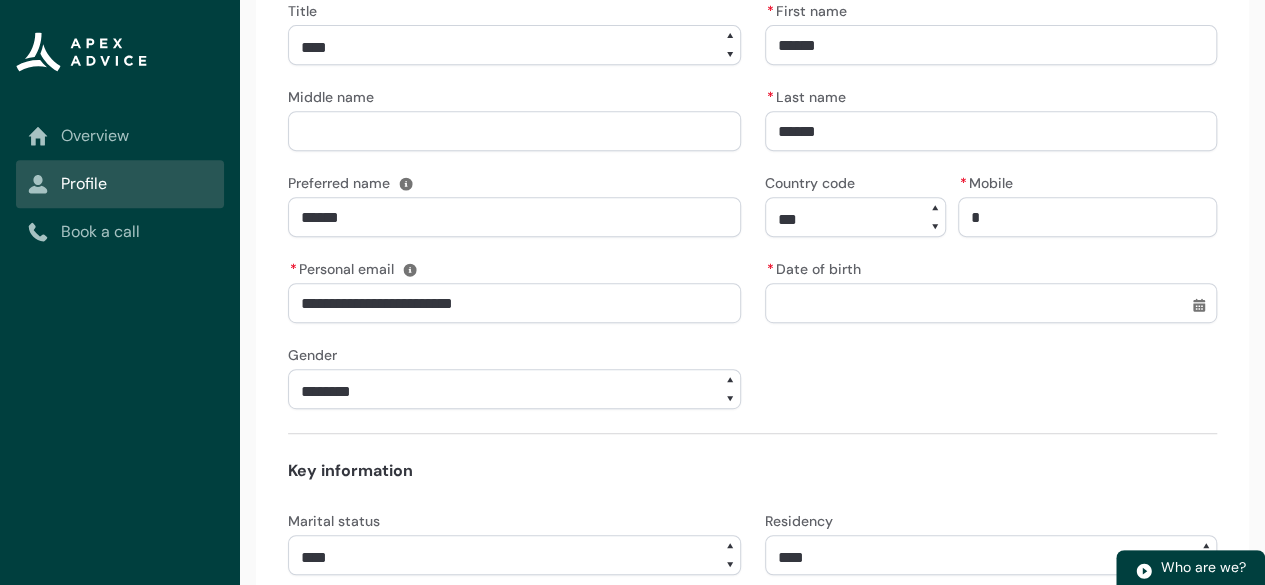 type 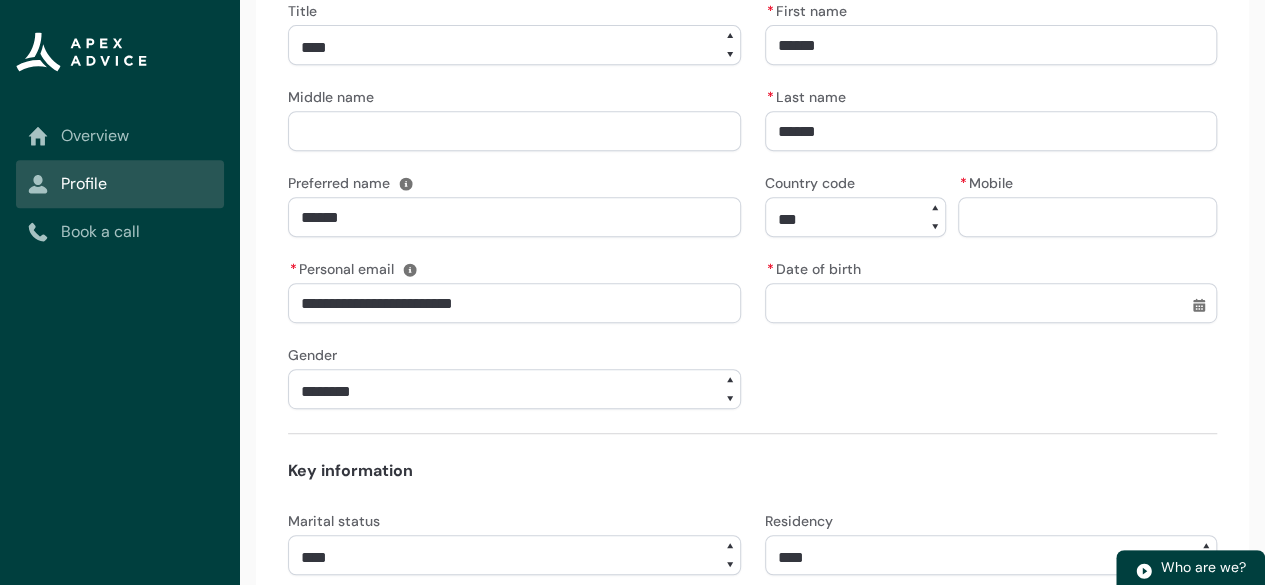 type on "2" 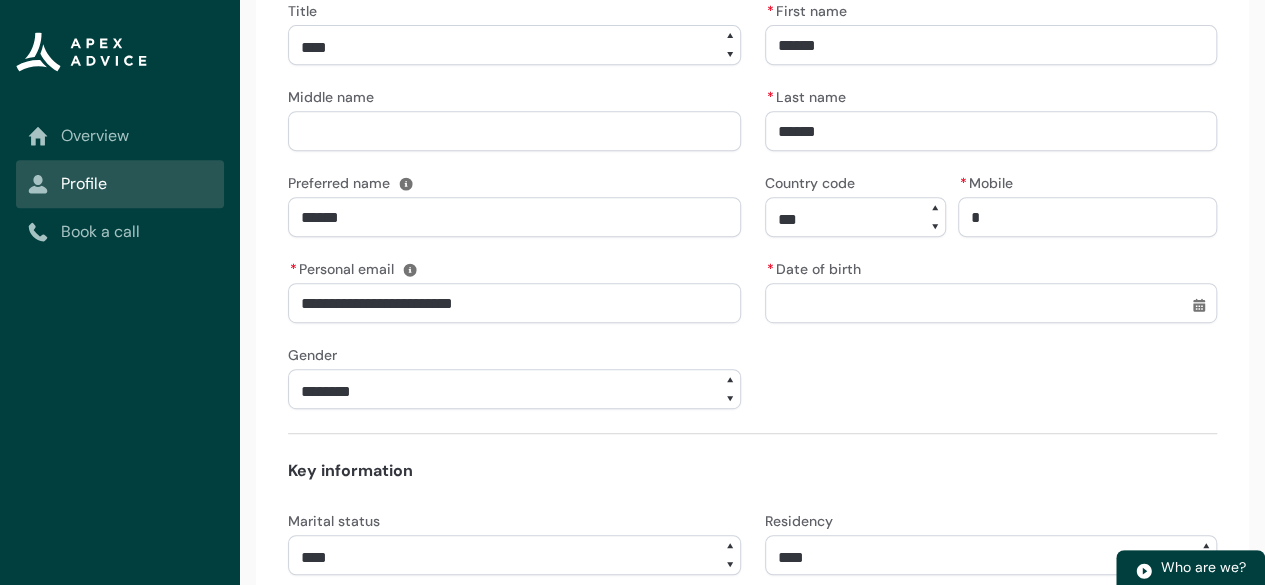 type on "21" 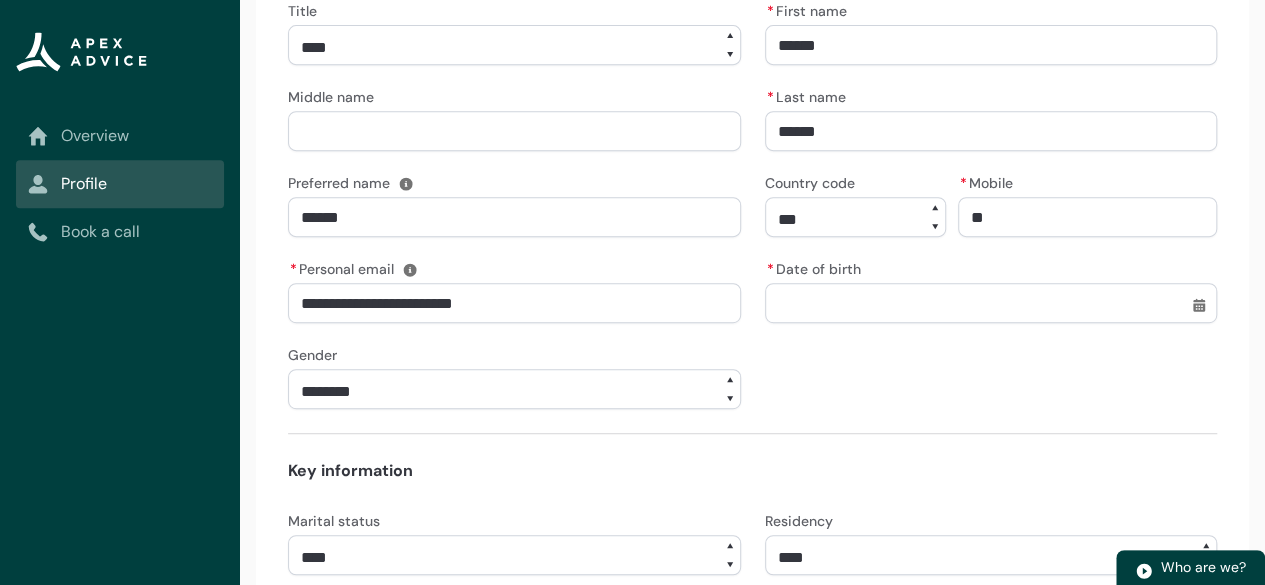type on "210" 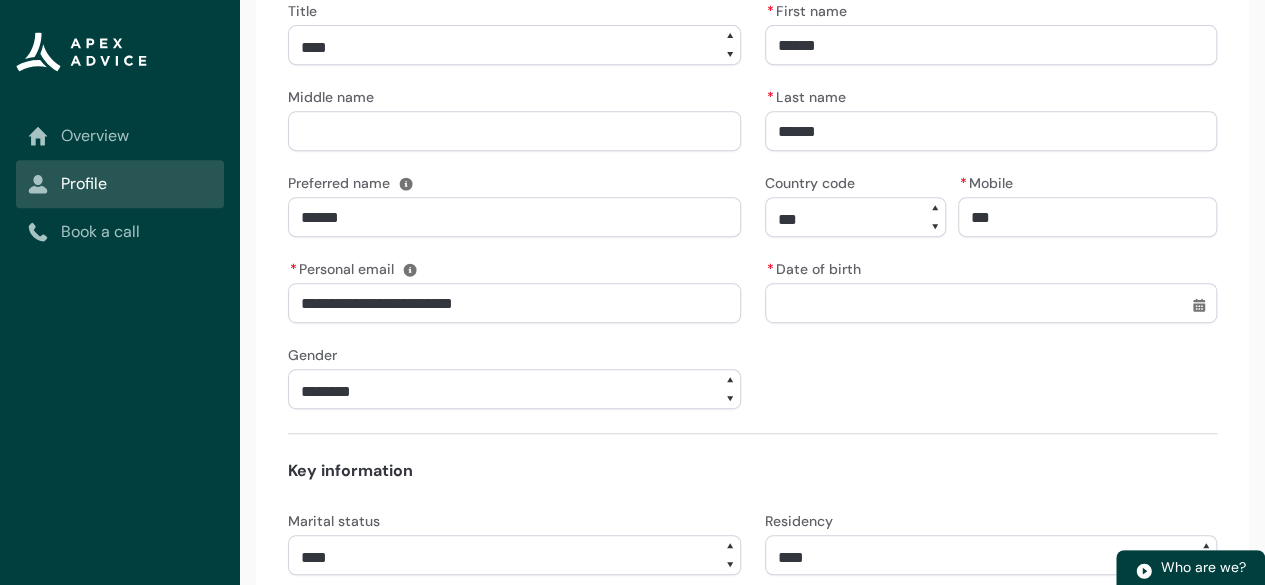 type on "2102" 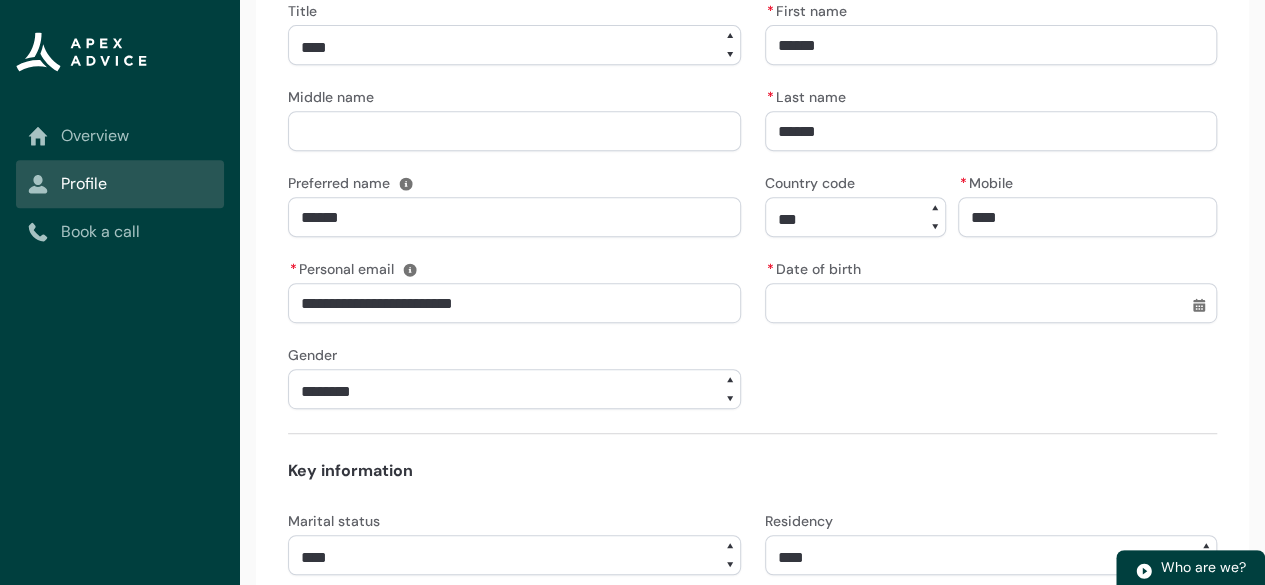 type on "21025" 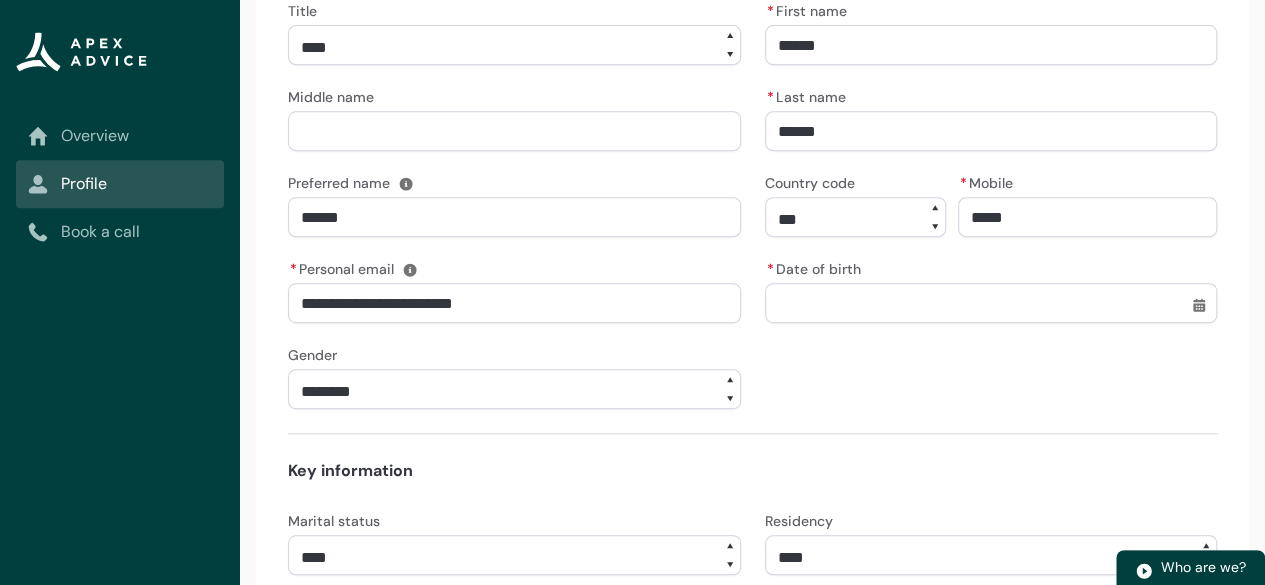 type on "210252" 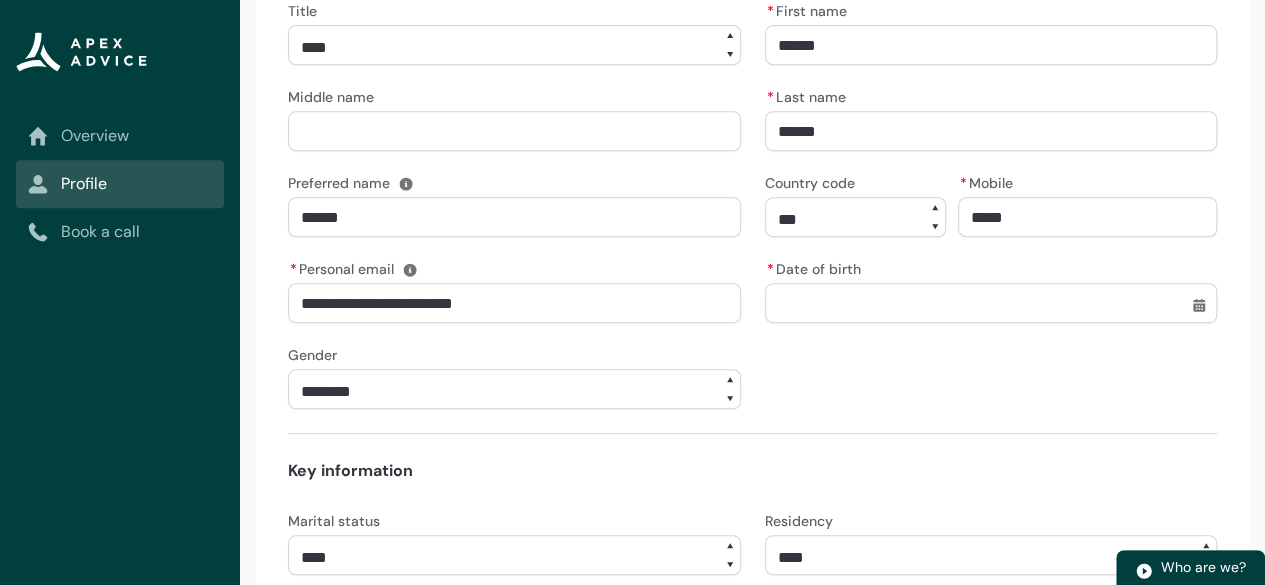 type on "******" 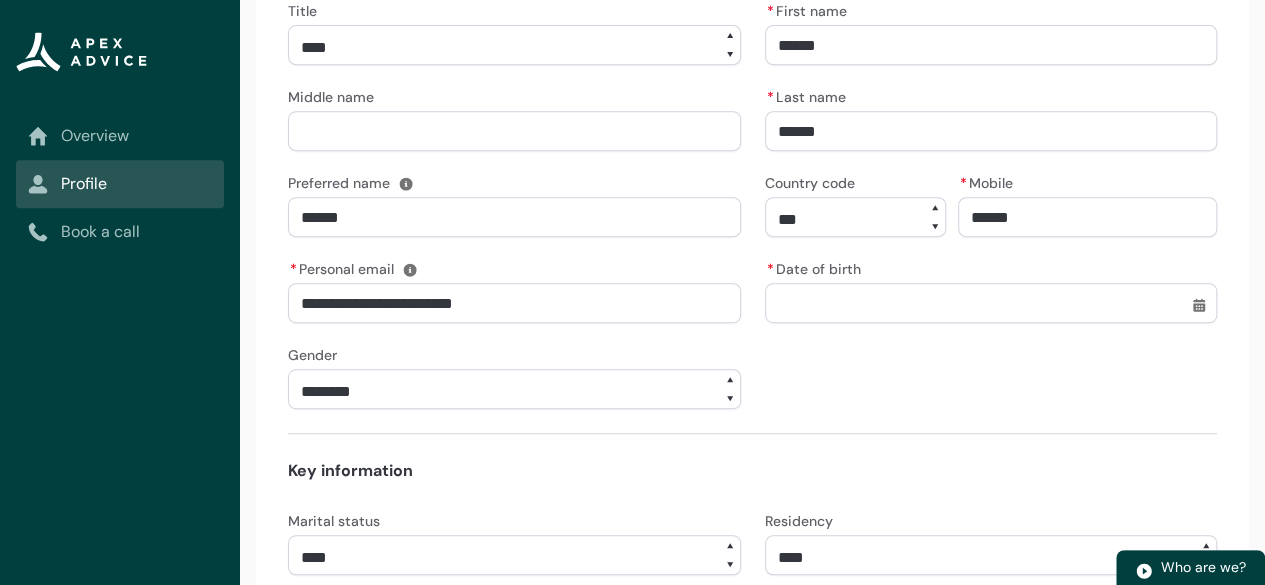 type on "2102524" 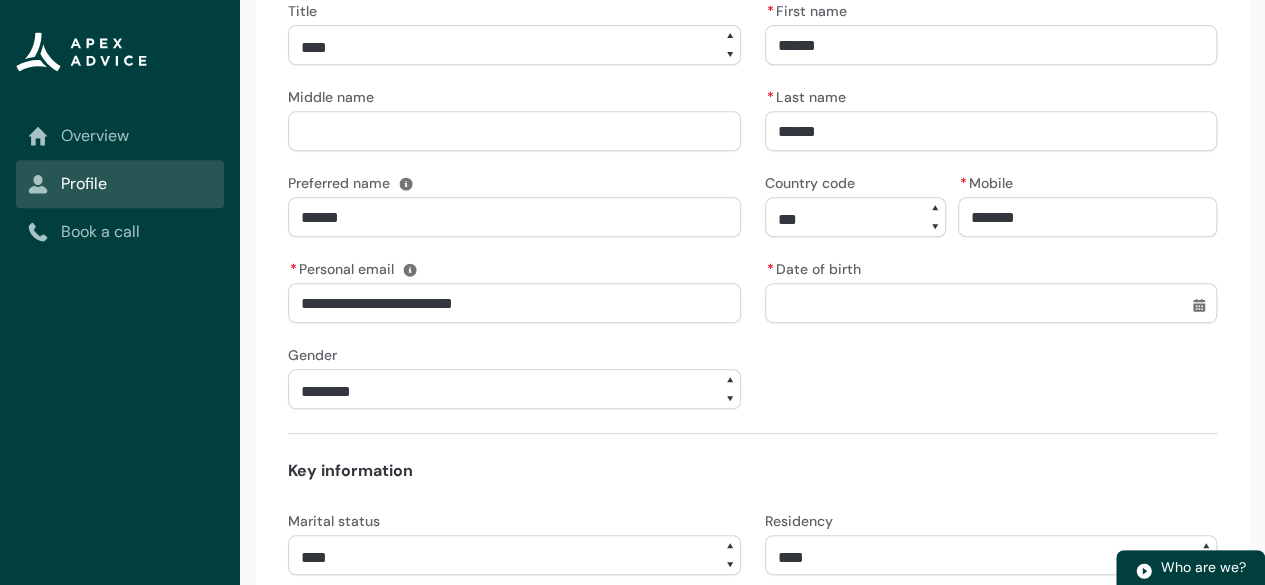 type on "21025247" 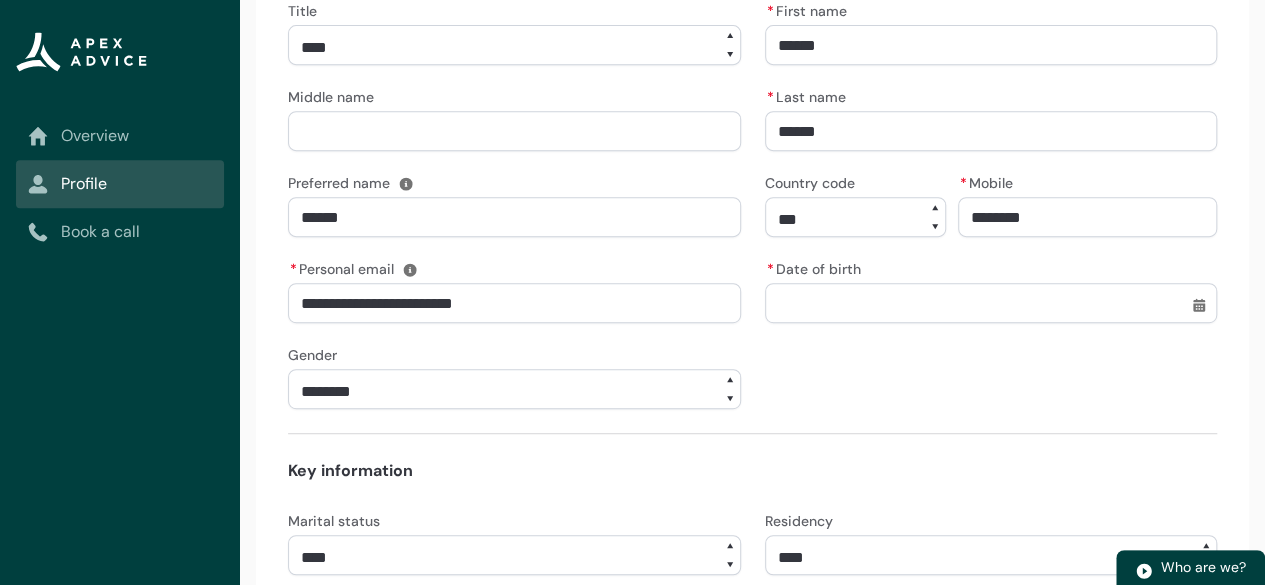 type on "21025247" 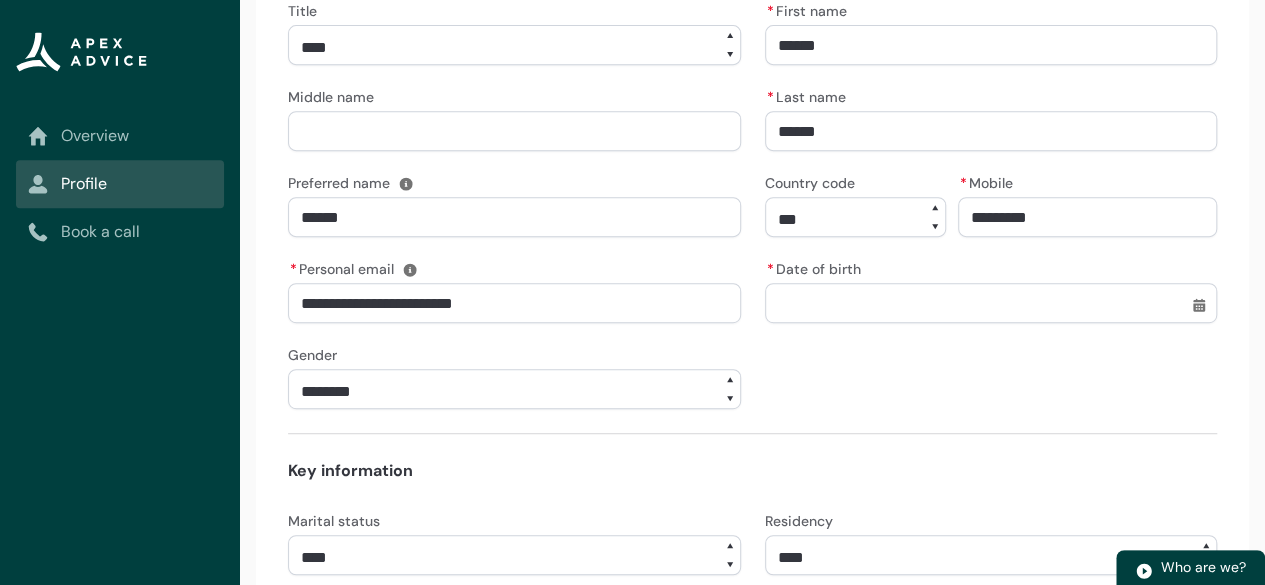 type on "2102524735" 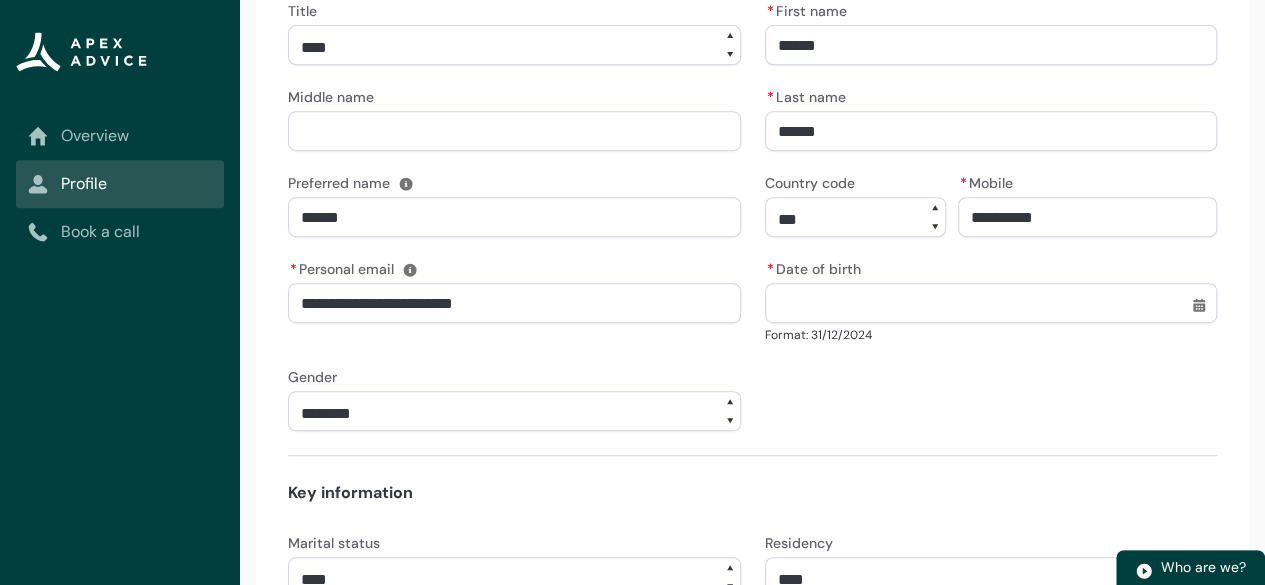 click on "* Date of birth" at bounding box center (991, 303) 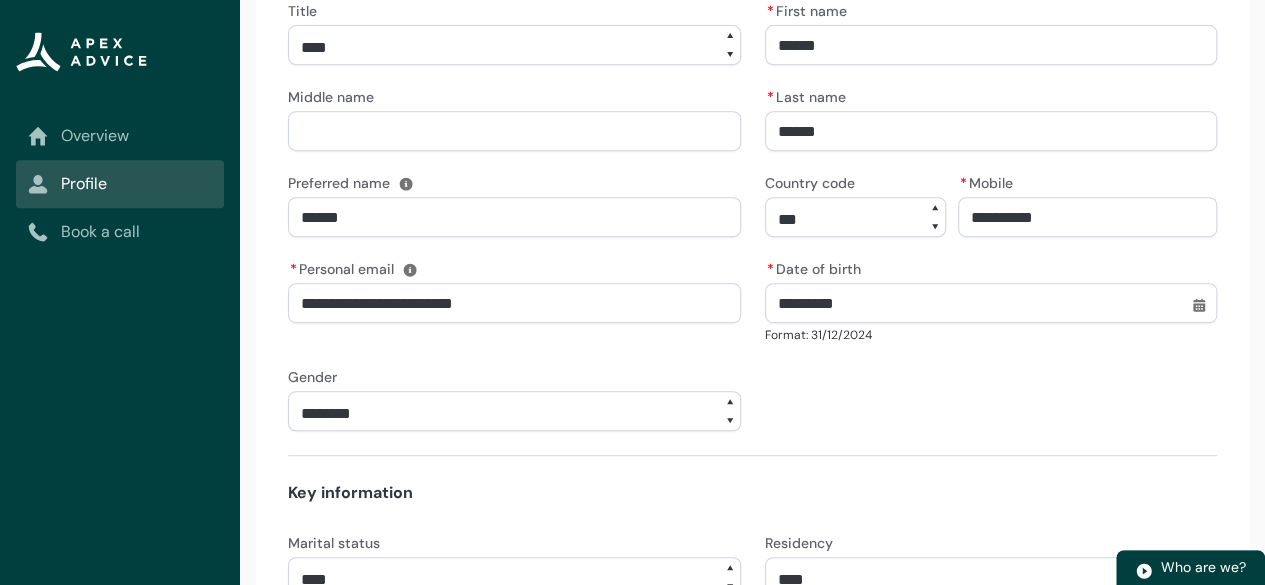 type on "**********" 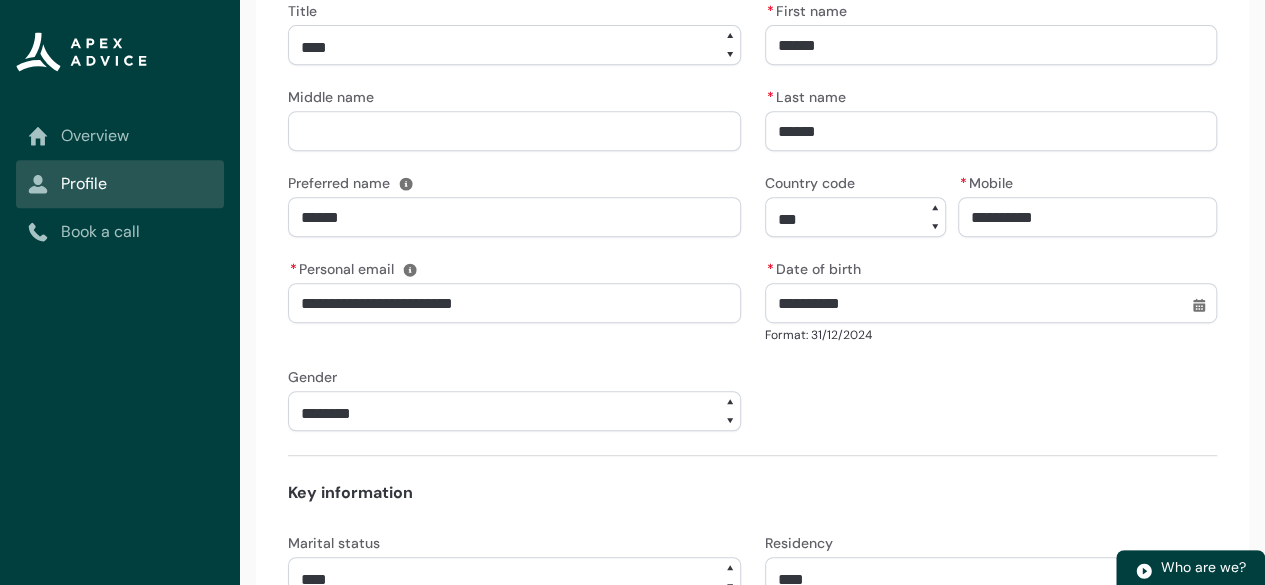 type on "[DATE]" 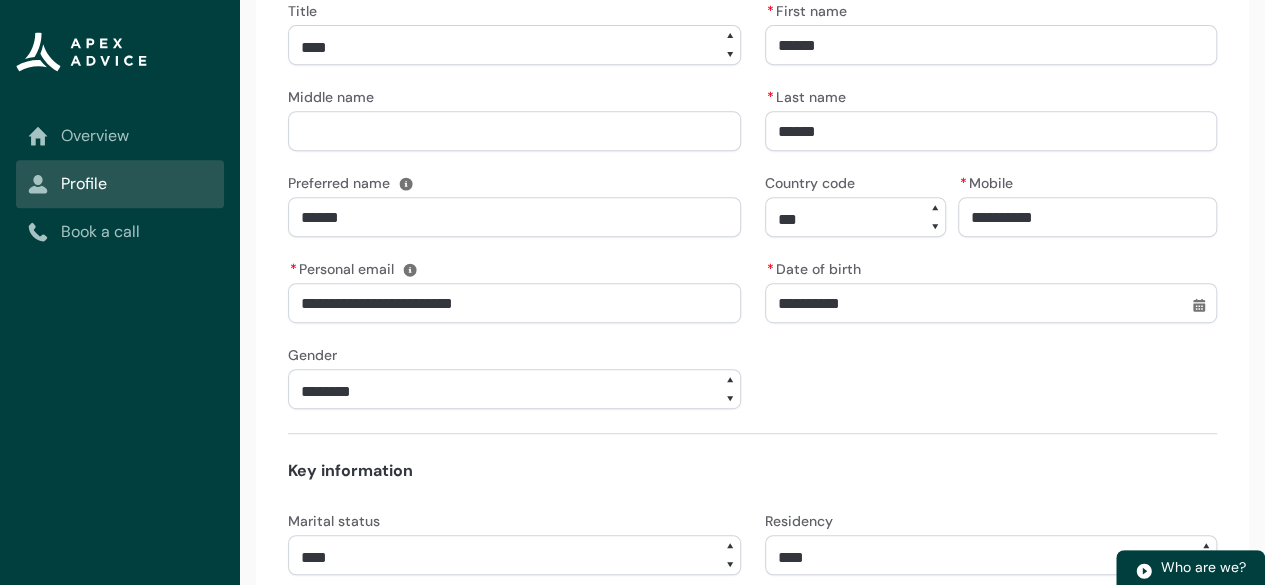 select on "******" 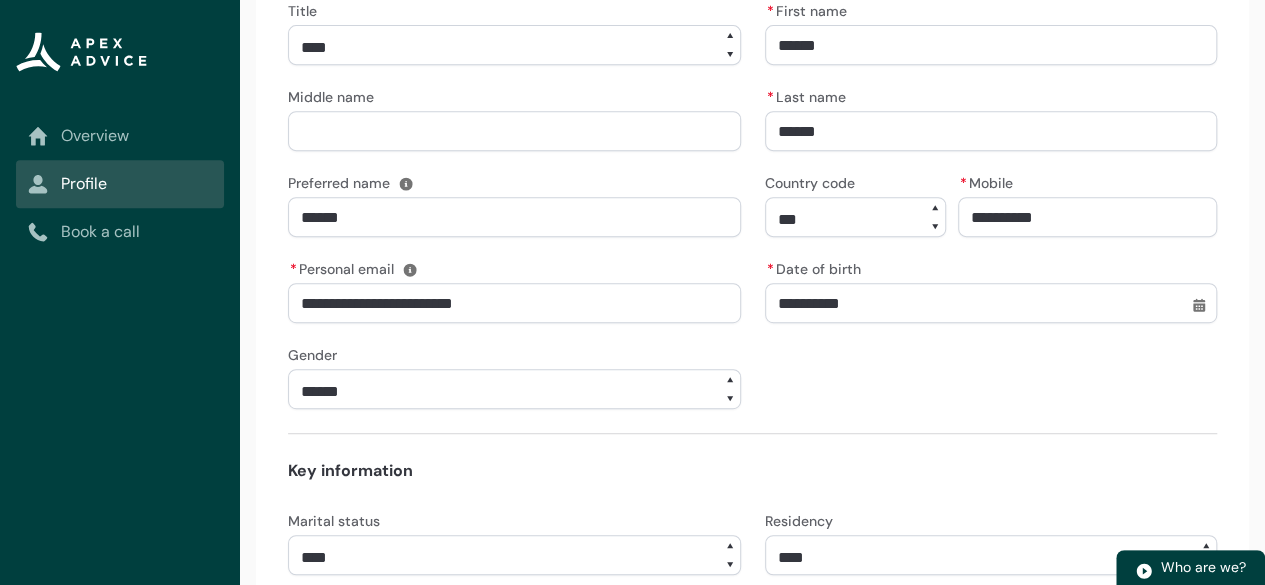 click on "******** ***** **** ******" at bounding box center [514, 389] 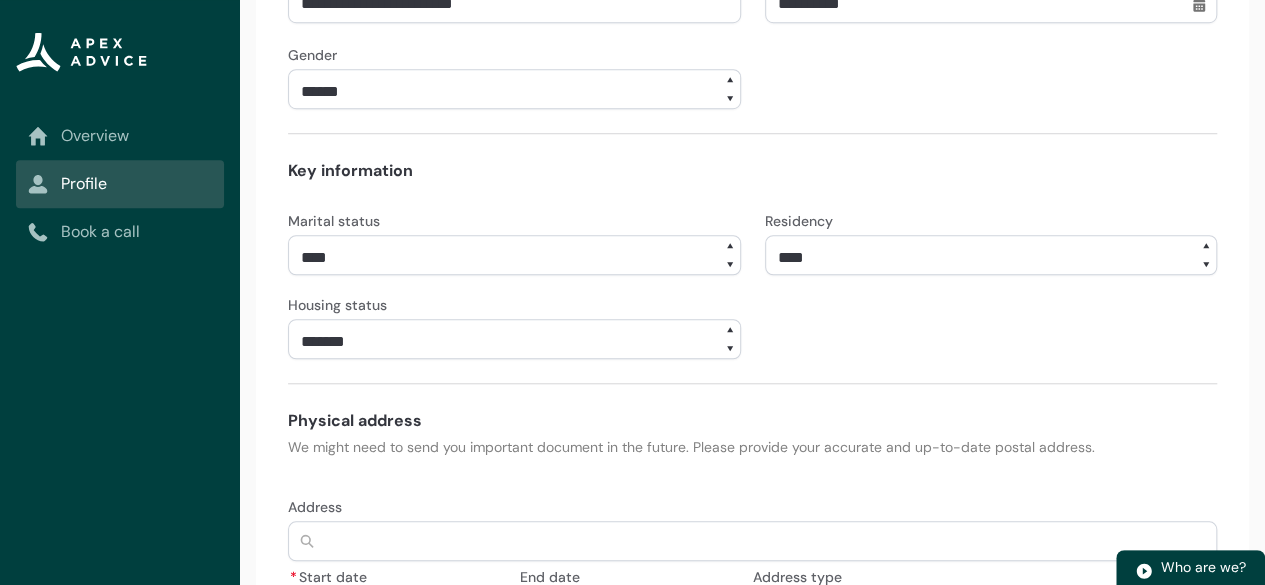 scroll, scrollTop: 724, scrollLeft: 0, axis: vertical 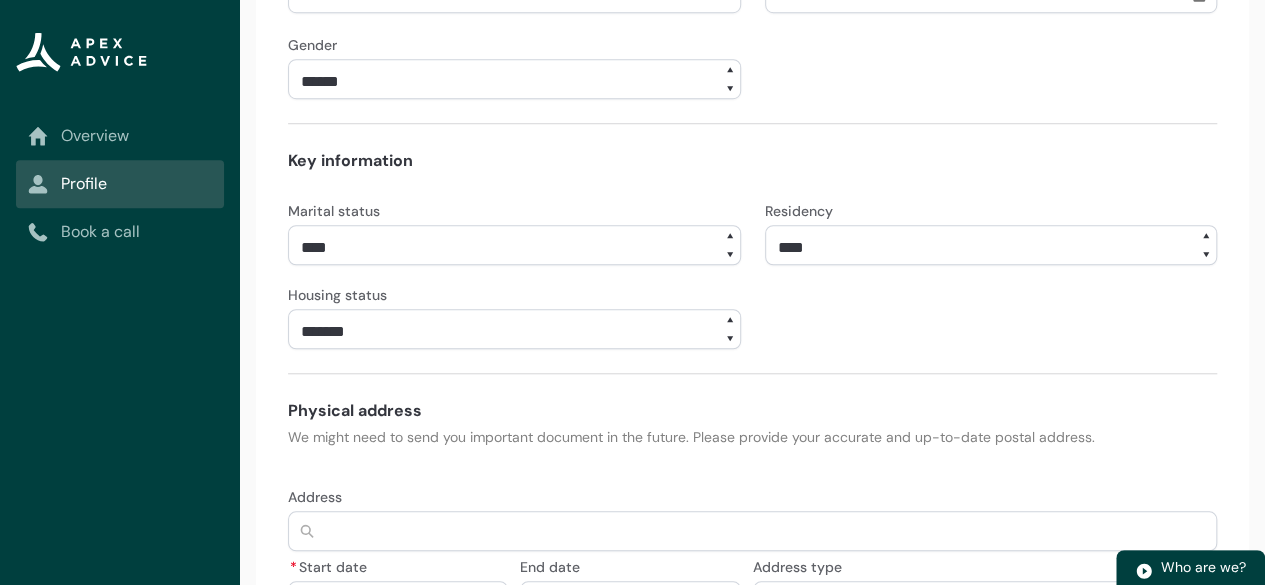 click on "**** ******* ****** ******** ******** ********* ******* *******" at bounding box center (514, 245) 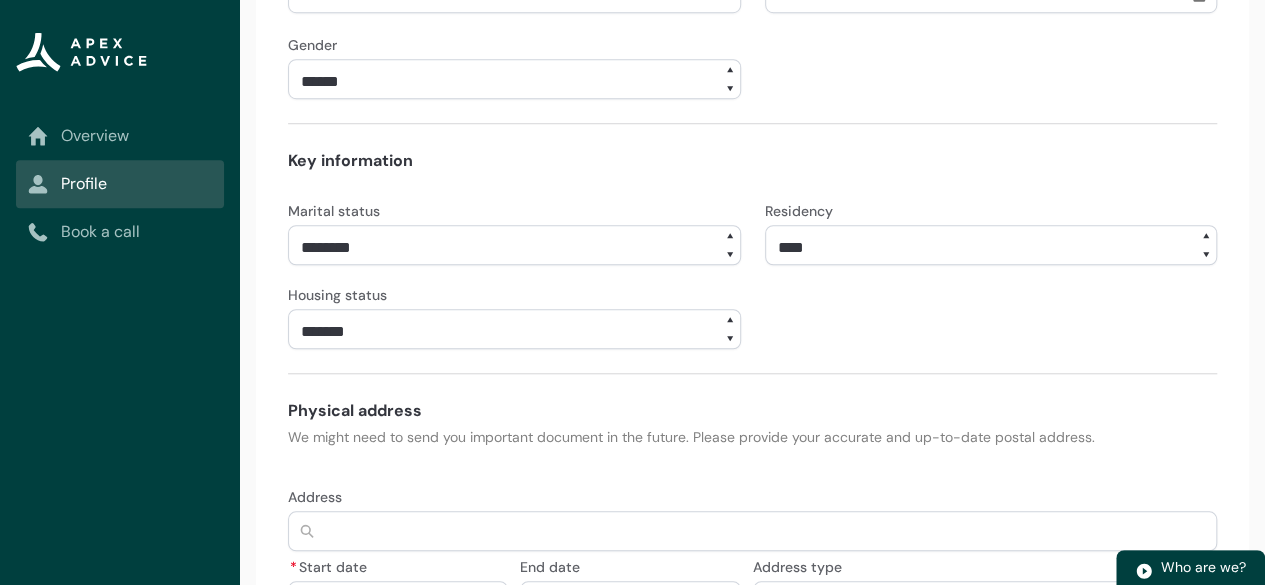 click on "**** ******* ****** ******** ******** ********* ******* *******" at bounding box center [514, 245] 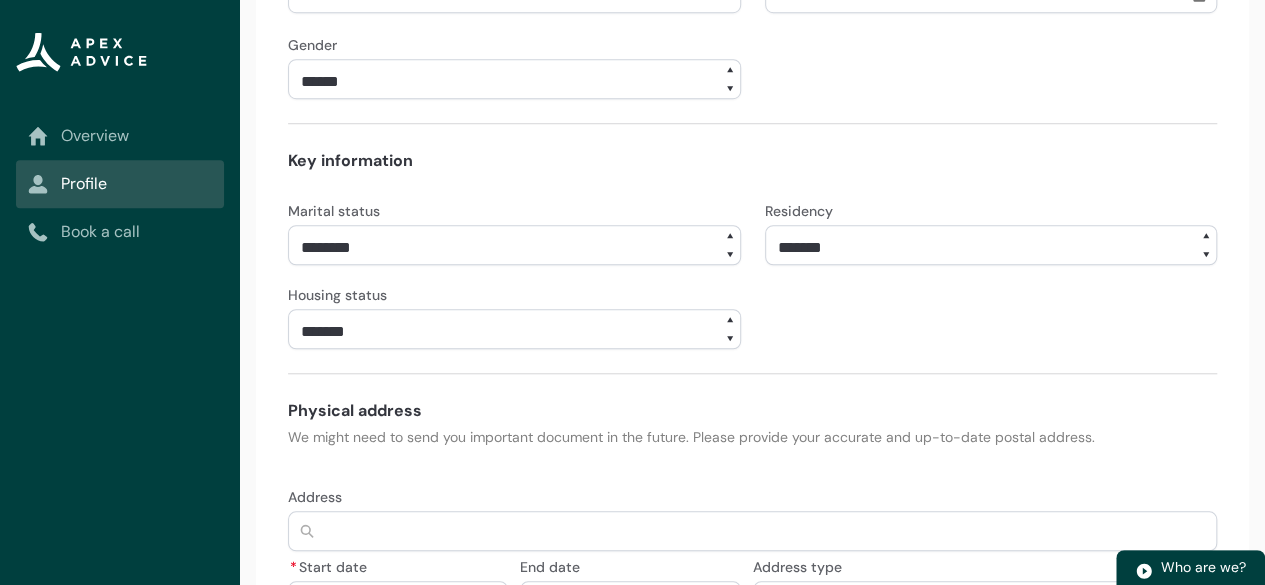 click on "**********" at bounding box center (991, 245) 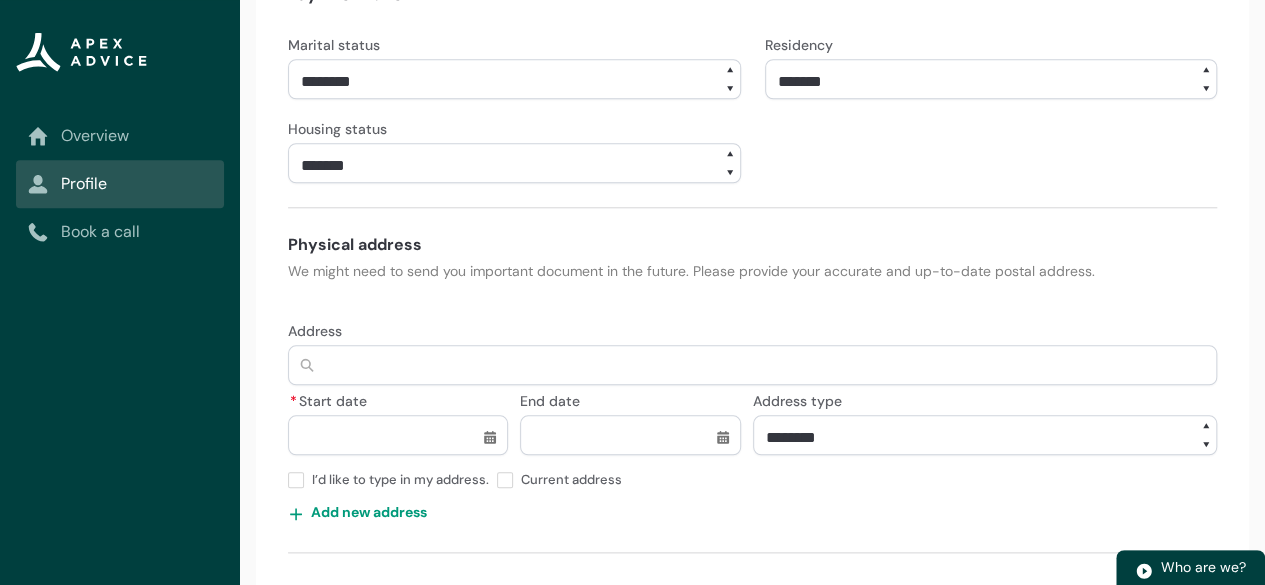 scroll, scrollTop: 928, scrollLeft: 0, axis: vertical 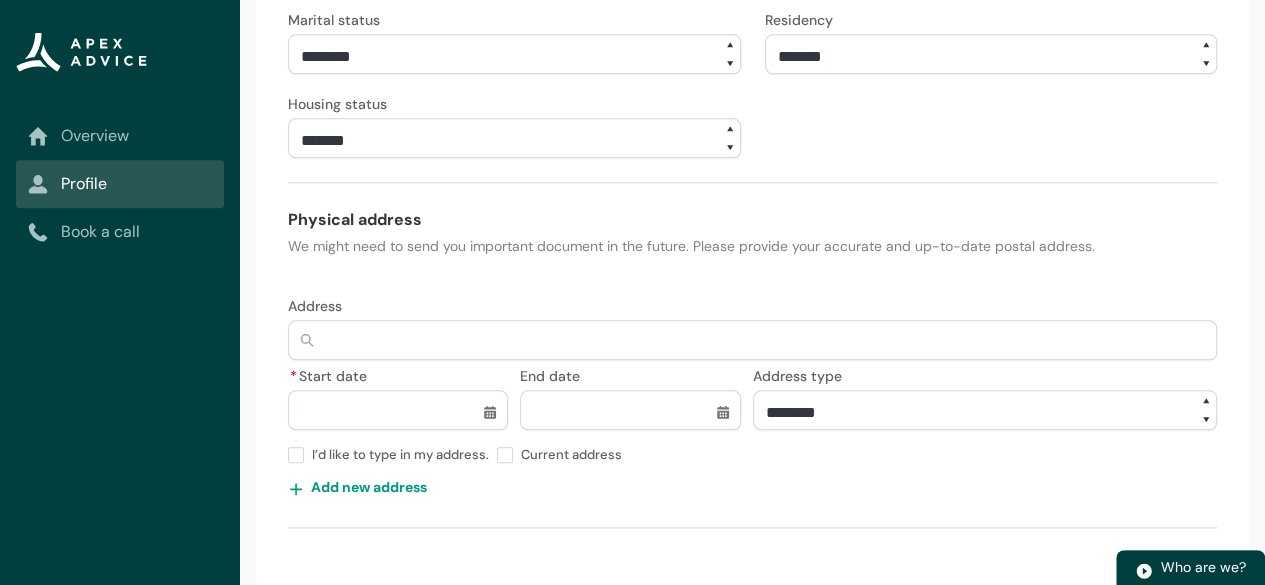 click on "Address" at bounding box center [752, 340] 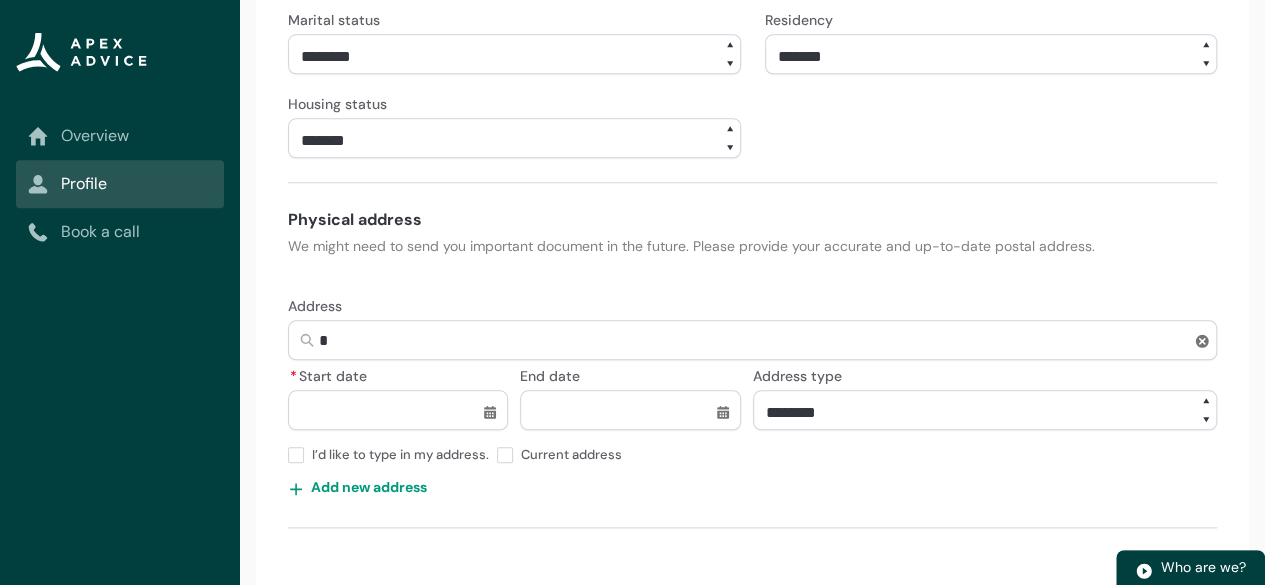 type on "9/" 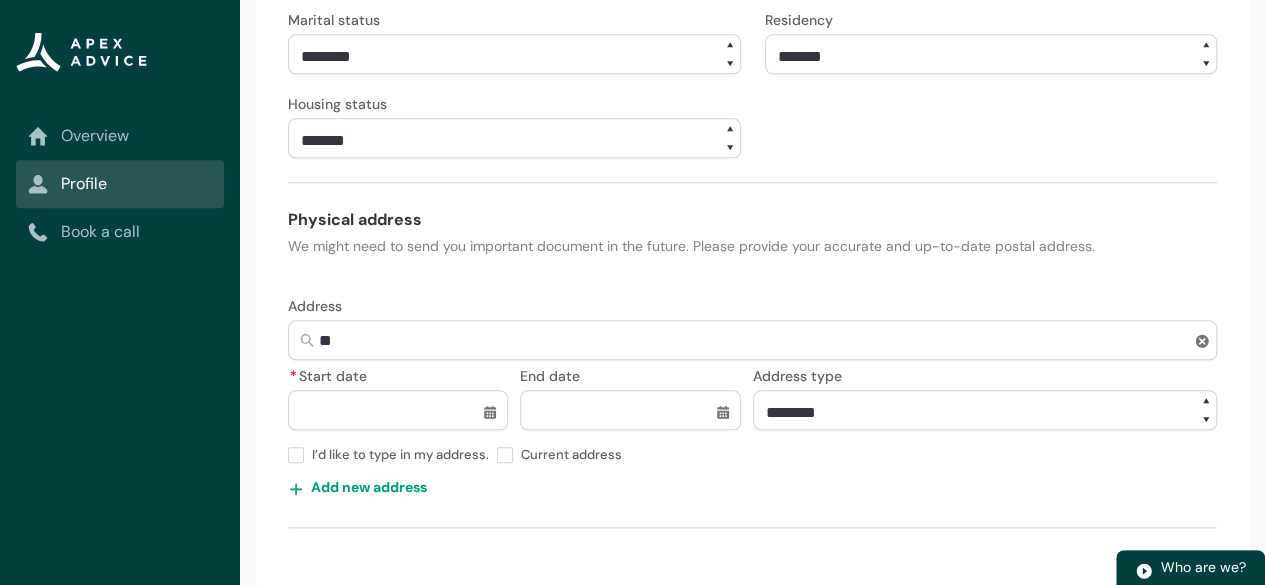 type on "9/[NUMBER]" 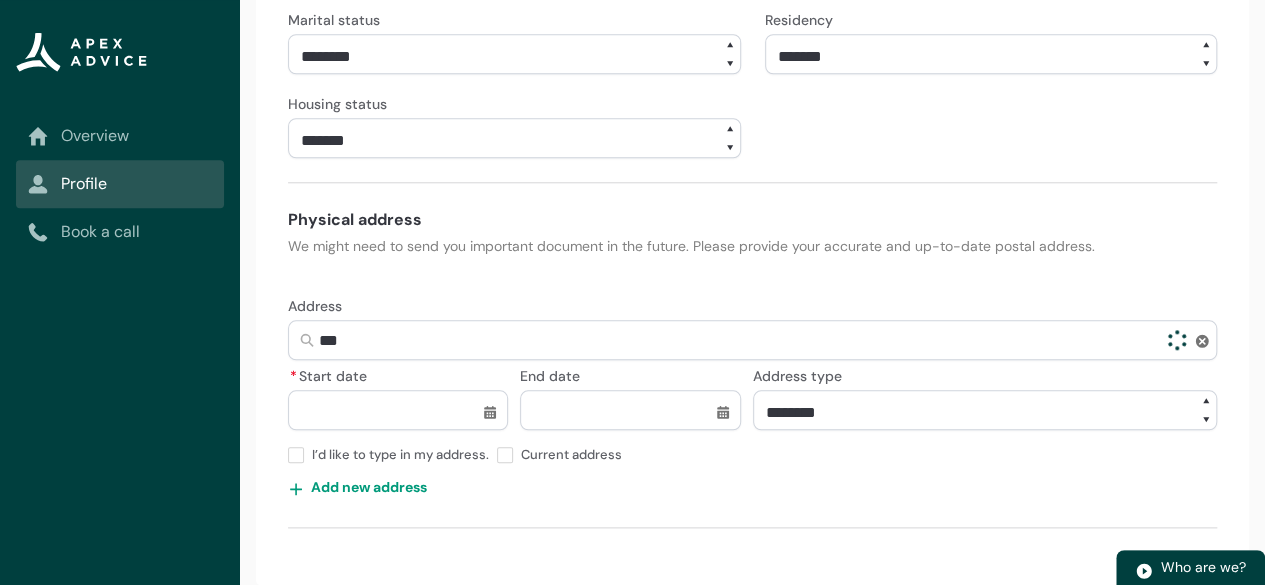 type on "9/[NUMBER]" 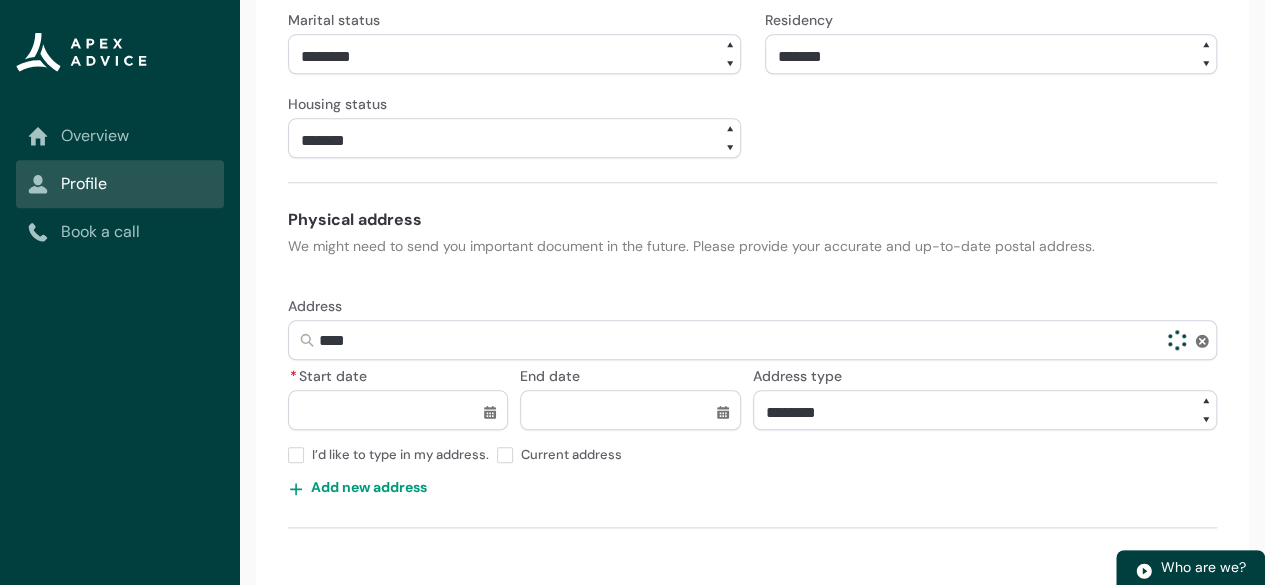 type on "9/[NUMBER]" 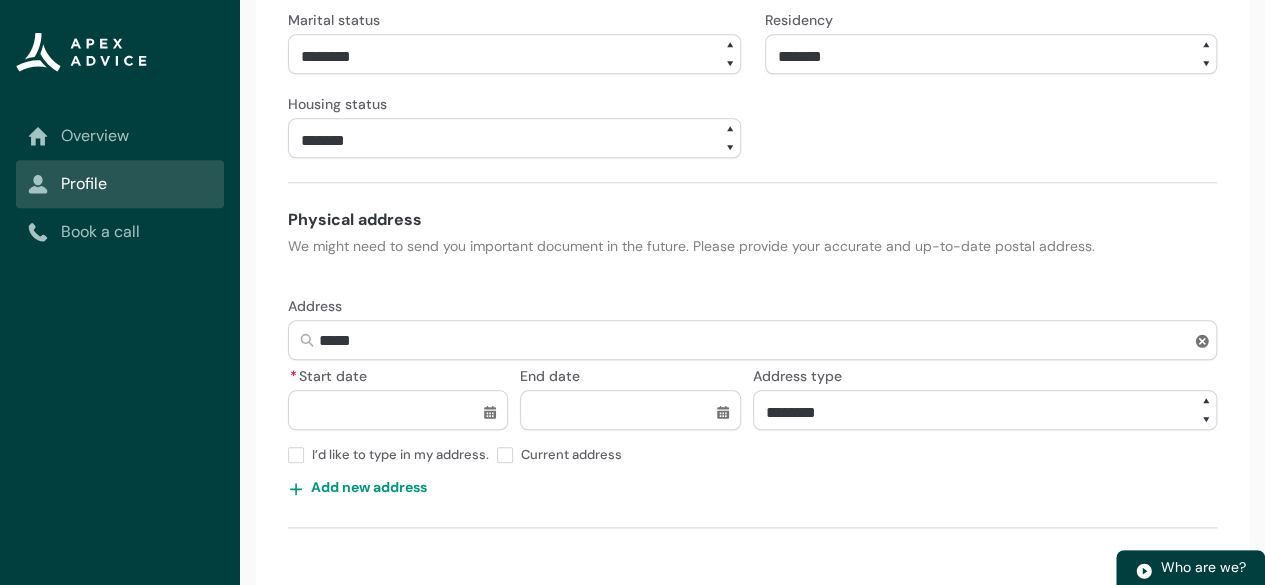 type on "9/[NUMBER] [STREET]" 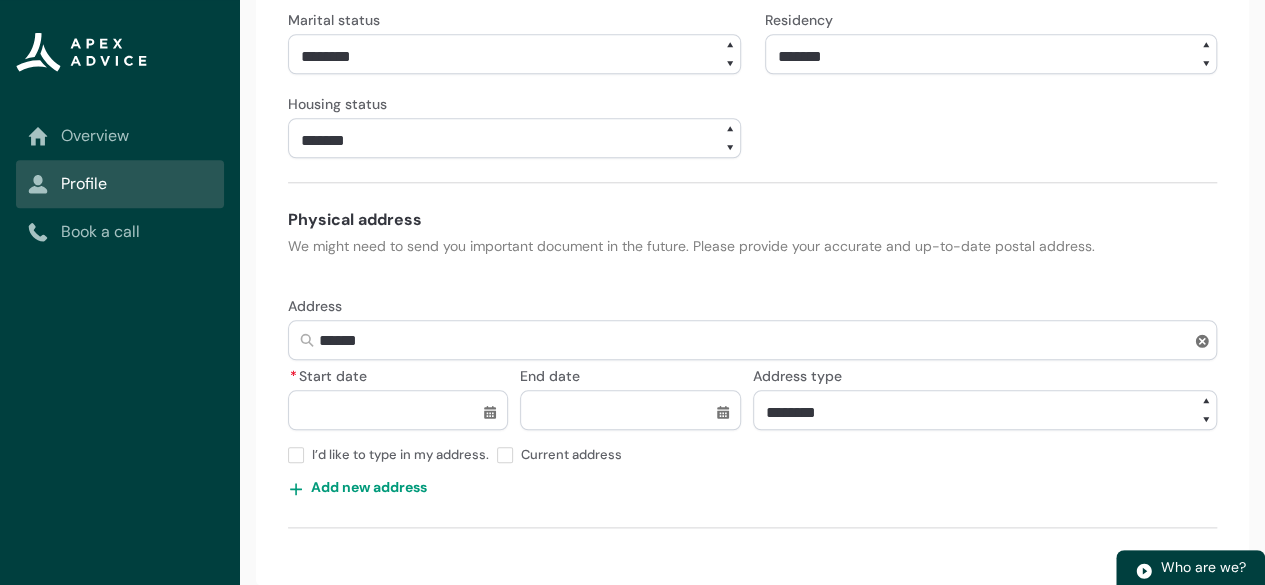 type on "9/[NUMBER] [STREET]" 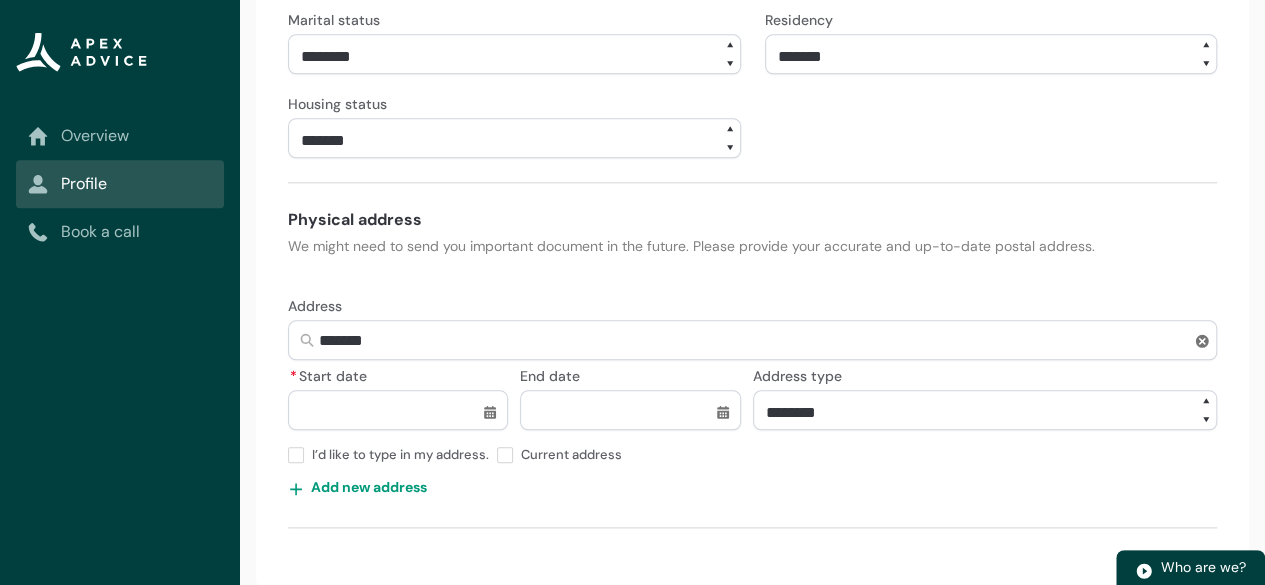 type on "9/[NUMBER] [STREET]" 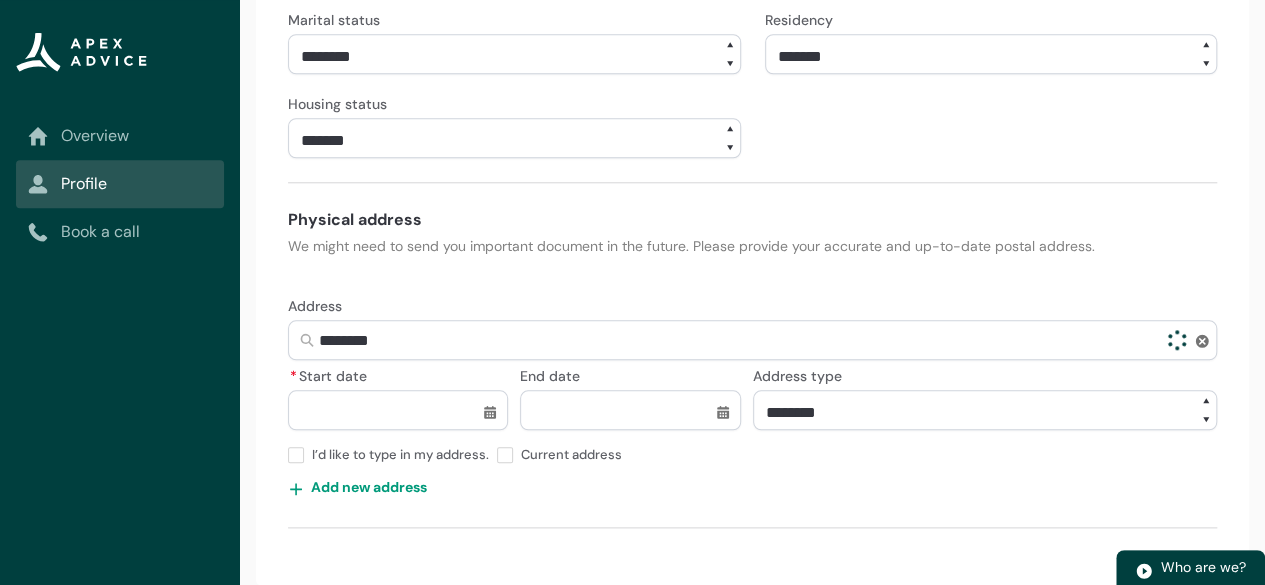 type on "9/[NUMBER] [STREET]" 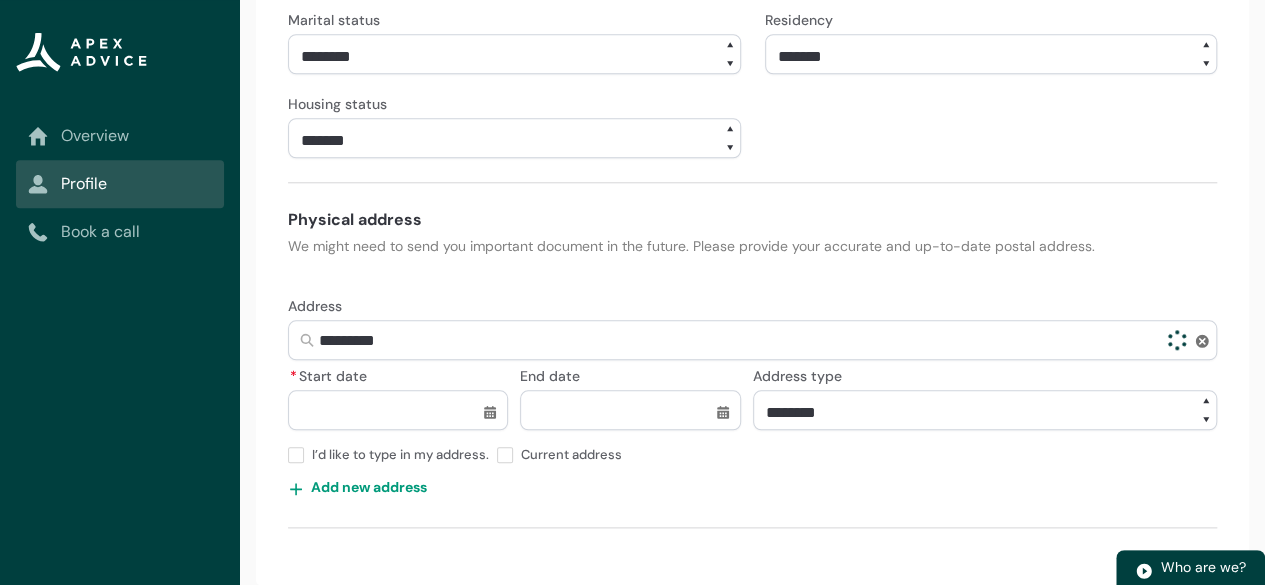 type on "9/[NUMBER] [STREET]" 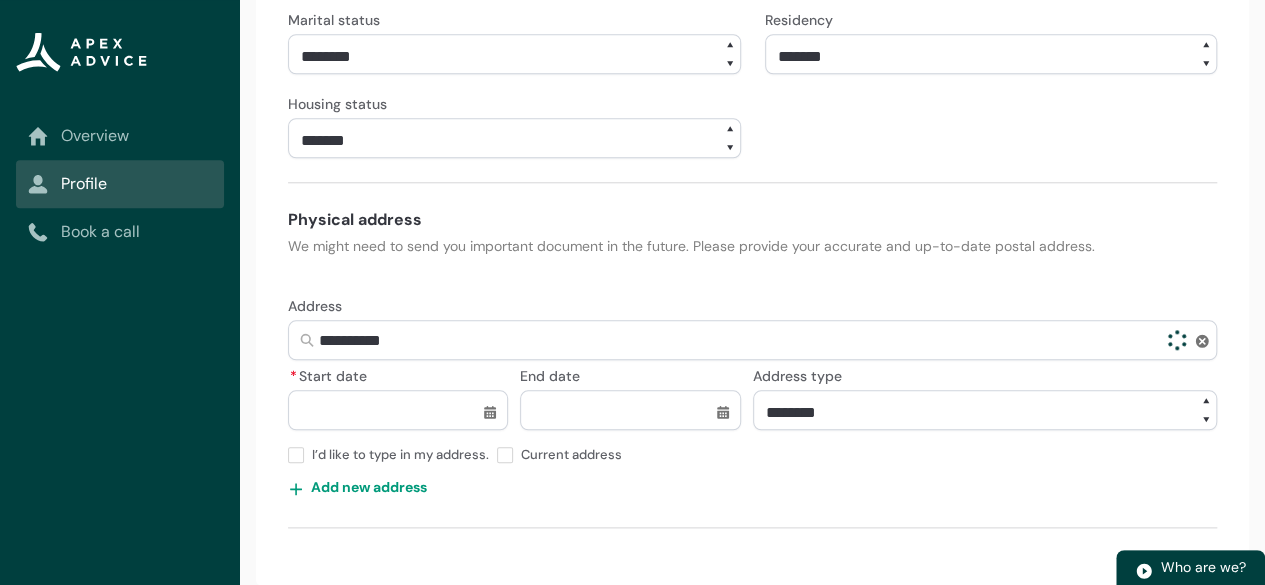 type on "9/[NUMBER] [STREET]" 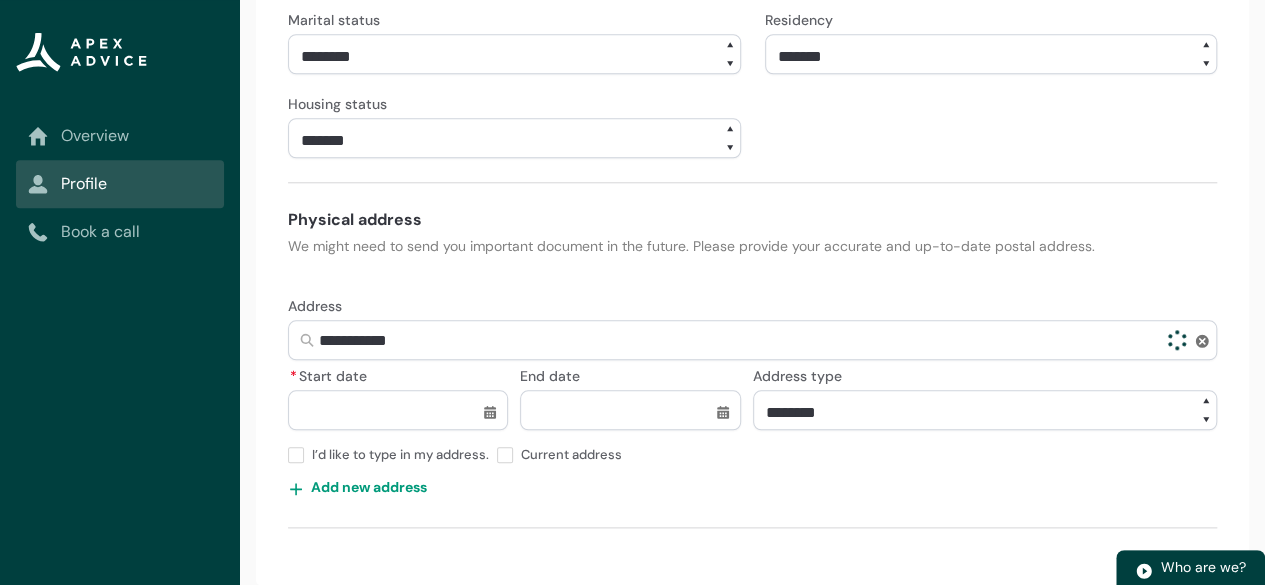 type on "9/[NUMBER] [STREET]" 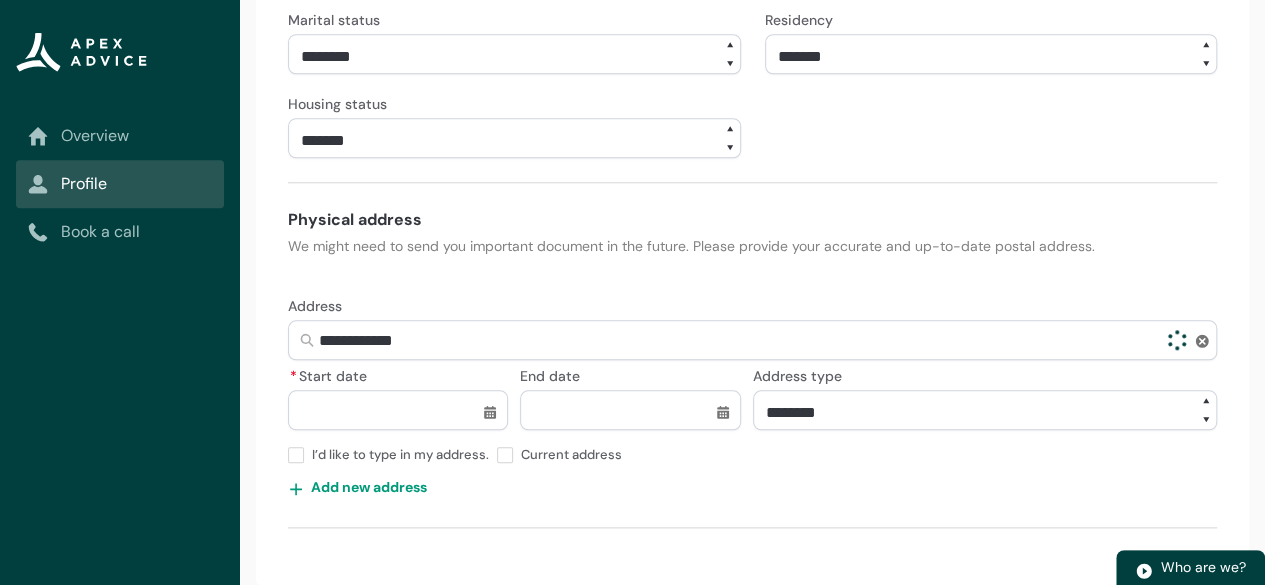 type on "9/[NUMBER] [STREET]" 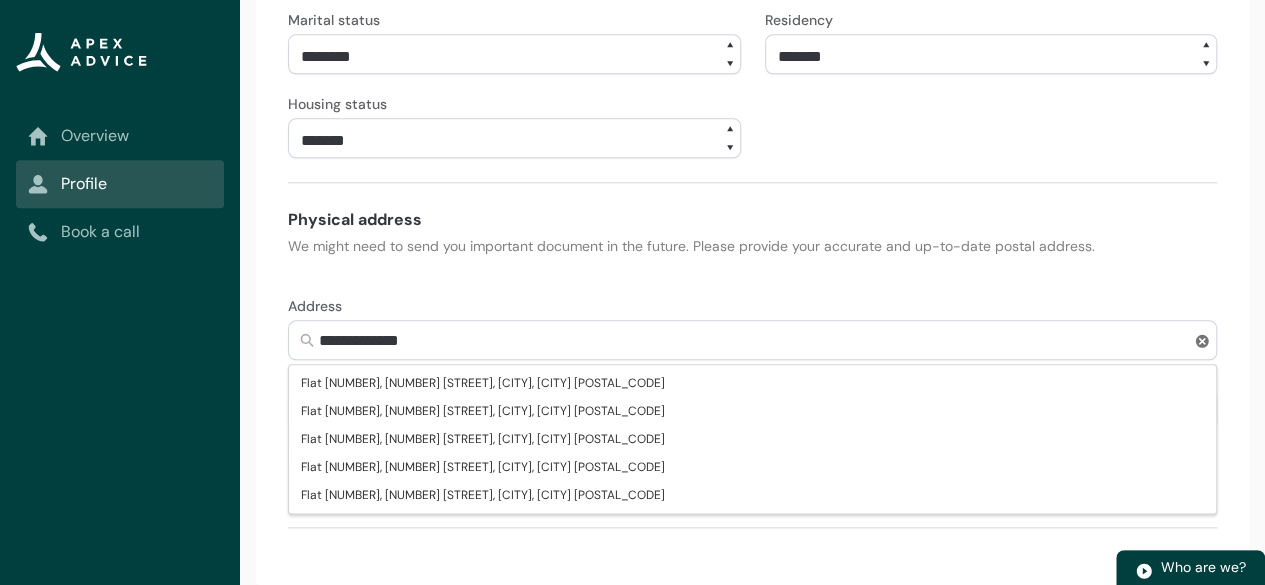 type on "9/[NUMBER] [STREET]" 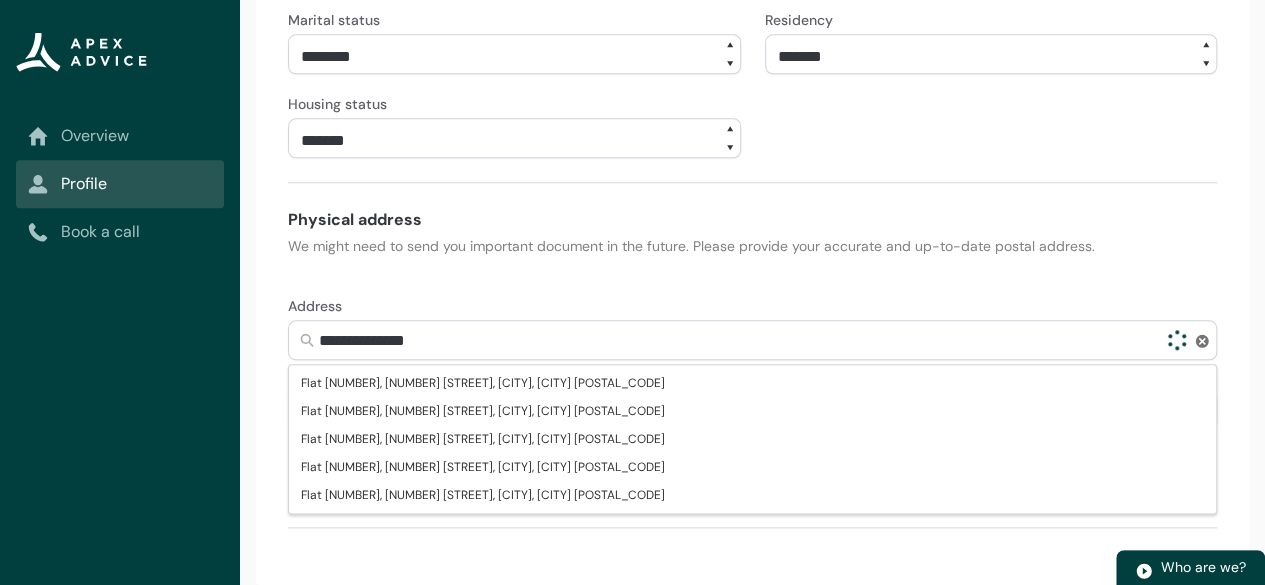 type on "9/[NUMBER] [STREET]" 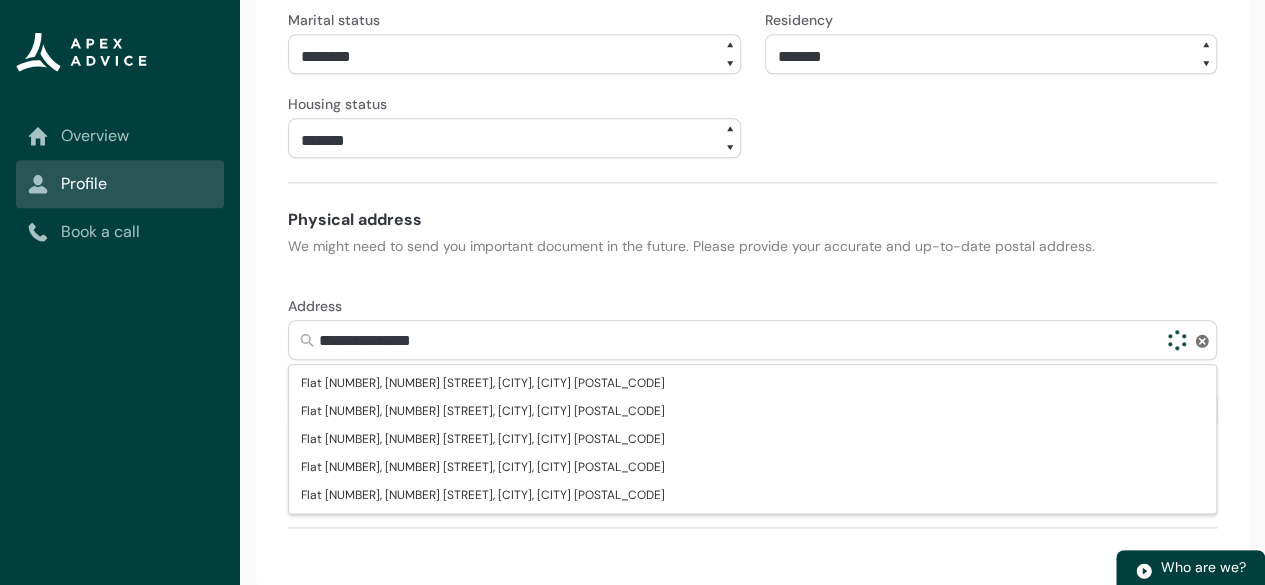 type on "9/[NUMBER] [STREET]" 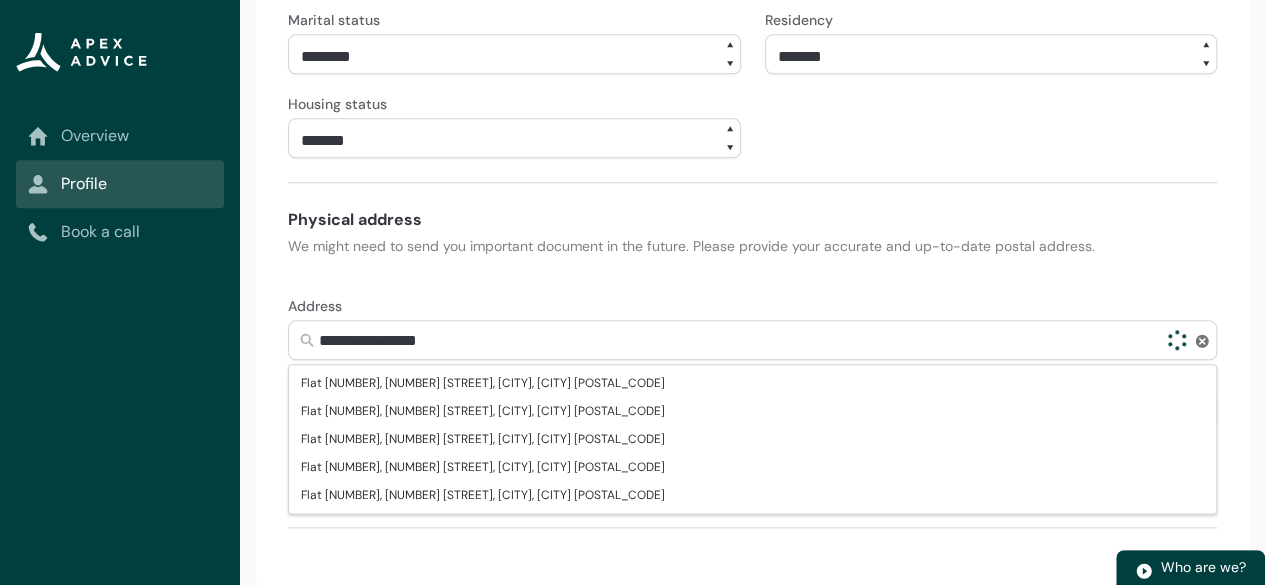 type on "9/[NUMBER] [STREET]" 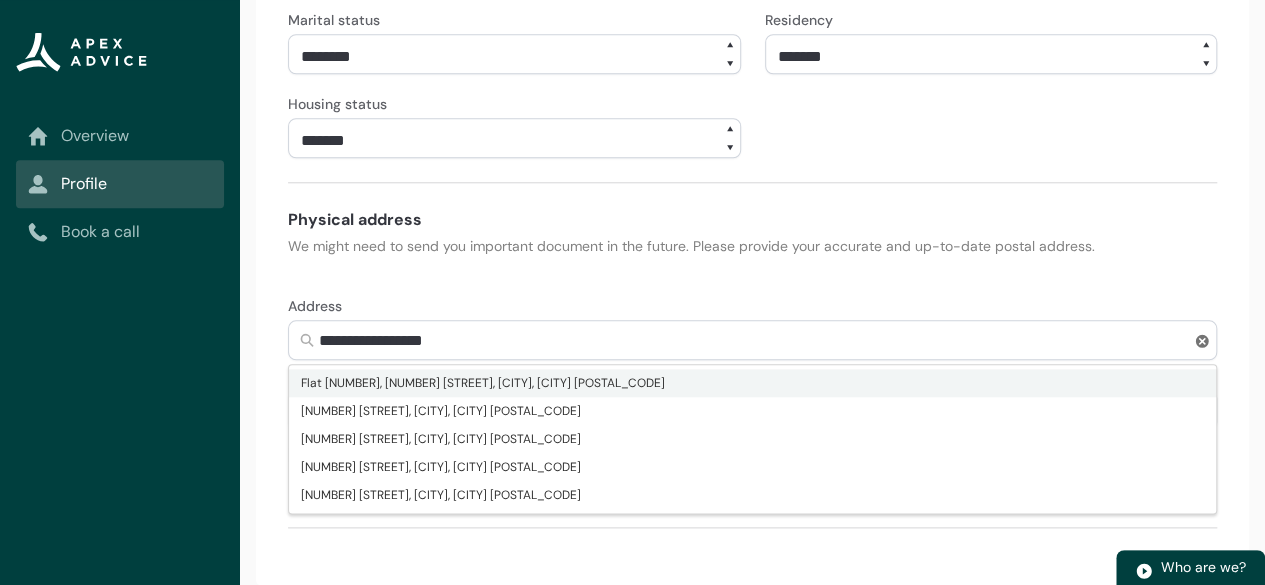 click on "Flat [NUMBER], [NUMBER] [STREET], [CITY], [CITY] [POSTAL_CODE]" at bounding box center (483, 383) 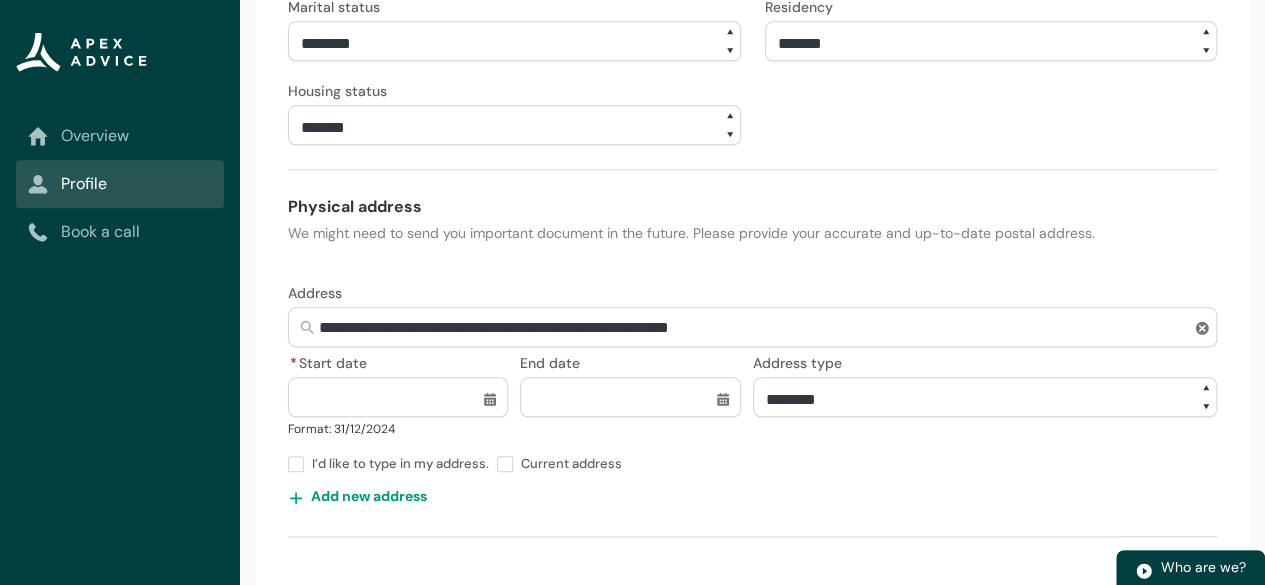 click on "* Start date" at bounding box center [398, 397] 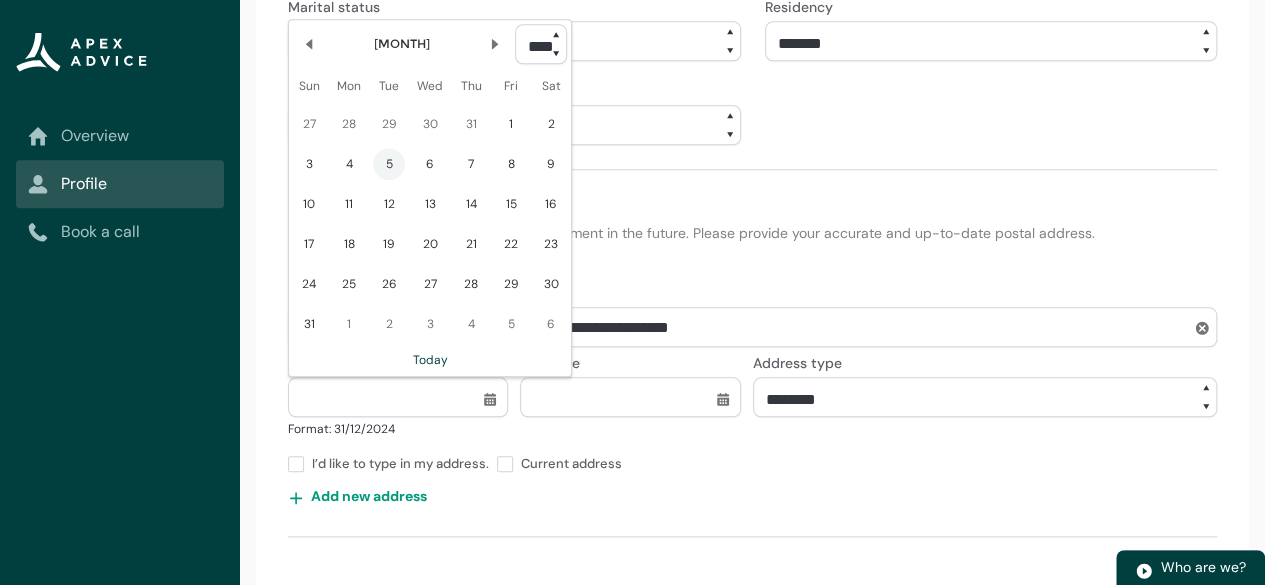 click on "**** **** **** **** **** **** **** **** **** **** **** **** **** **** **** **** **** **** **** **** **** **** **** **** **** **** **** **** **** **** **** **** **** **** **** **** **** **** **** **** **** **** **** **** **** **** **** **** **** **** **** **** **** **** **** **** **** **** **** **** **** **** **** **** **** **** **** **** **** **** **** **** **** **** **** **** **** **** **** **** **** **** **** **** **** **** **** **** **** **** **** **** **** **** **** **** **** **** **** **** **** **** **** **** **** **** **** **** **** **** **** **** **** **** **** **** **** **** **** **** **** **** **** **** **** **** **** **** **** **** **** **** **** **** **** **** **** **** **** **** **** **** **** **** **** **** **** **** **** **** **** **** **** **** **** **** **** **** **** **** **** **** **** **** **** **** **** **** **** **** **** **** **** **** **** **** **** **** **** **** **** **** **** **** **** **** **** **** **** **** **** **** **** **** **** **** **** **** **** **** ****" at bounding box center [541, 44] 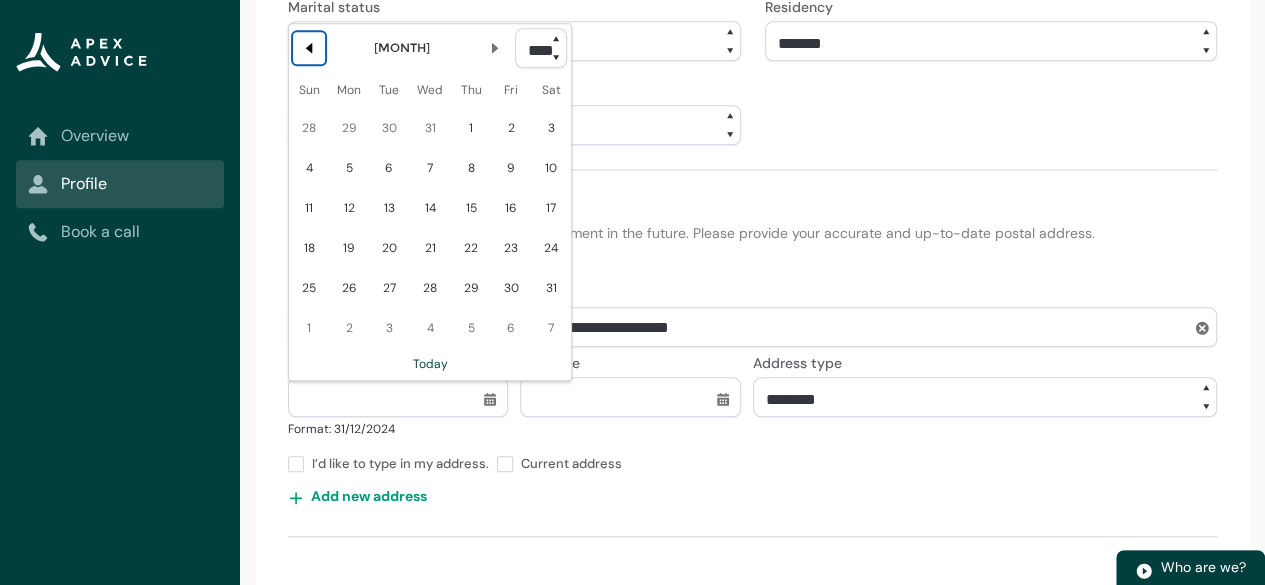 click 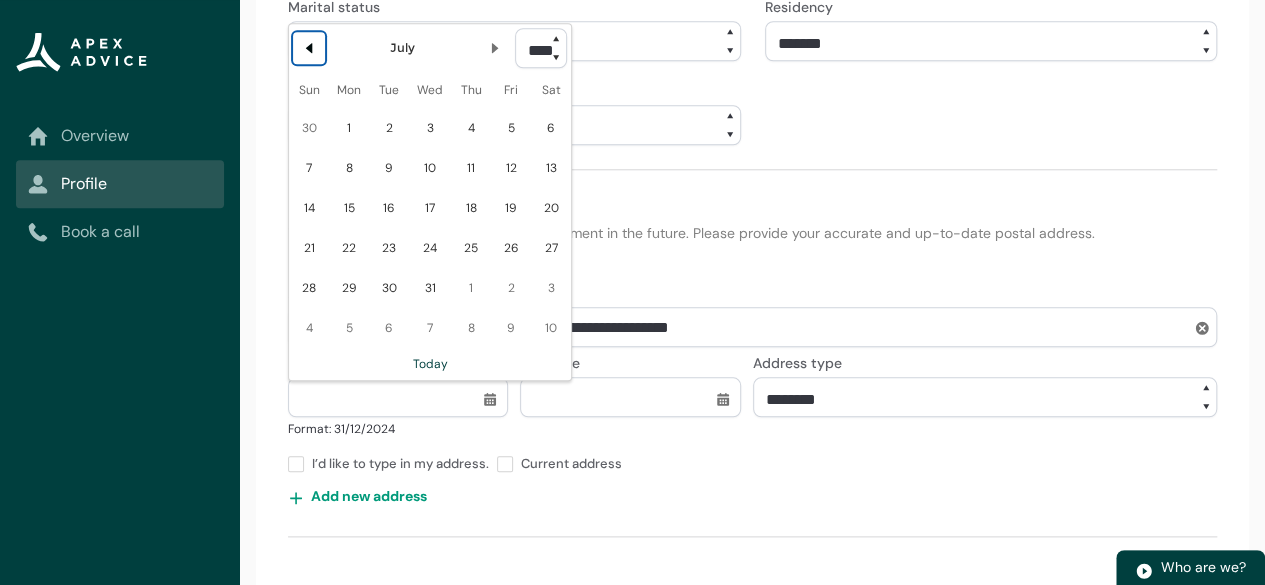 click 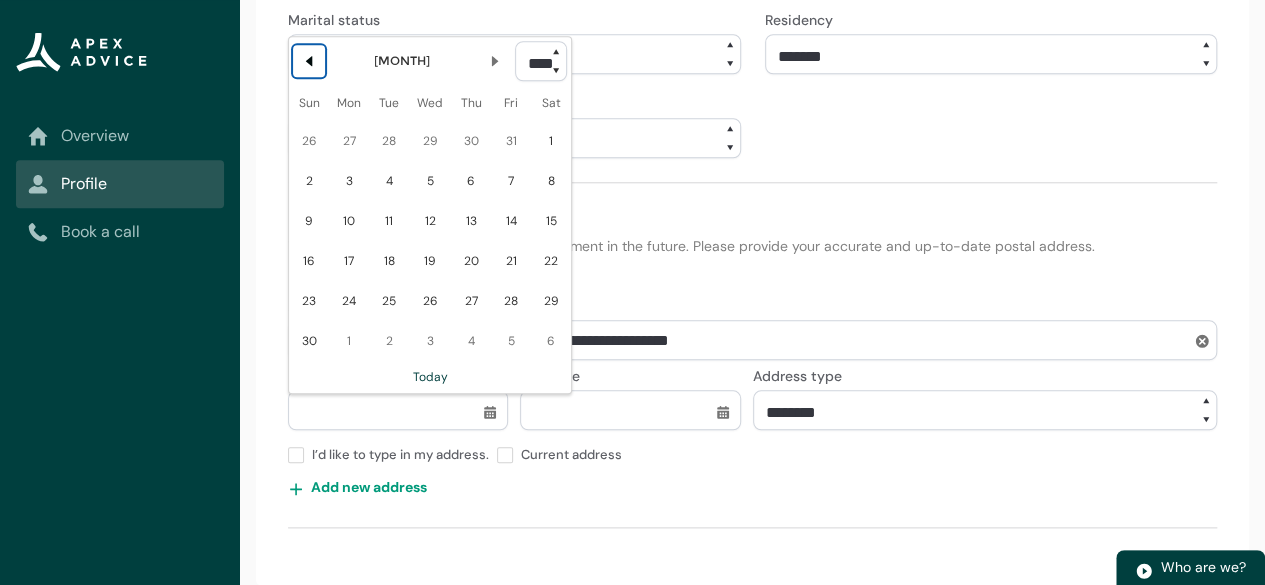 click 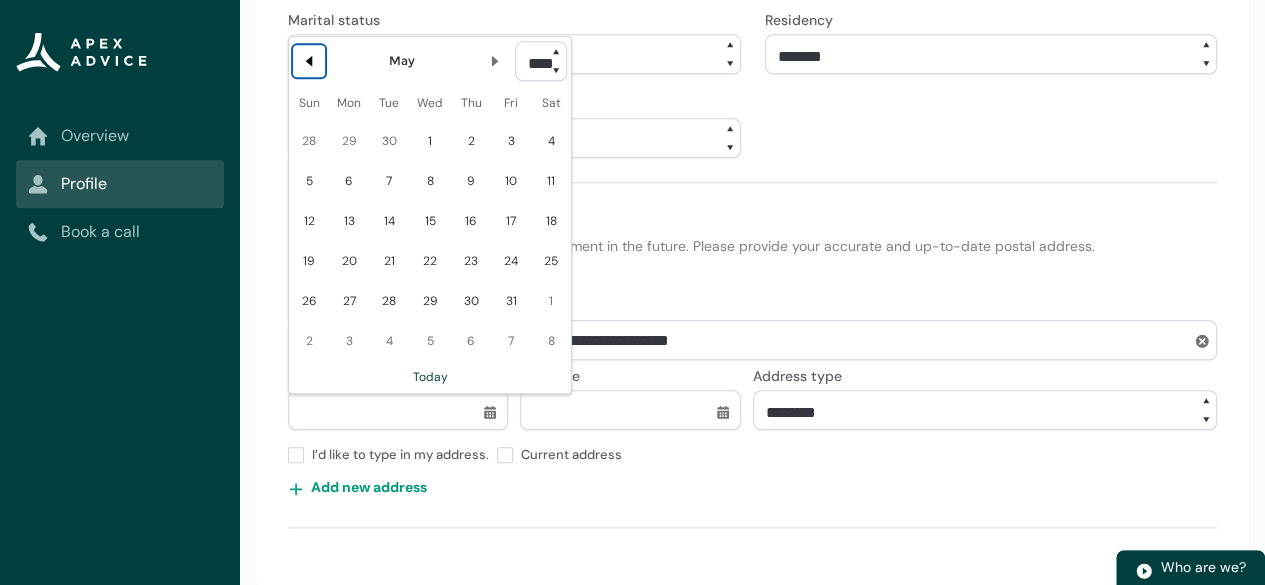 click 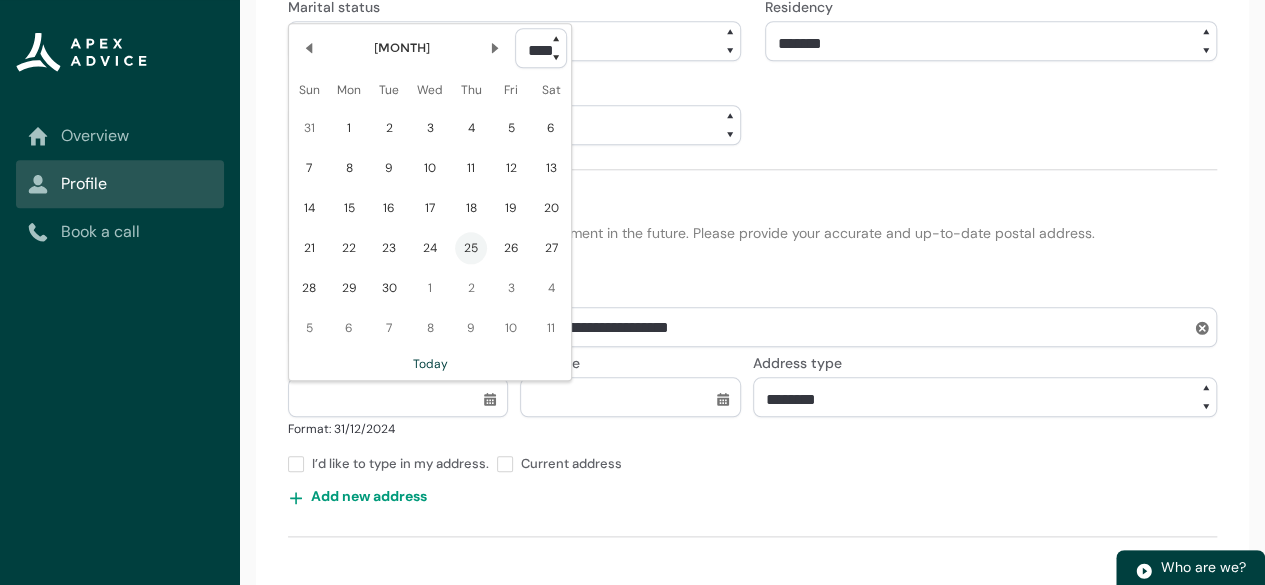 click on "25" 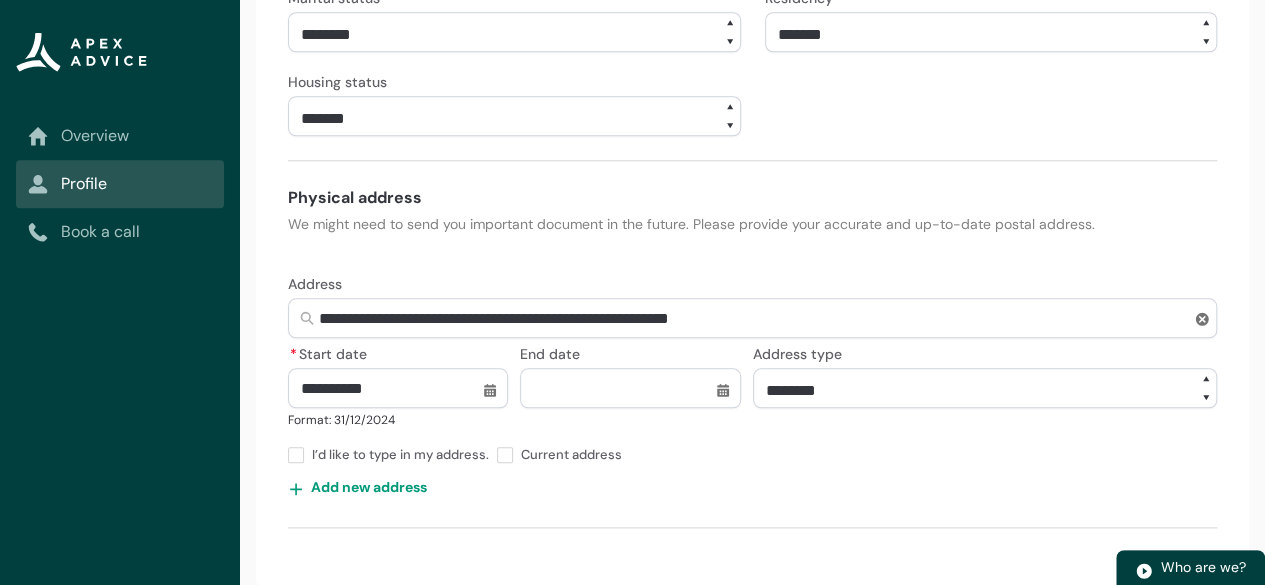 scroll, scrollTop: 950, scrollLeft: 0, axis: vertical 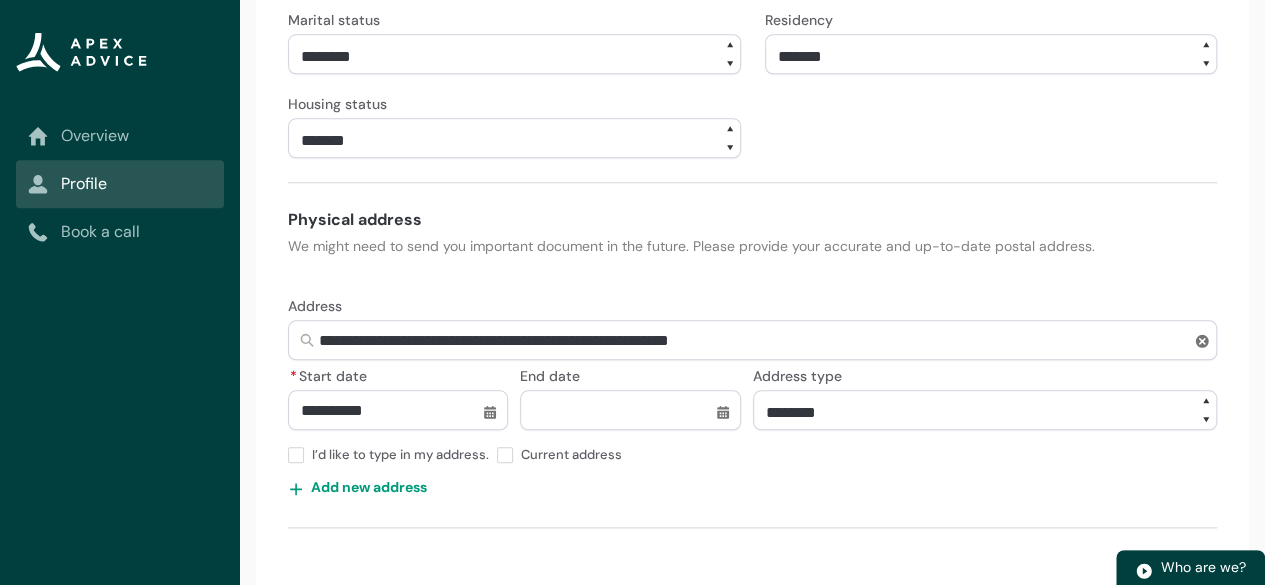 click at bounding box center (505, 455) 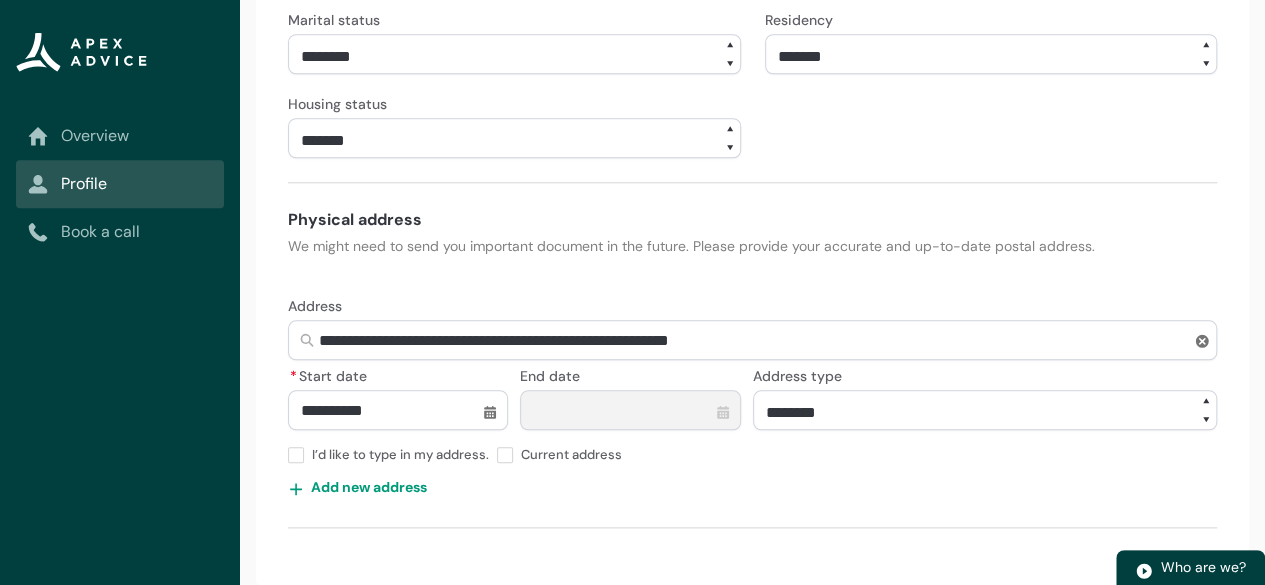 click on "******** *******" at bounding box center [985, 410] 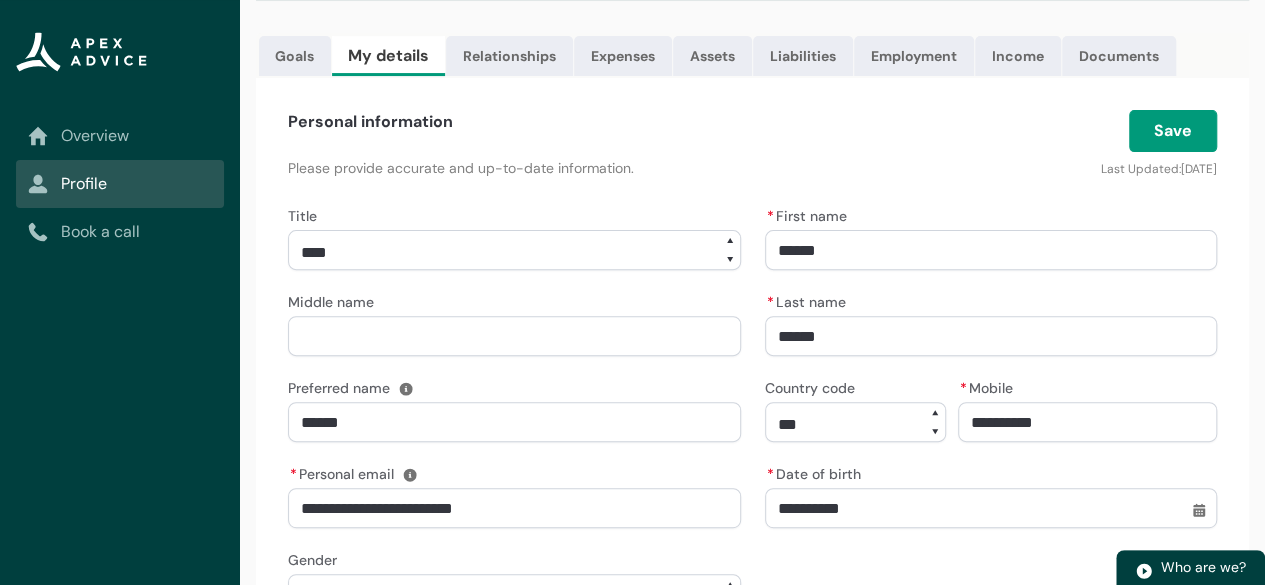scroll, scrollTop: 0, scrollLeft: 0, axis: both 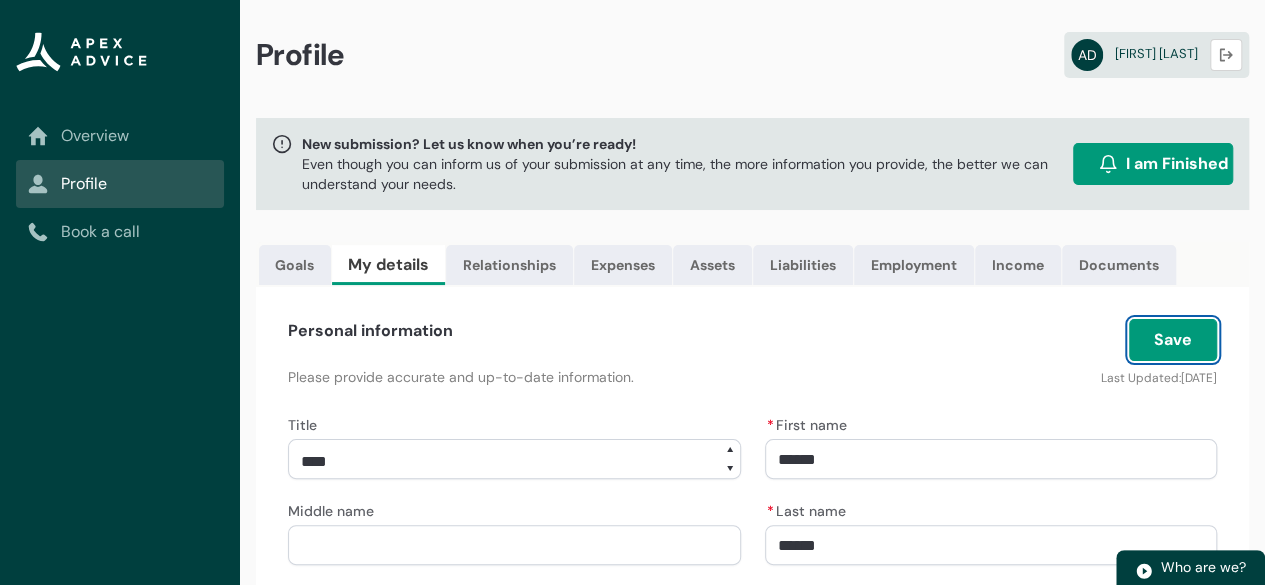 click on "Save" at bounding box center (1173, 340) 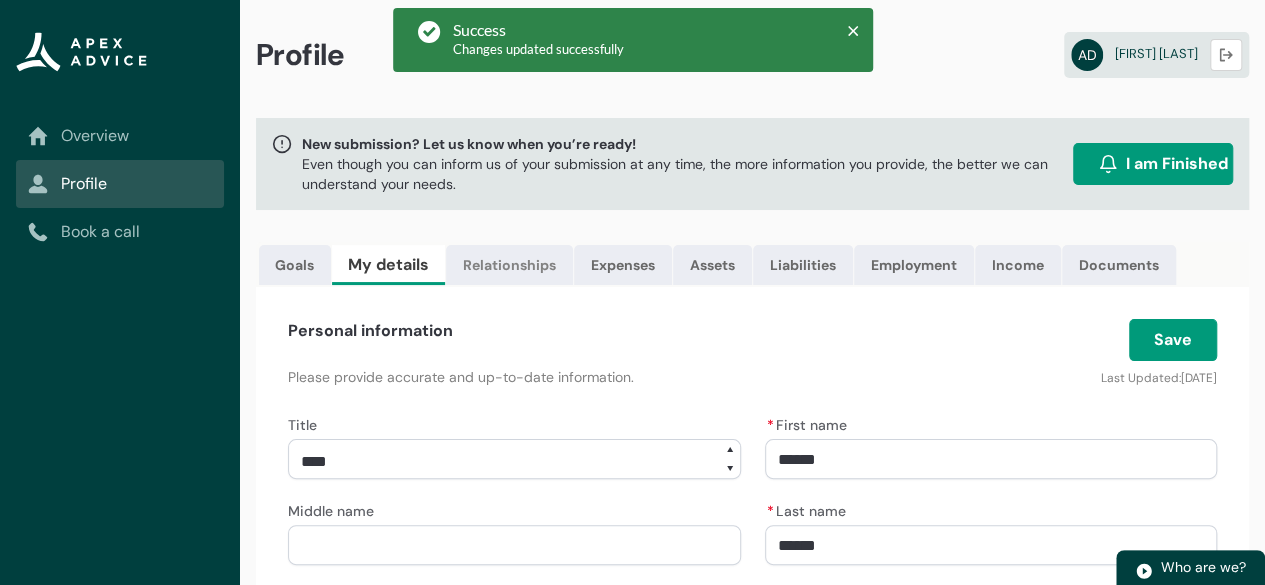 click on "Relationships" at bounding box center [509, 265] 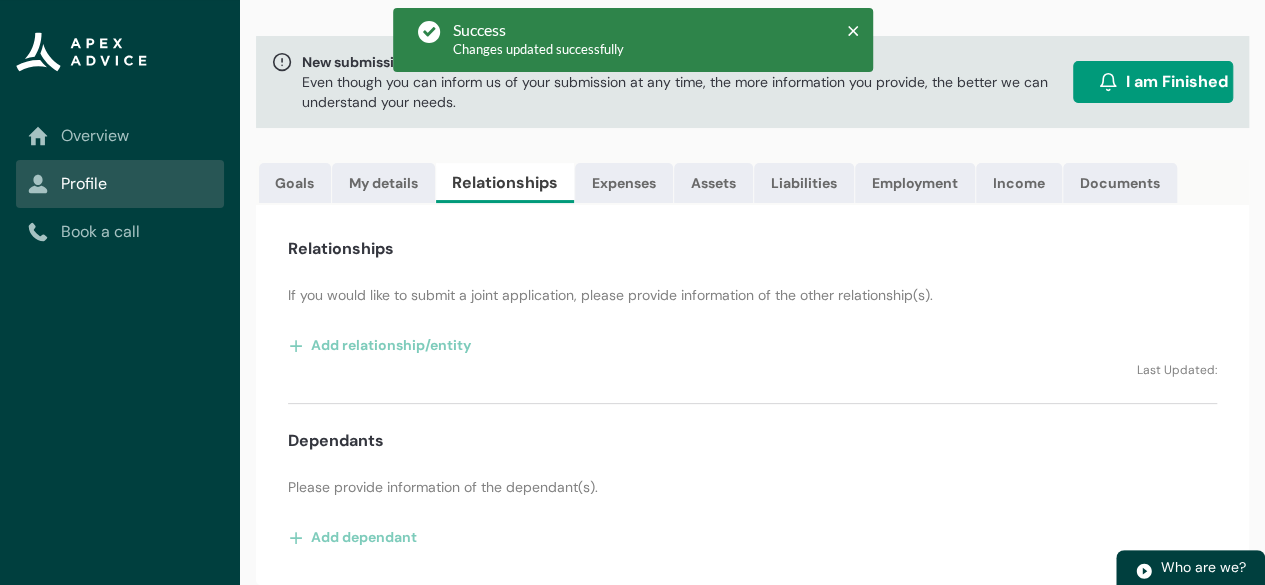 scroll, scrollTop: 94, scrollLeft: 0, axis: vertical 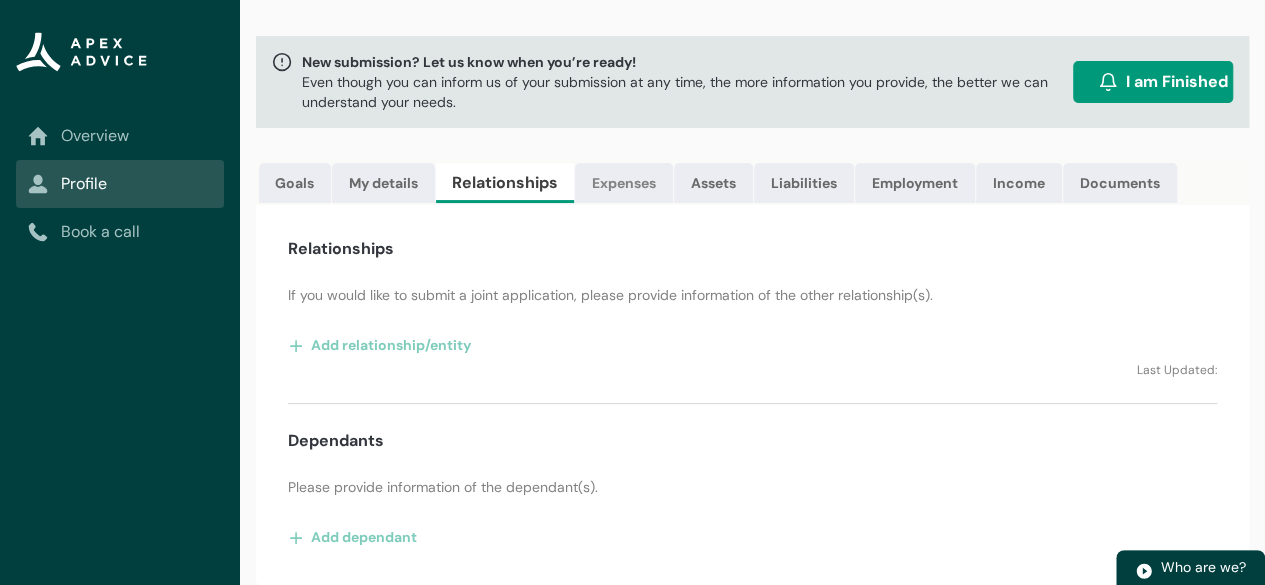 click on "Expenses" at bounding box center [624, 183] 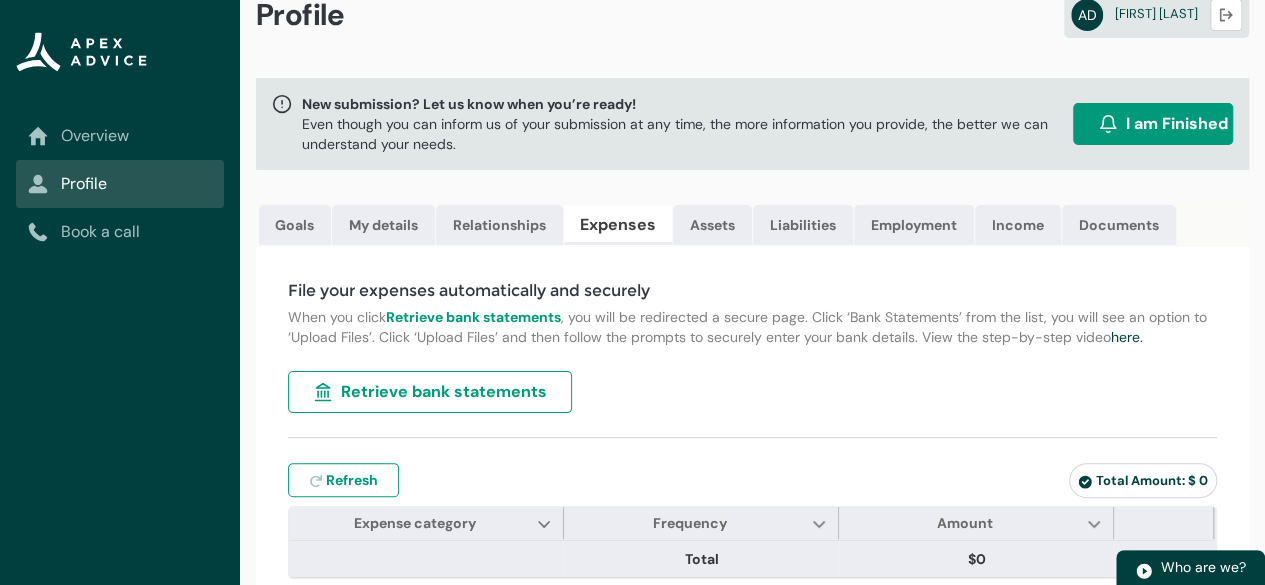 scroll, scrollTop: 76, scrollLeft: 0, axis: vertical 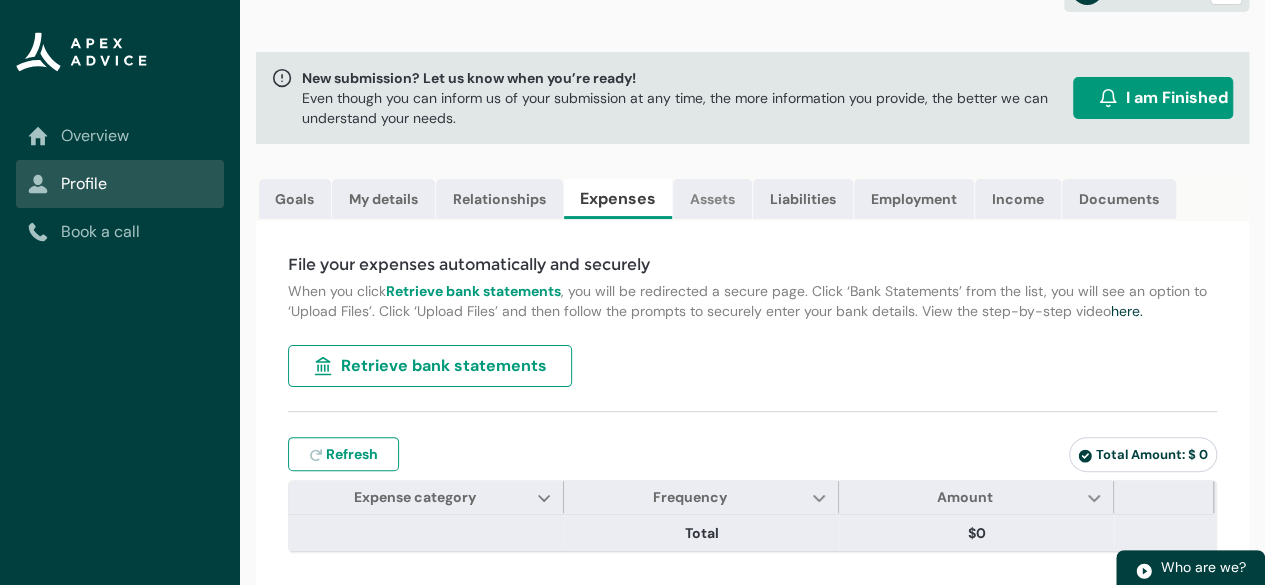 click on "Assets" at bounding box center (712, 199) 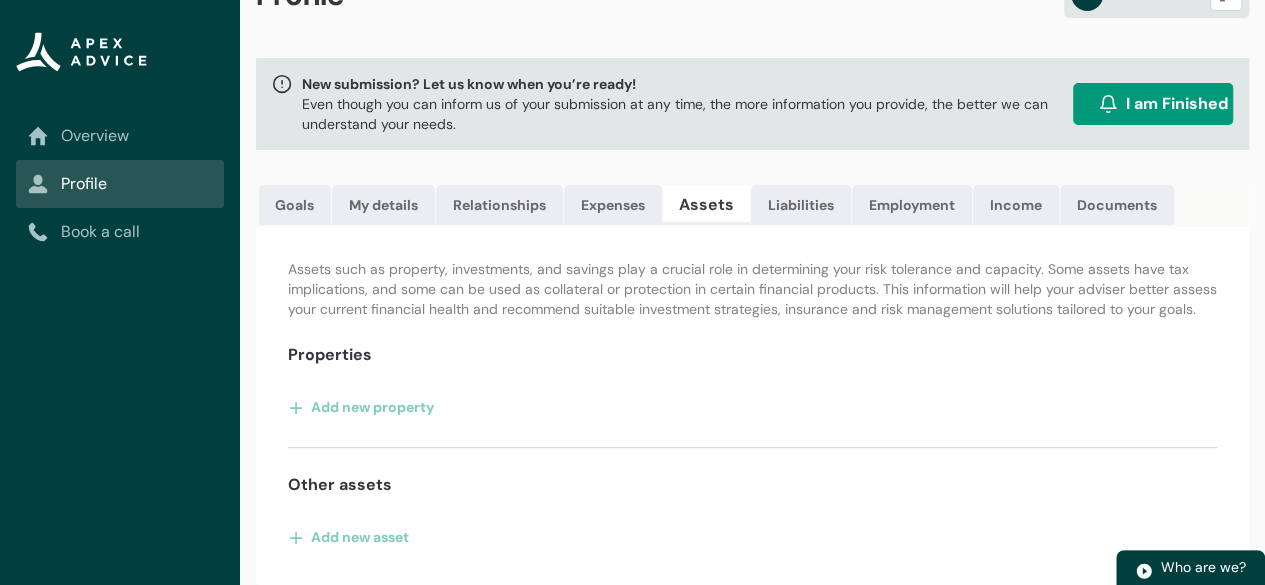 scroll, scrollTop: 72, scrollLeft: 0, axis: vertical 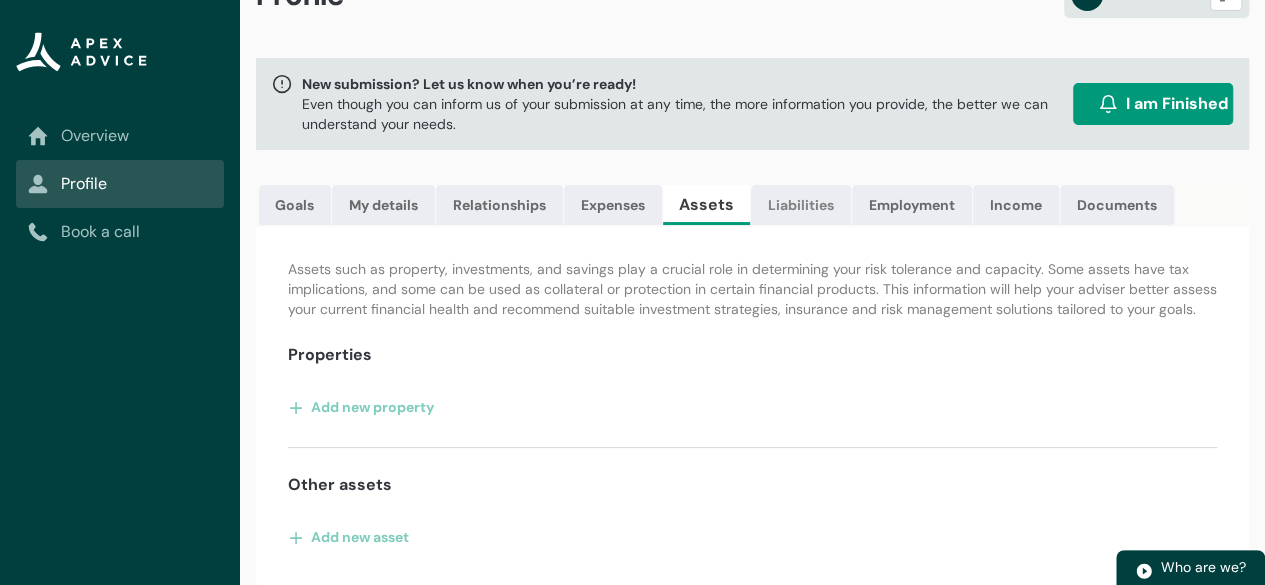 click on "Liabilities" at bounding box center (801, 205) 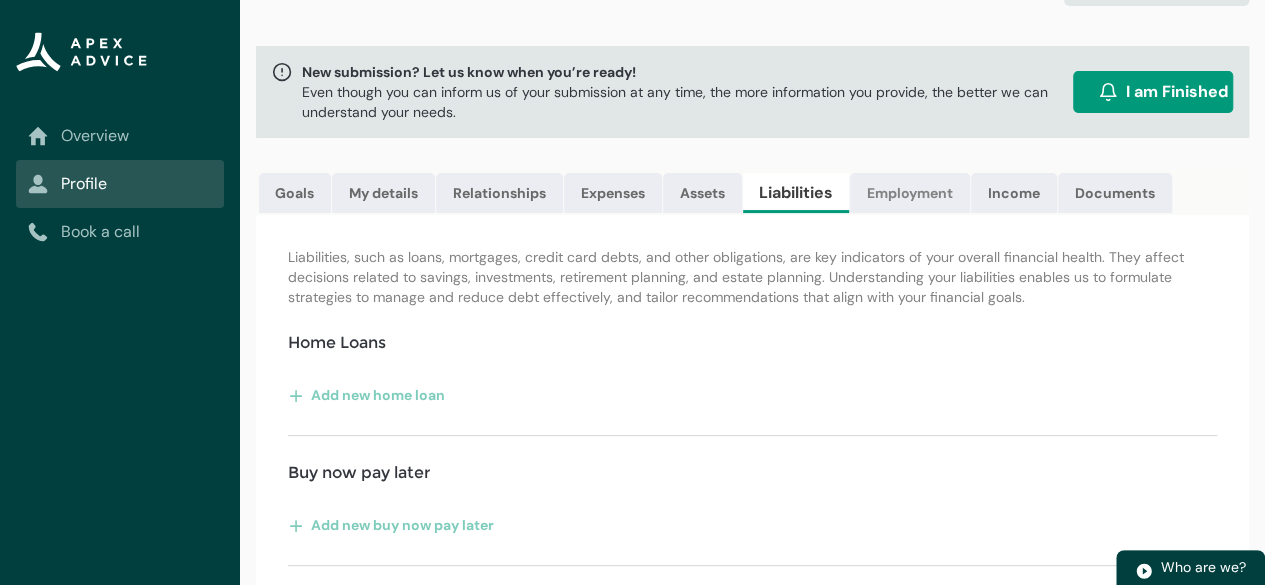 click on "Employment" at bounding box center (910, 193) 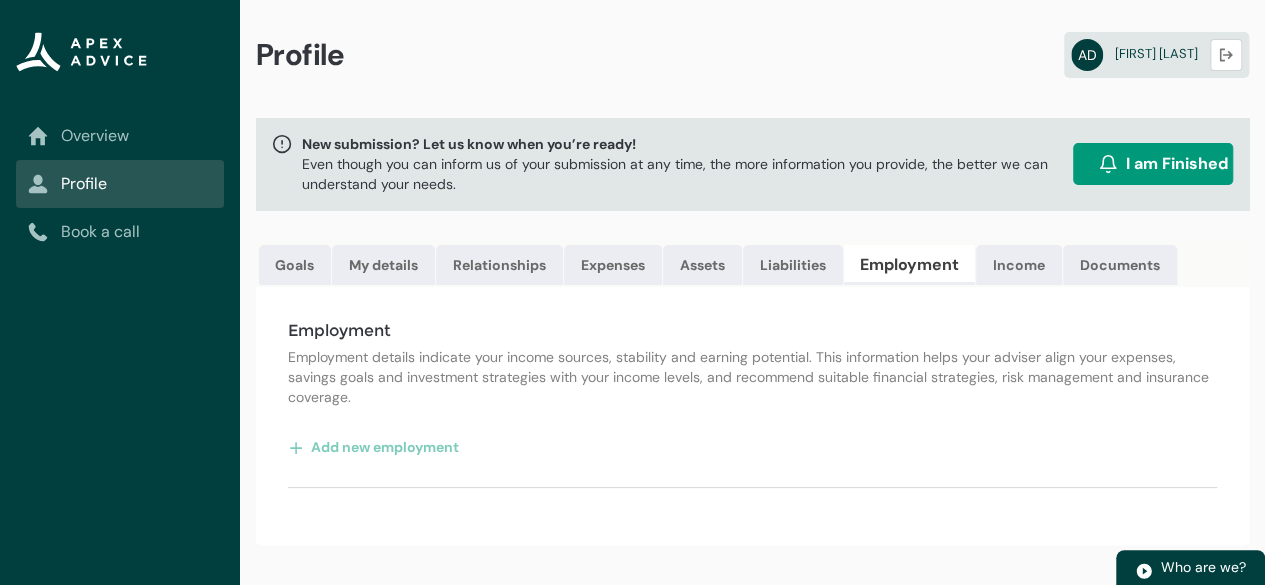 scroll, scrollTop: 0, scrollLeft: 0, axis: both 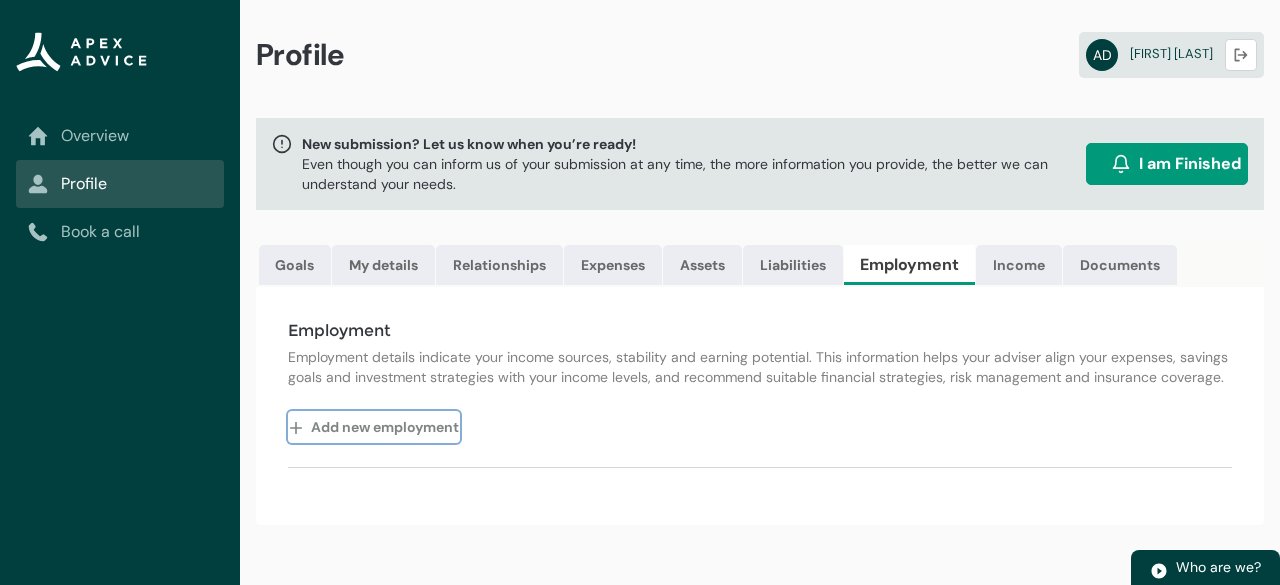 click on "Add new employment" at bounding box center [374, 427] 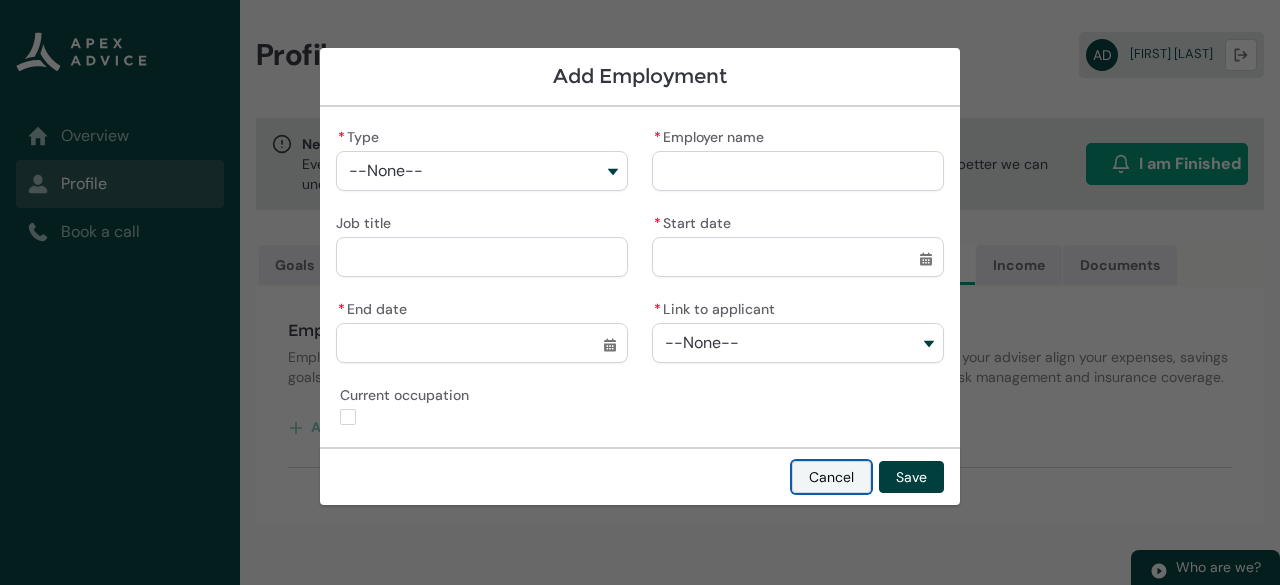 click on "Cancel" at bounding box center (831, 477) 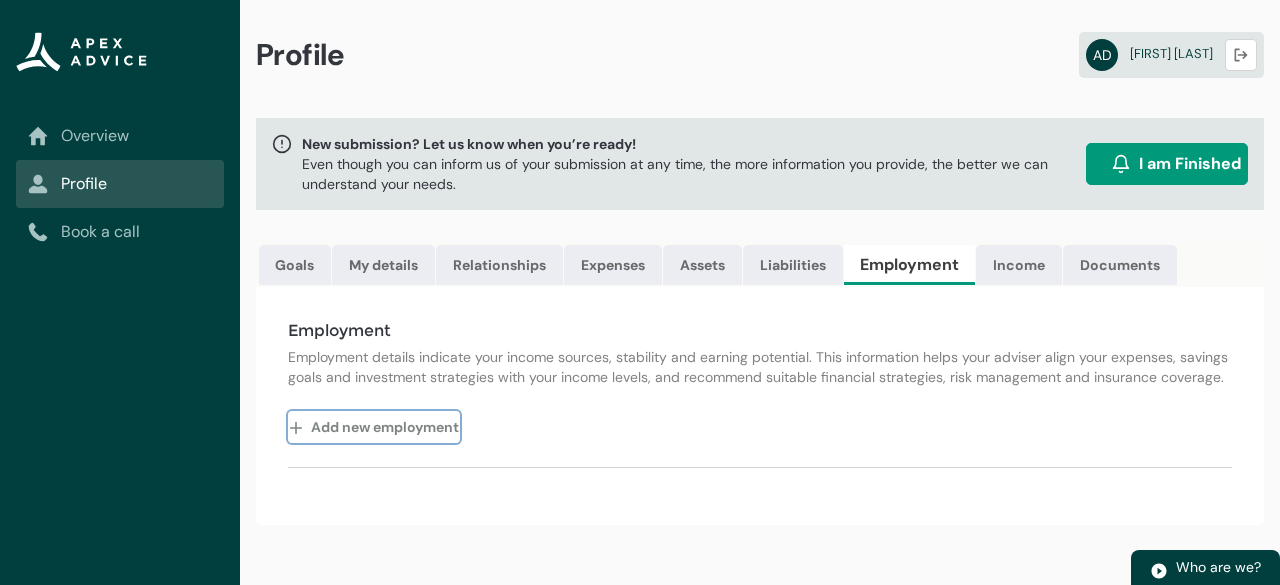 click on "Add new employment" at bounding box center [374, 427] 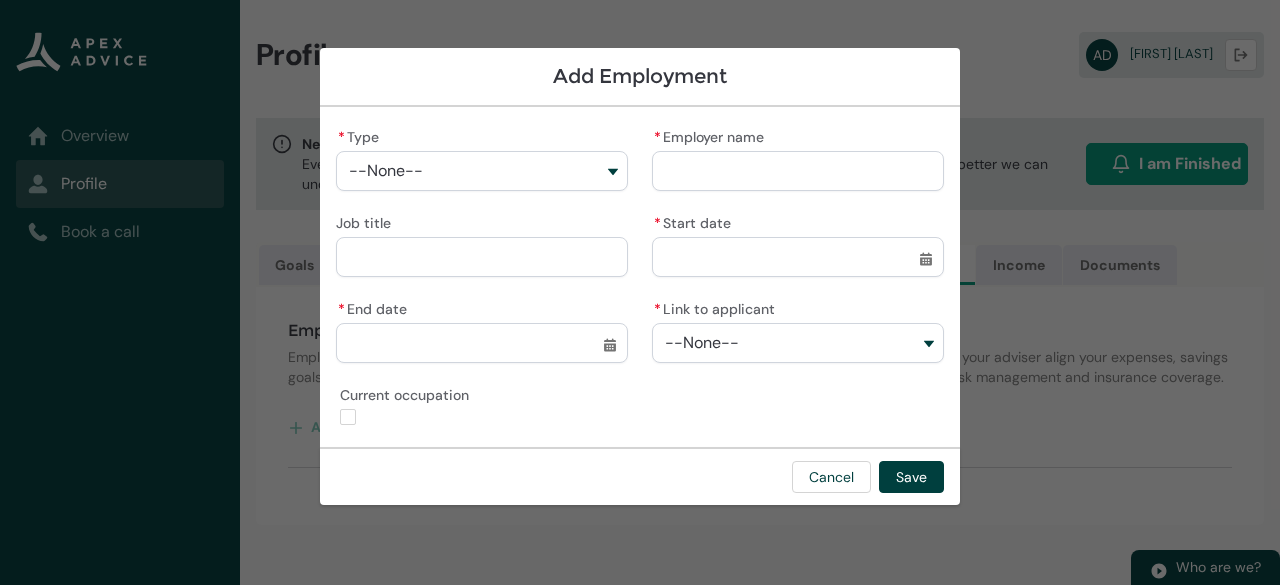 click on "--None--" at bounding box center (482, 171) 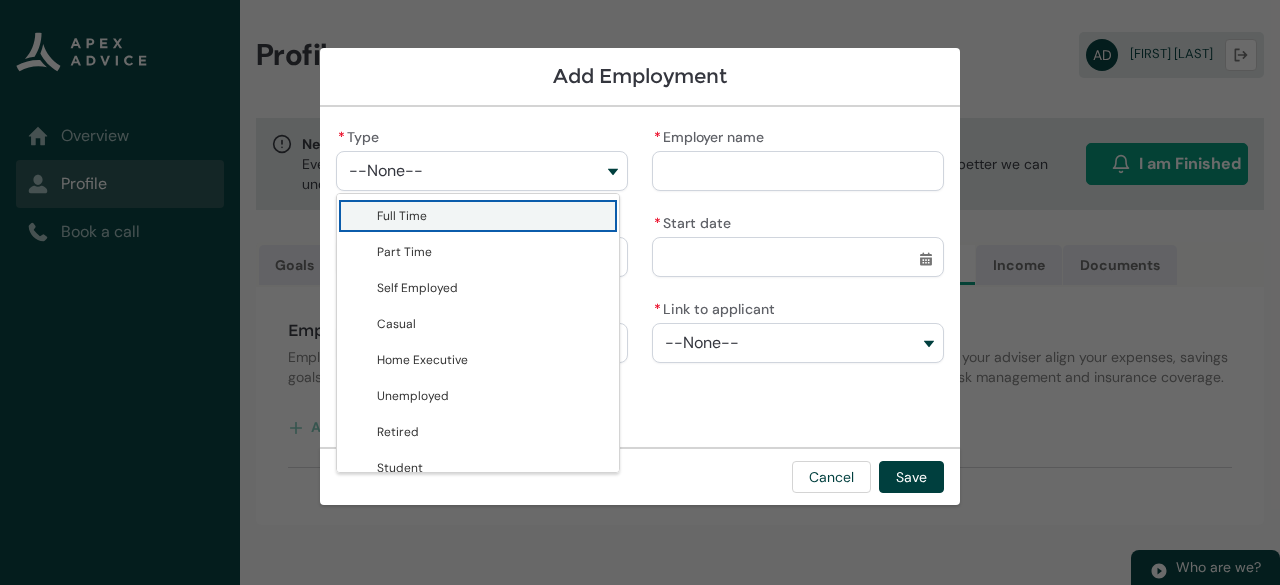click on "Full Time" at bounding box center (478, 216) 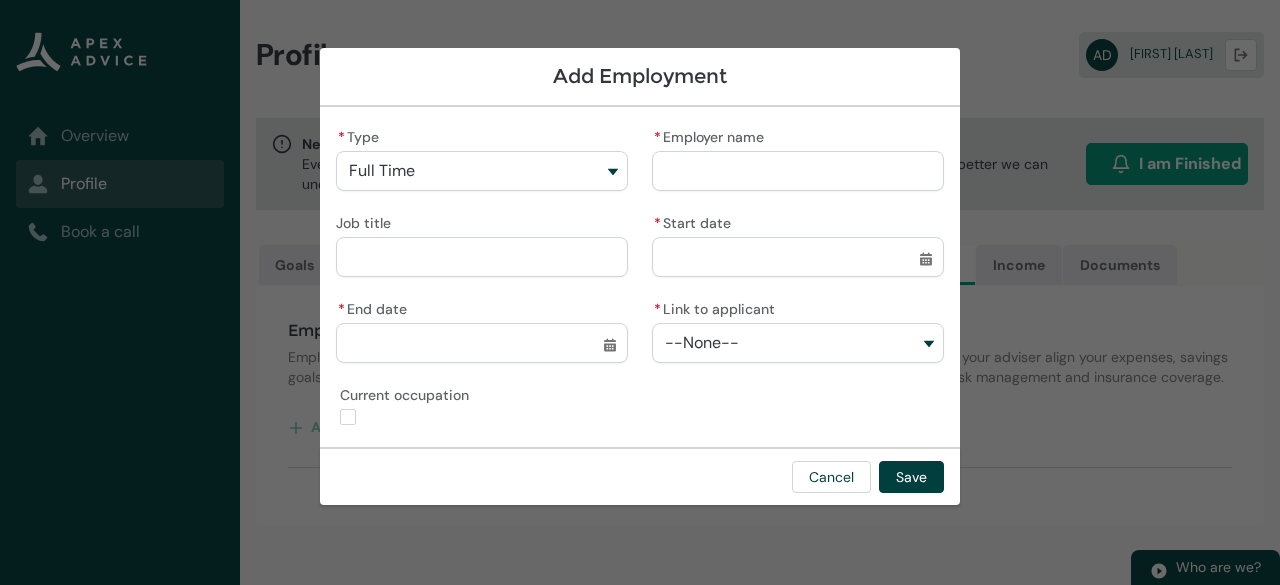 click on "* Employer name" at bounding box center (798, 171) 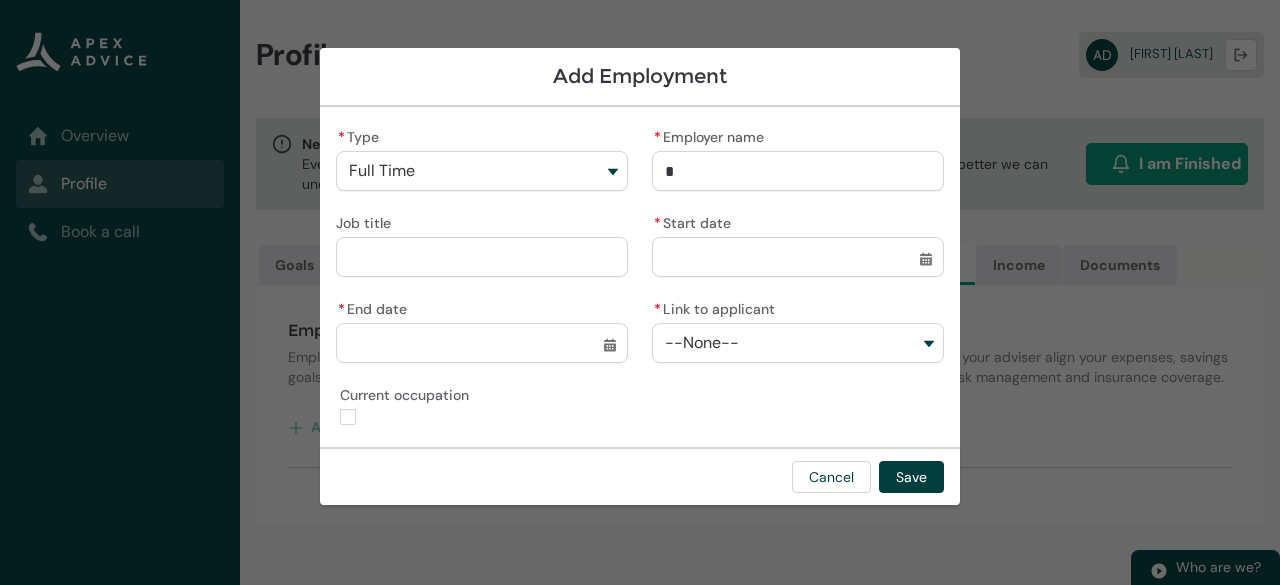 type on "[FIRST]" 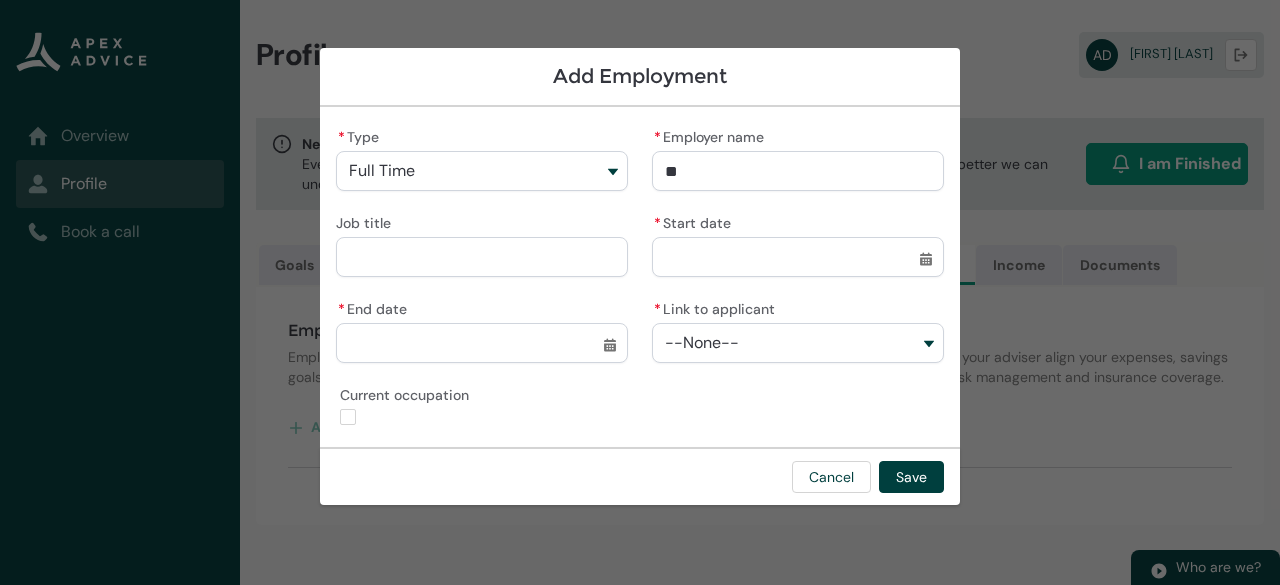 type on "[FIRST]" 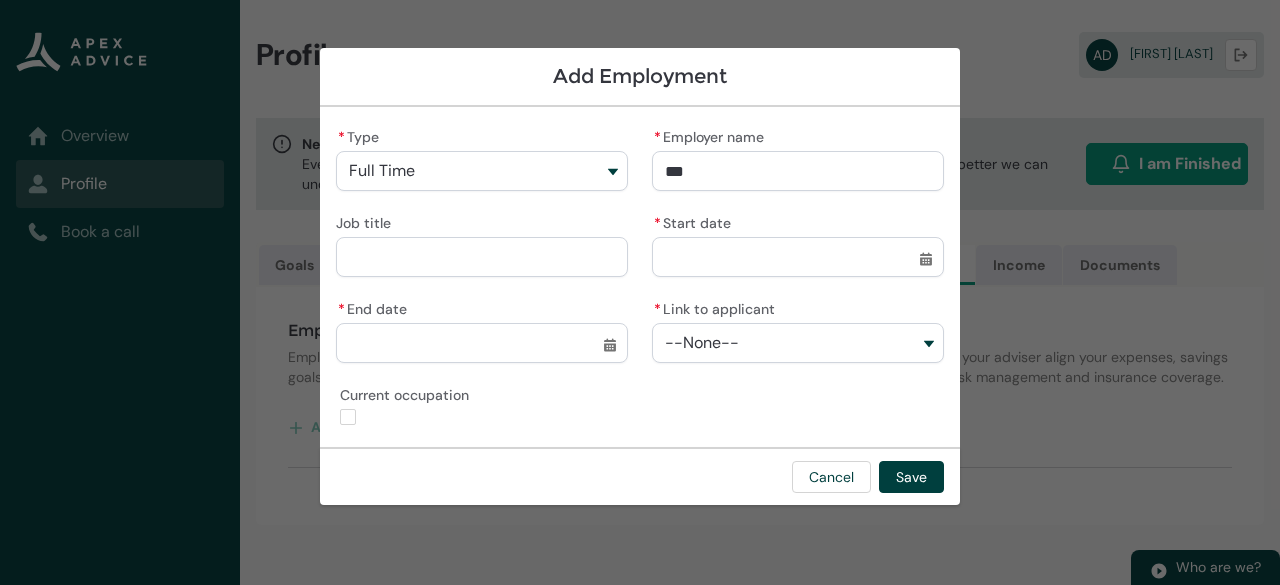 type on "[FIRST]" 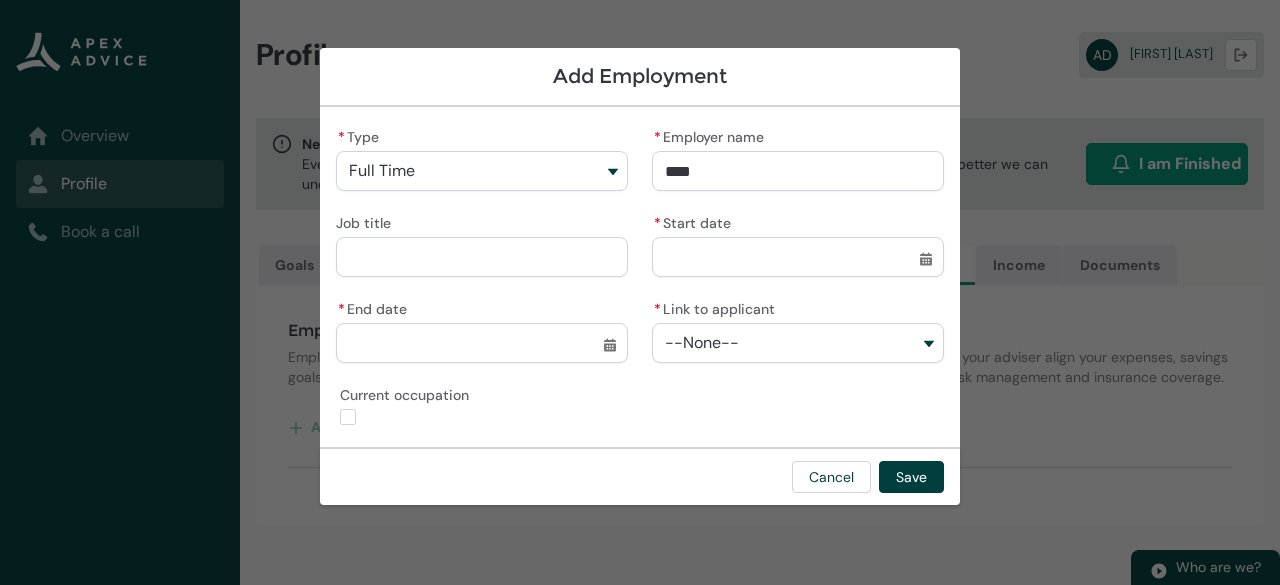 type on "[FIRST]" 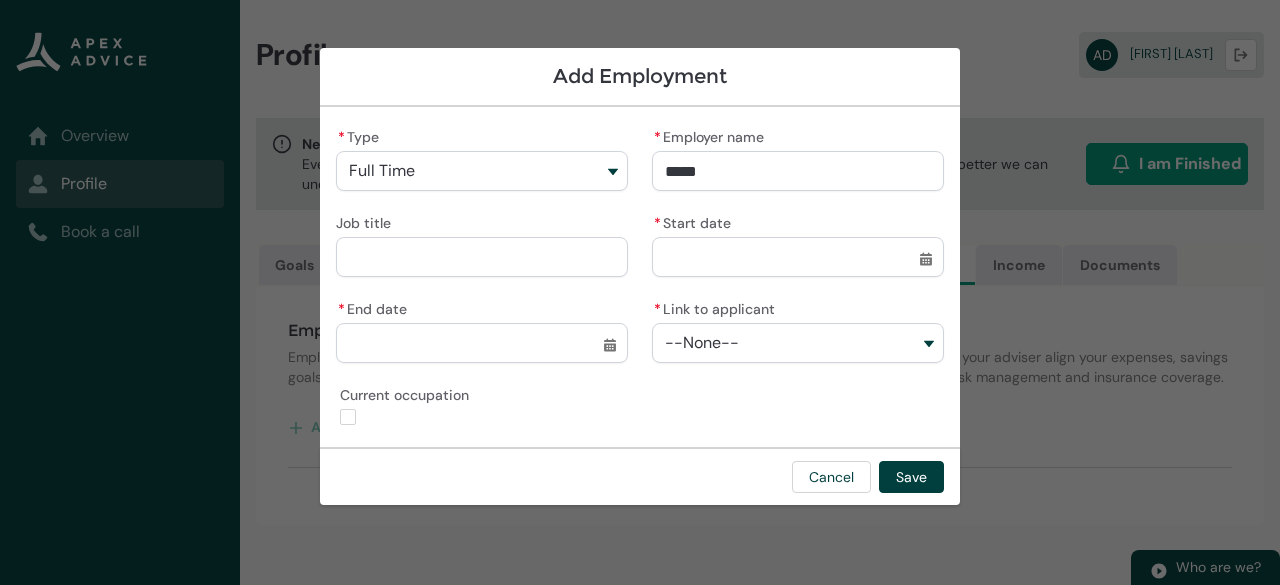 type on "[FIRST]" 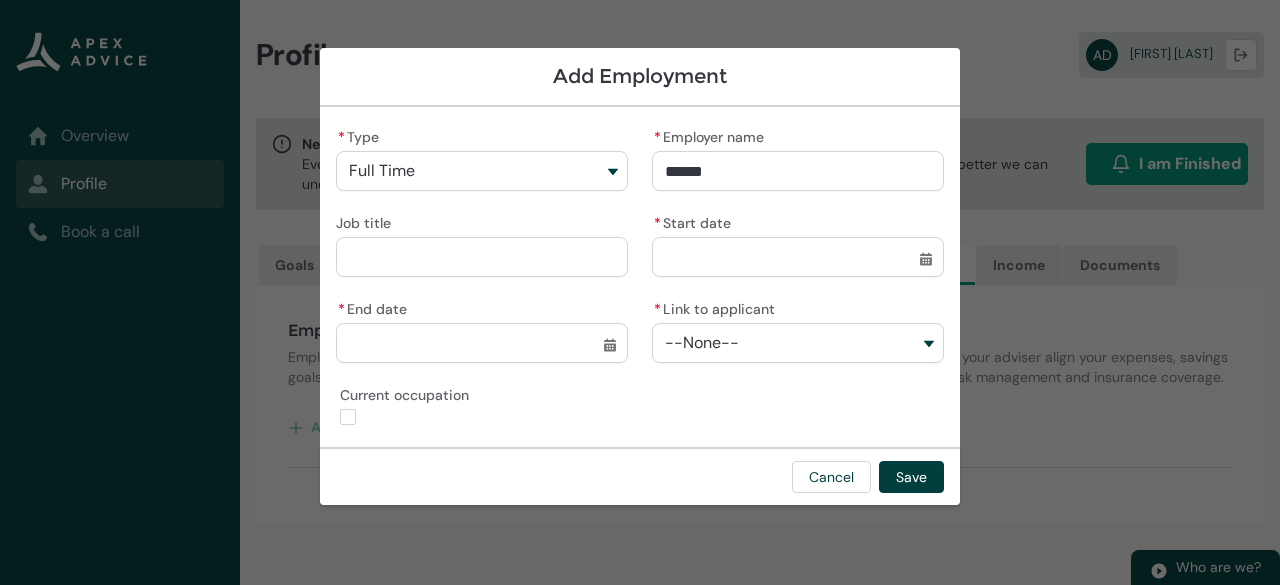 type on "[FIRST] [LAST]" 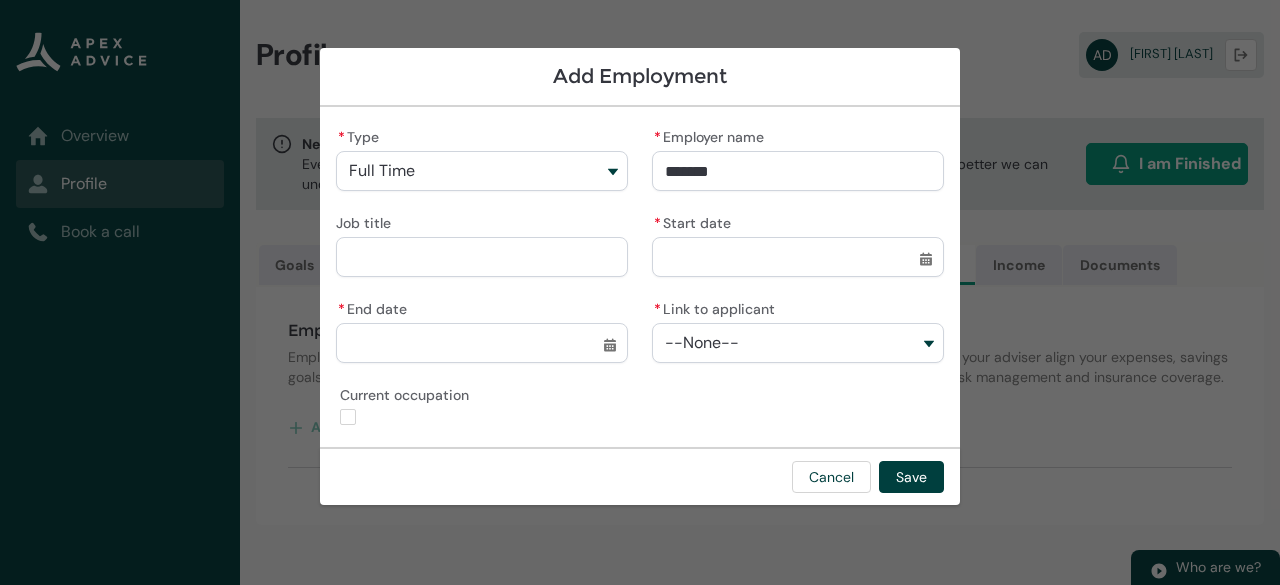 type on "[FIRST] [LAST]" 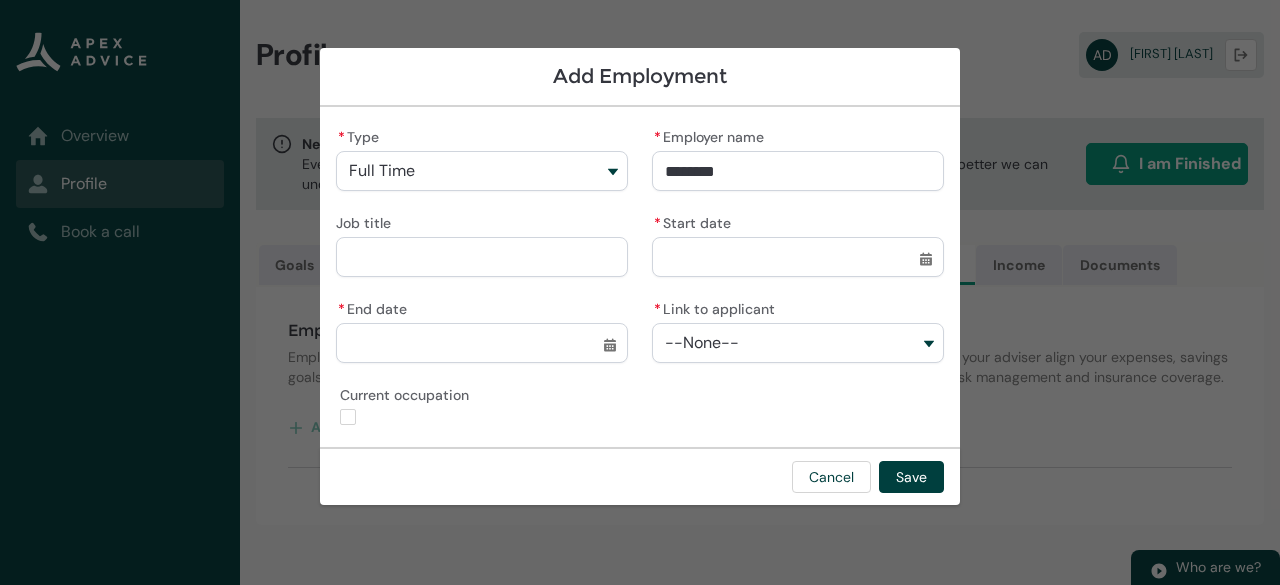 type on "[FIRST] [LAST]" 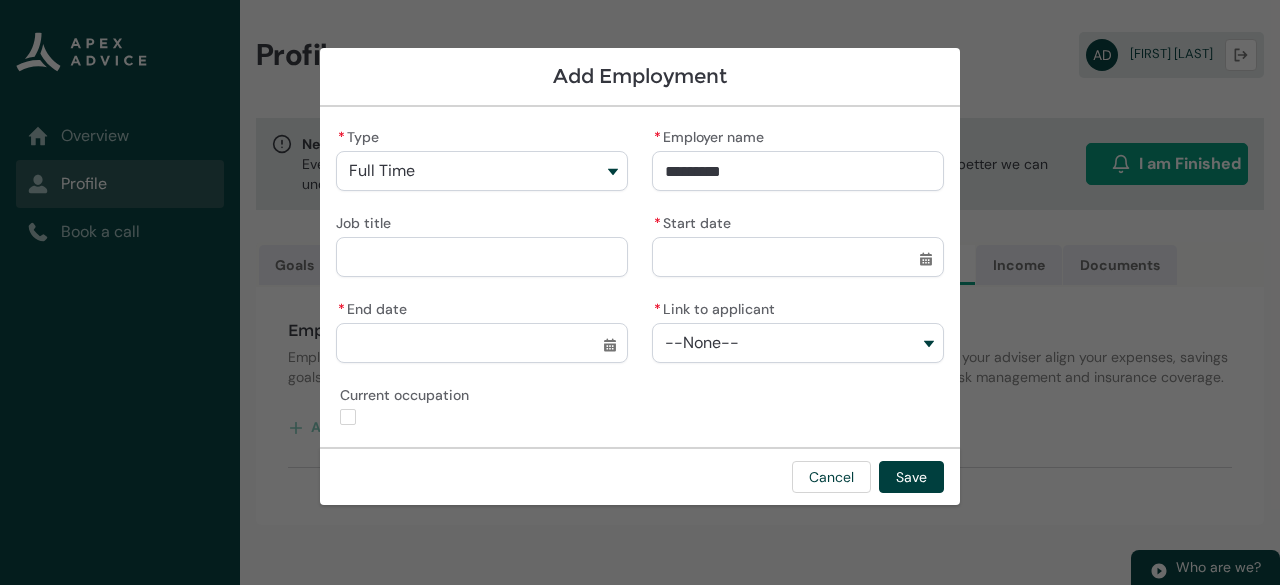 type on "[FIRST] [LAST]" 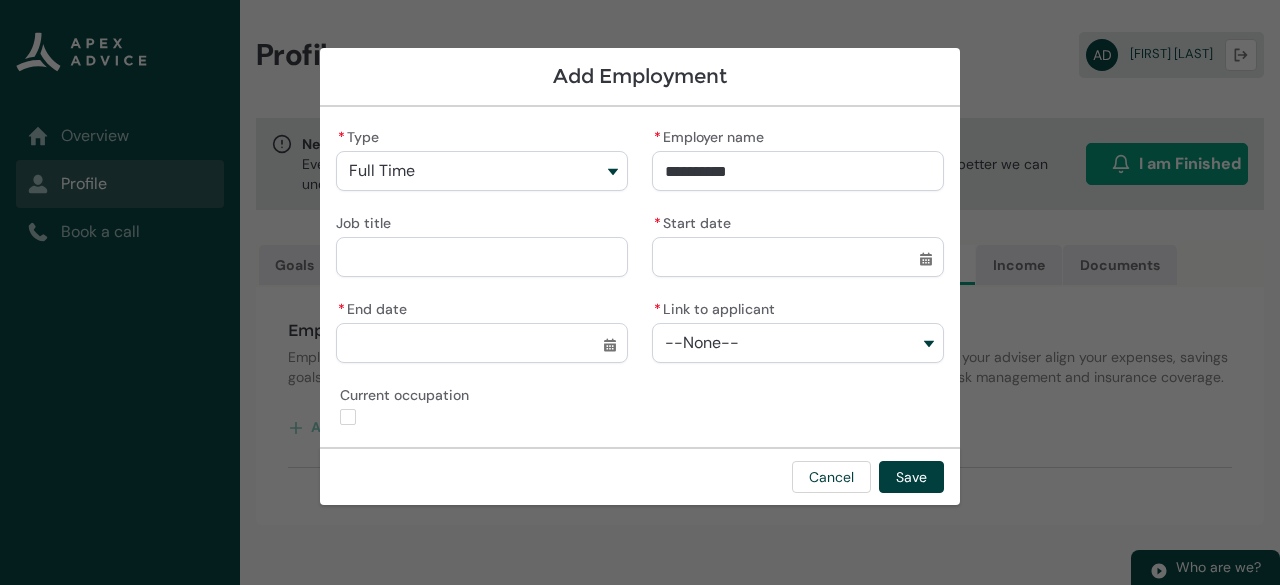 type on "[FIRST] [LAST]" 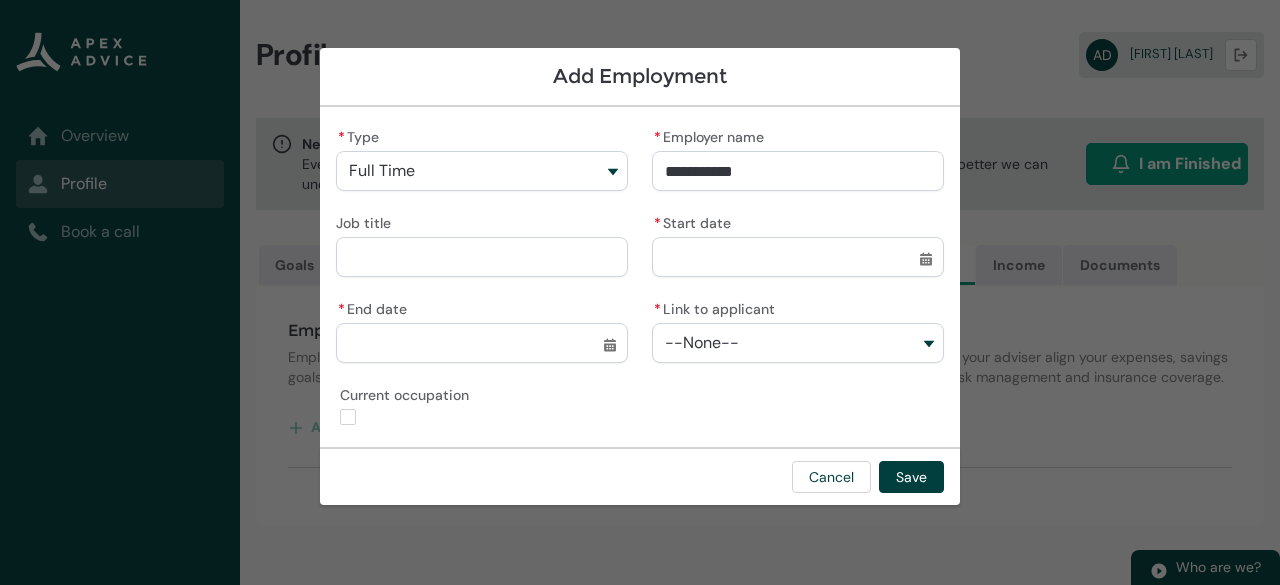 click on "Job title" at bounding box center [482, 257] 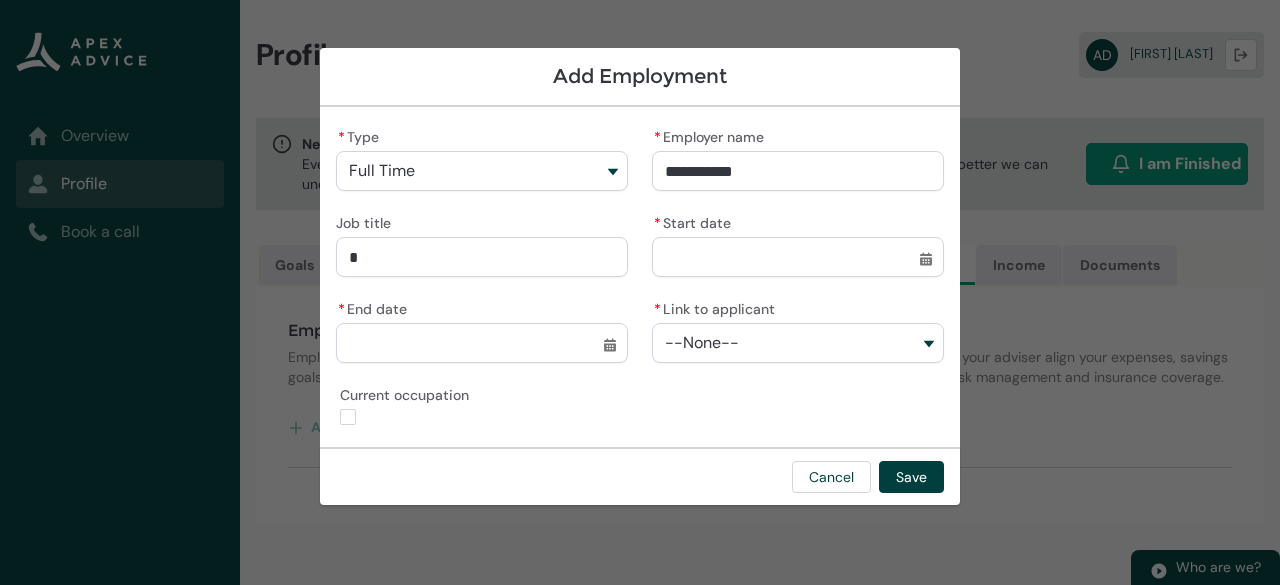 type on "Be" 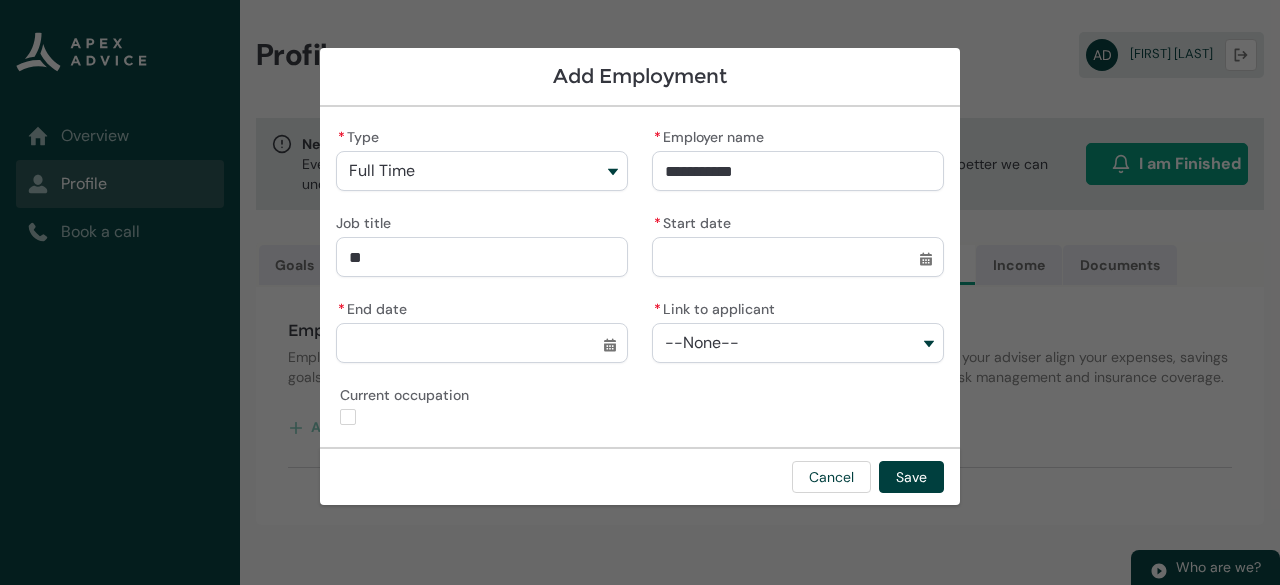 type on "[PERSON_NAME]" 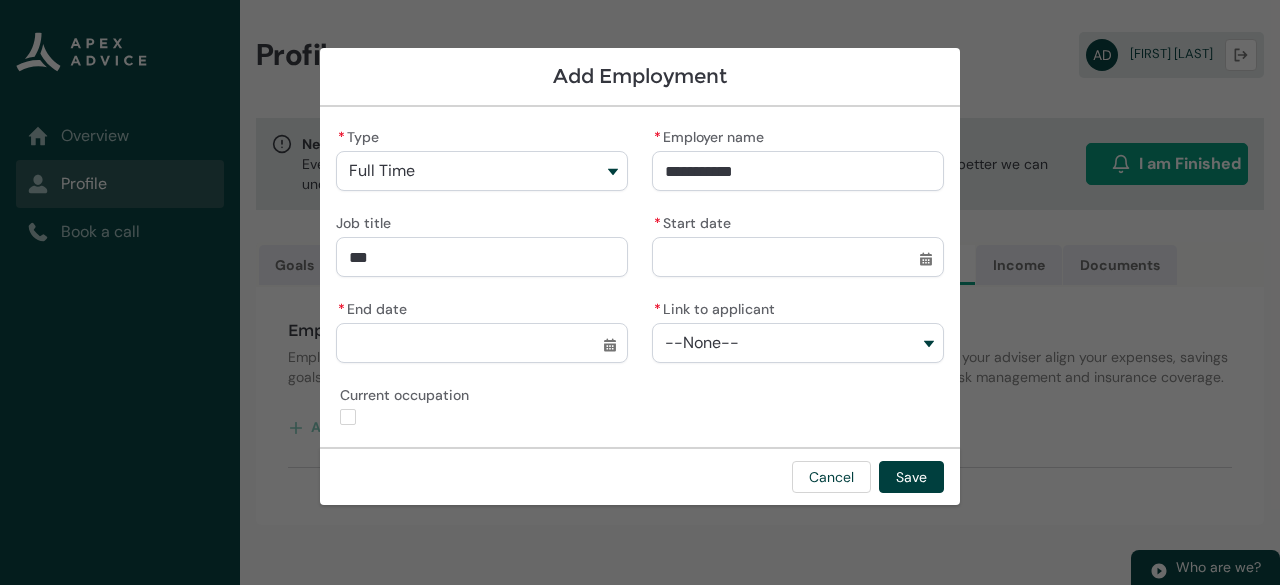 type on "[PERSON_NAME]" 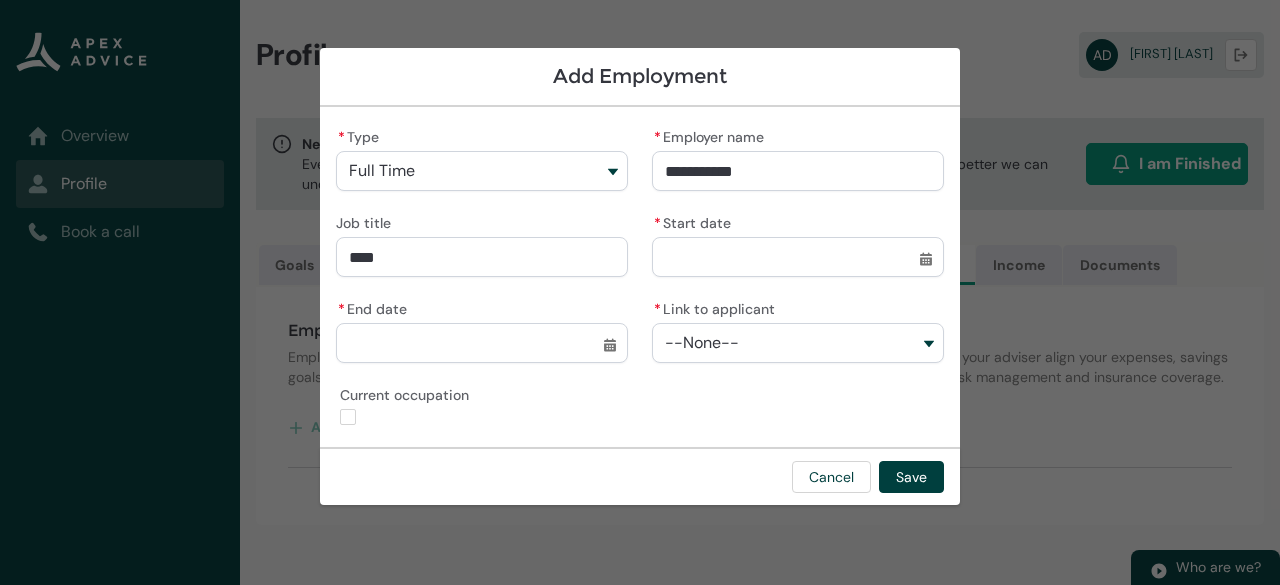 type on "[PERSON_NAME]" 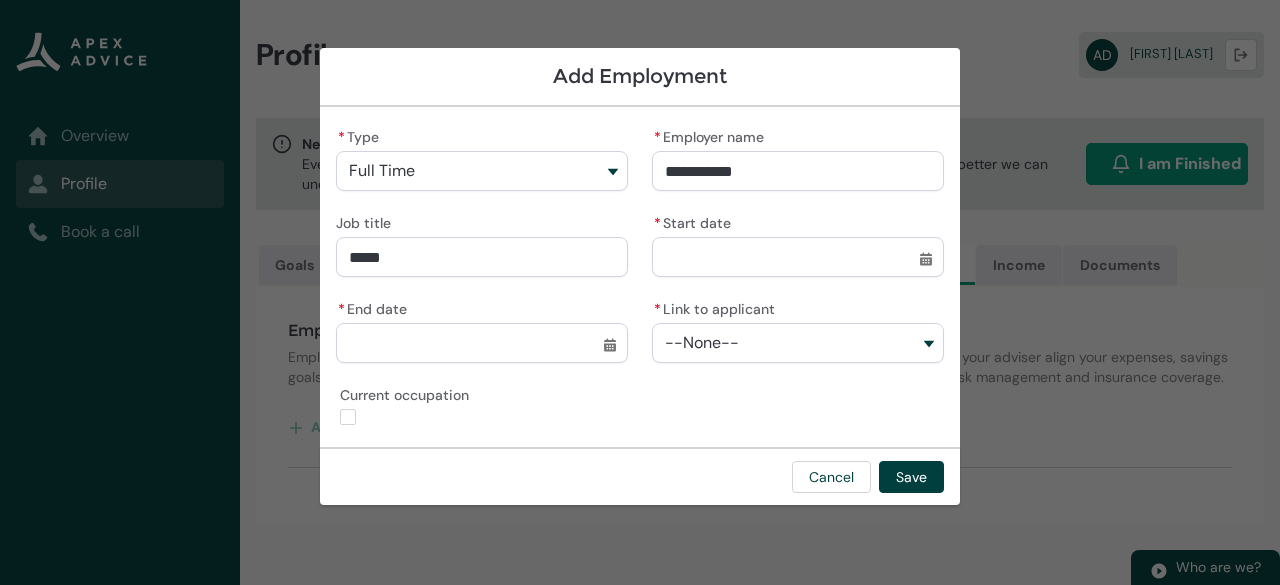 type on "[PERSON_NAME]" 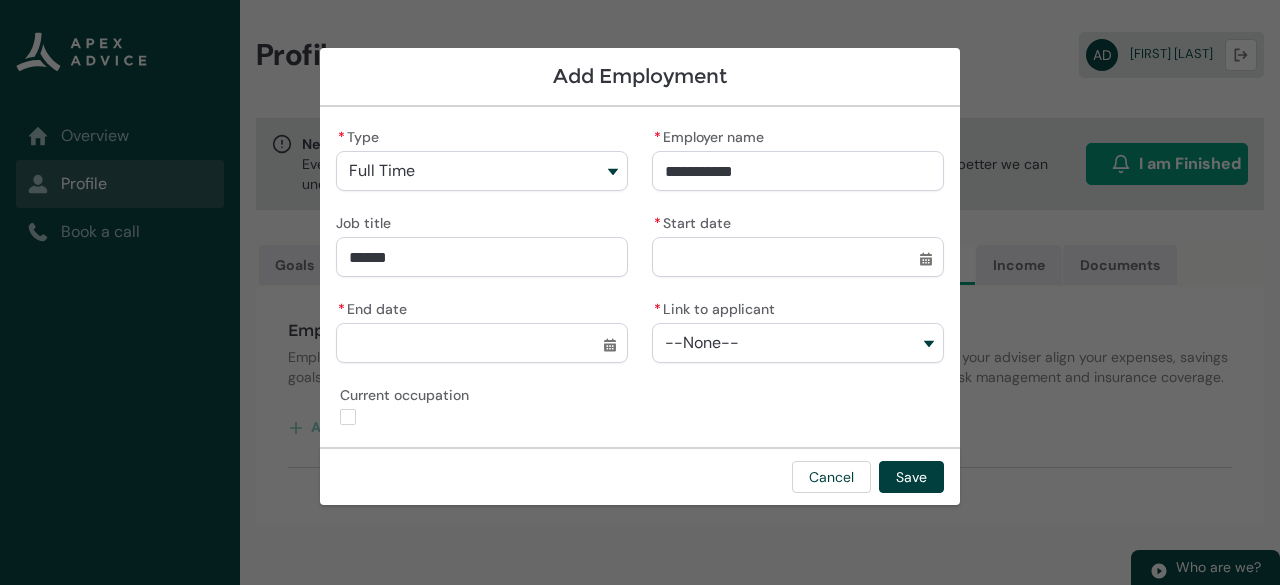 type on "[PERSON_NAME]" 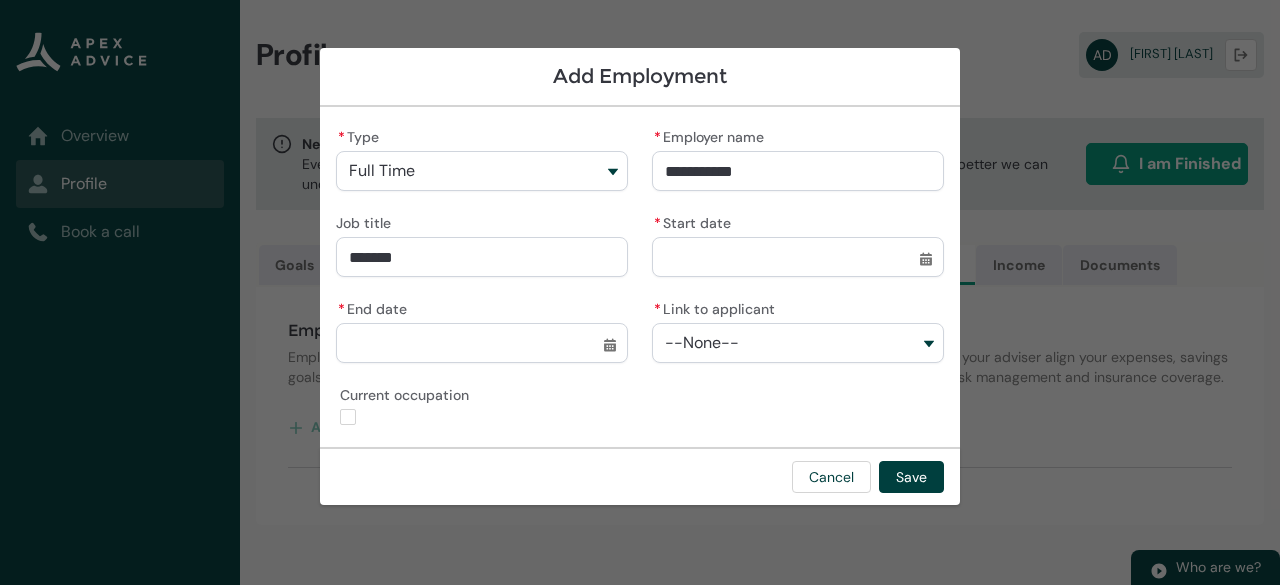 type on "[PERSON_NAME]" 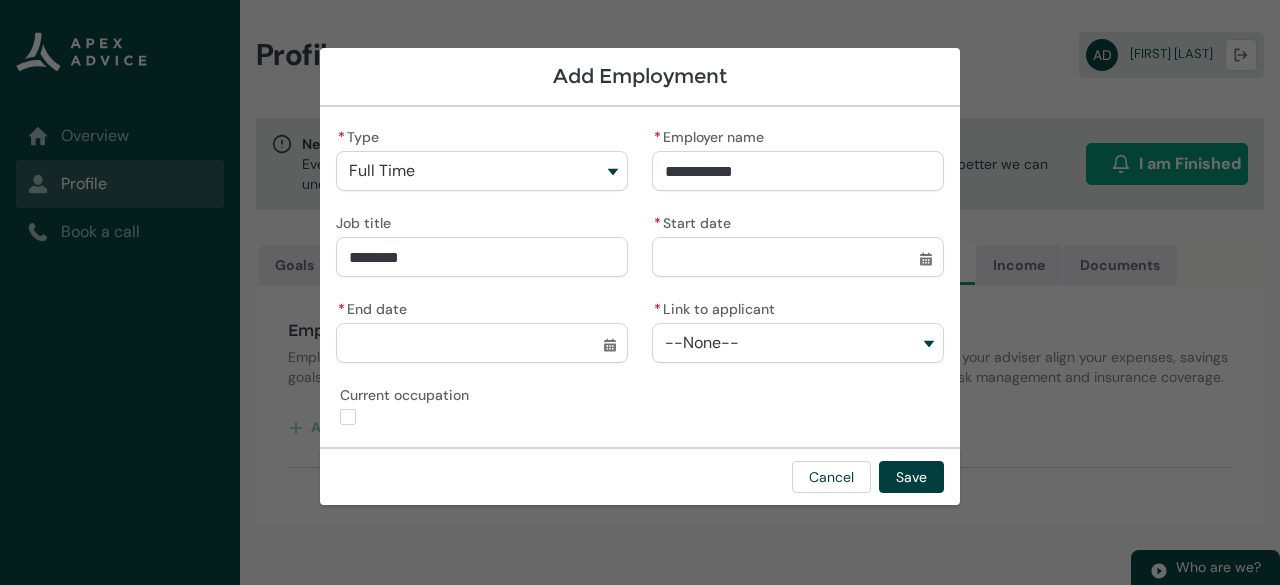 type on "[PERSON_NAME]" 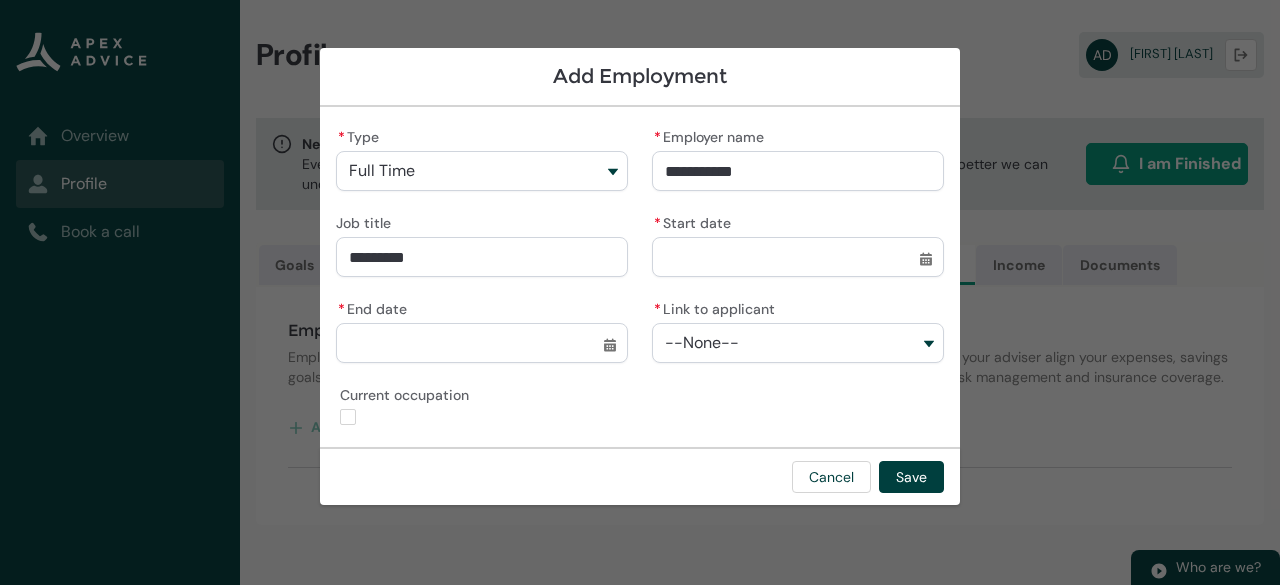 type on "[PERSON_NAME] The" 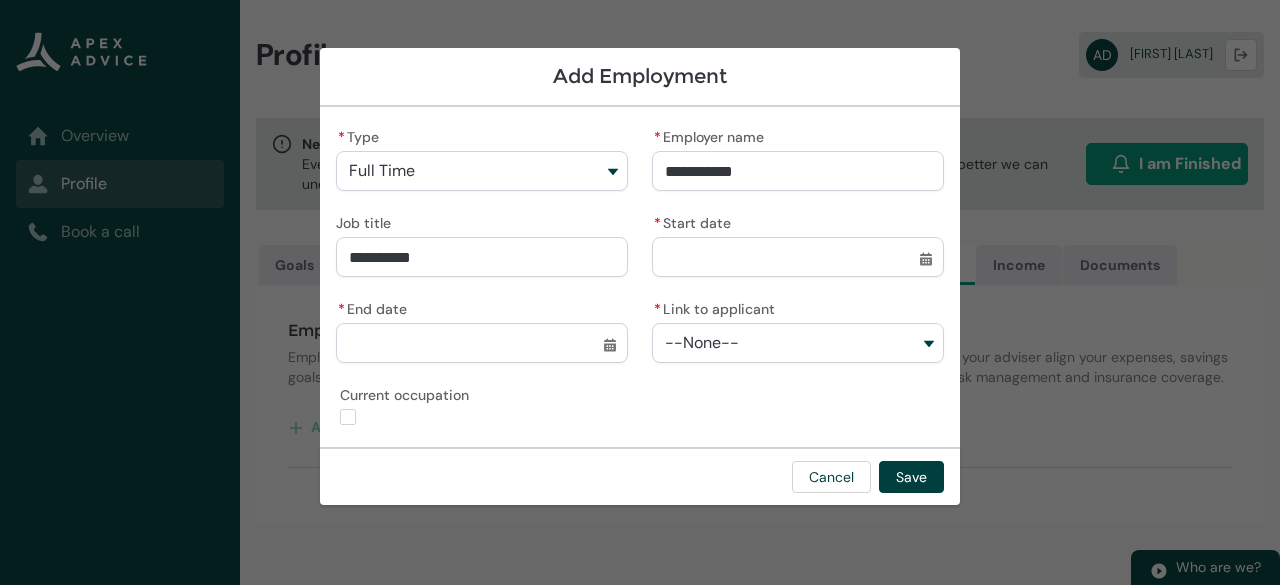 type on "[PERSON_NAME]" 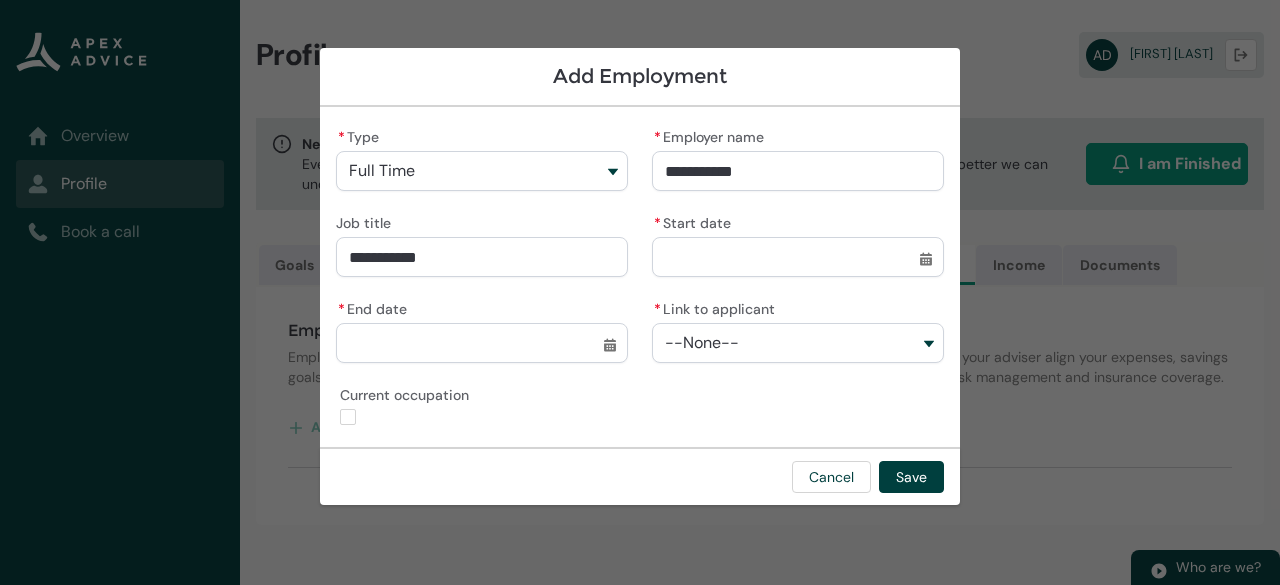 type on "[PERSON_NAME]" 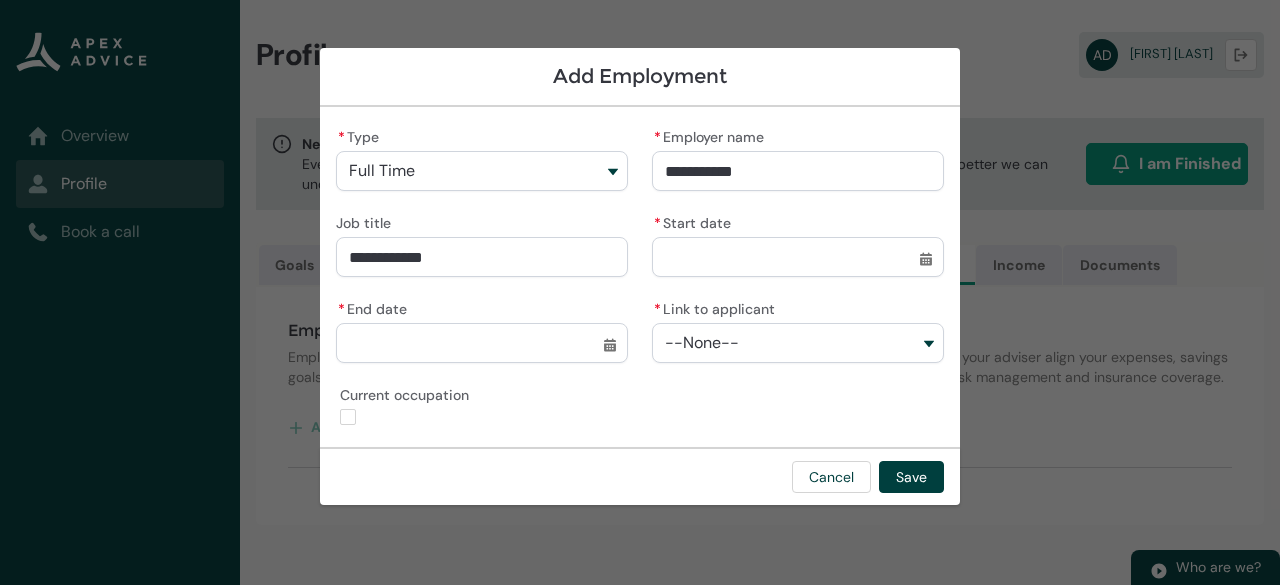 type on "[PERSON_NAME]" 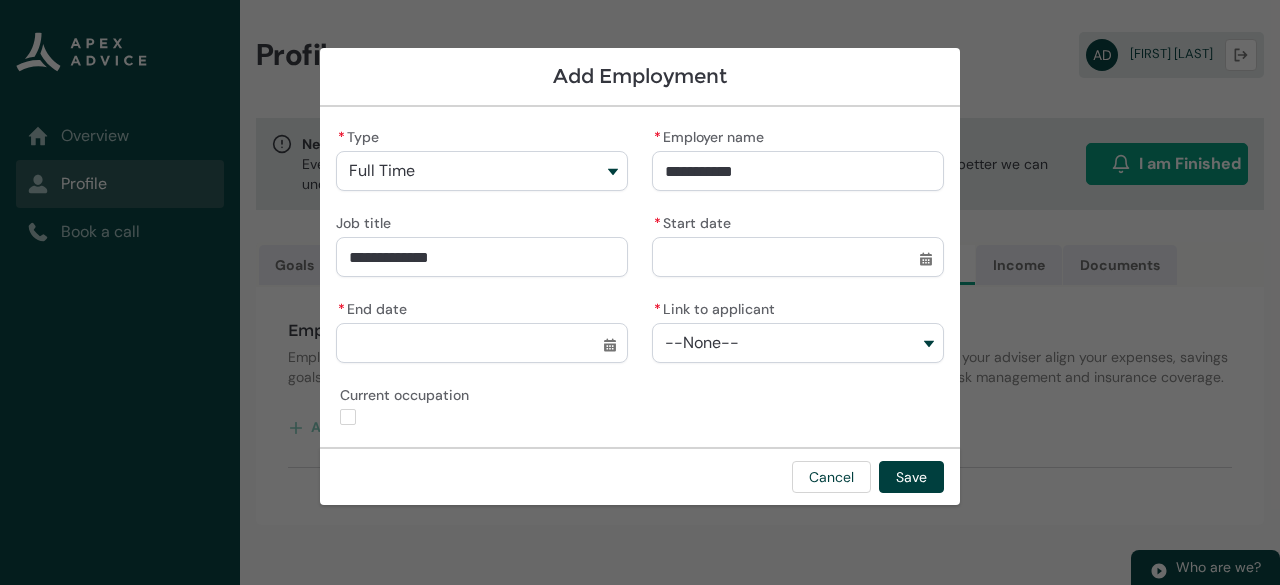 type on "[PERSON_NAME]" 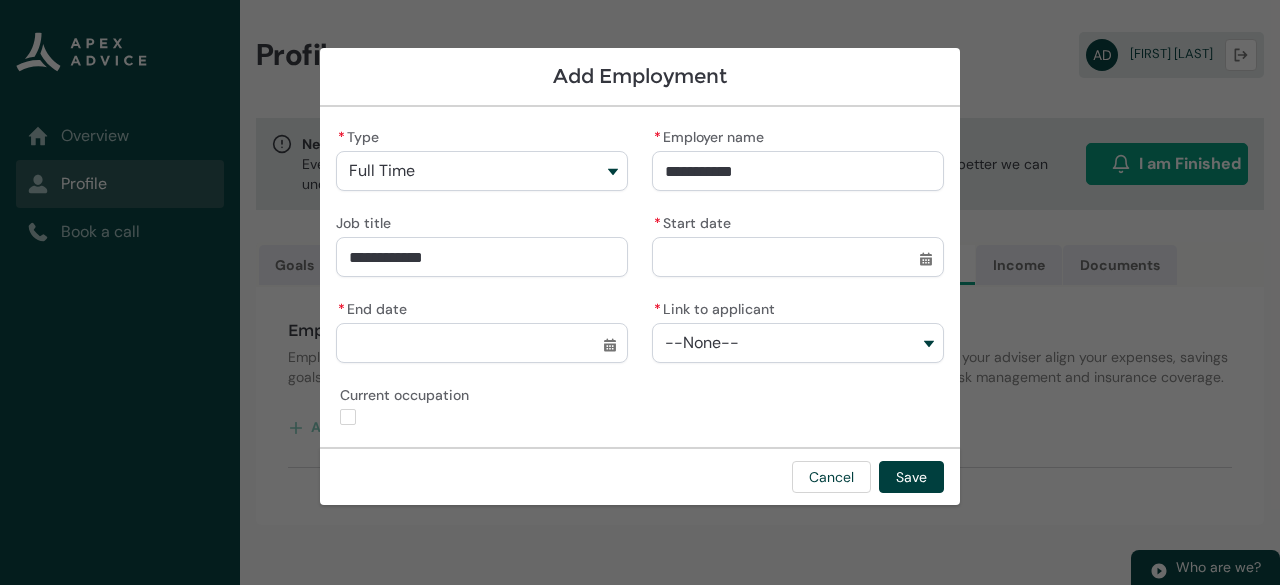 type on "[PERSON_NAME]" 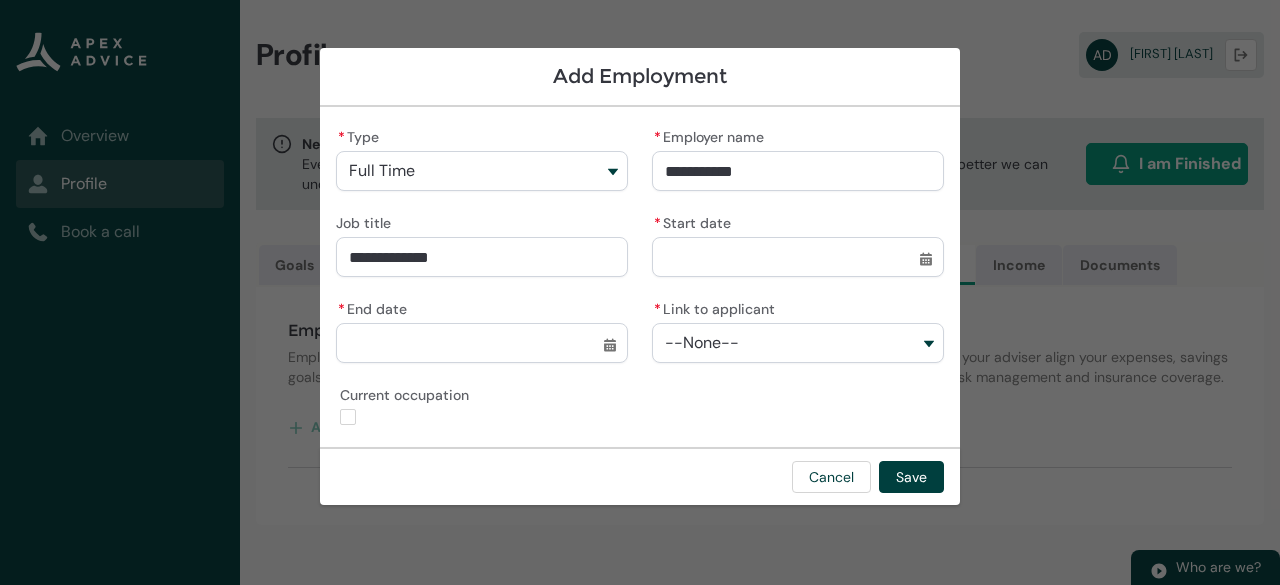 type on "[PERSON_NAME]" 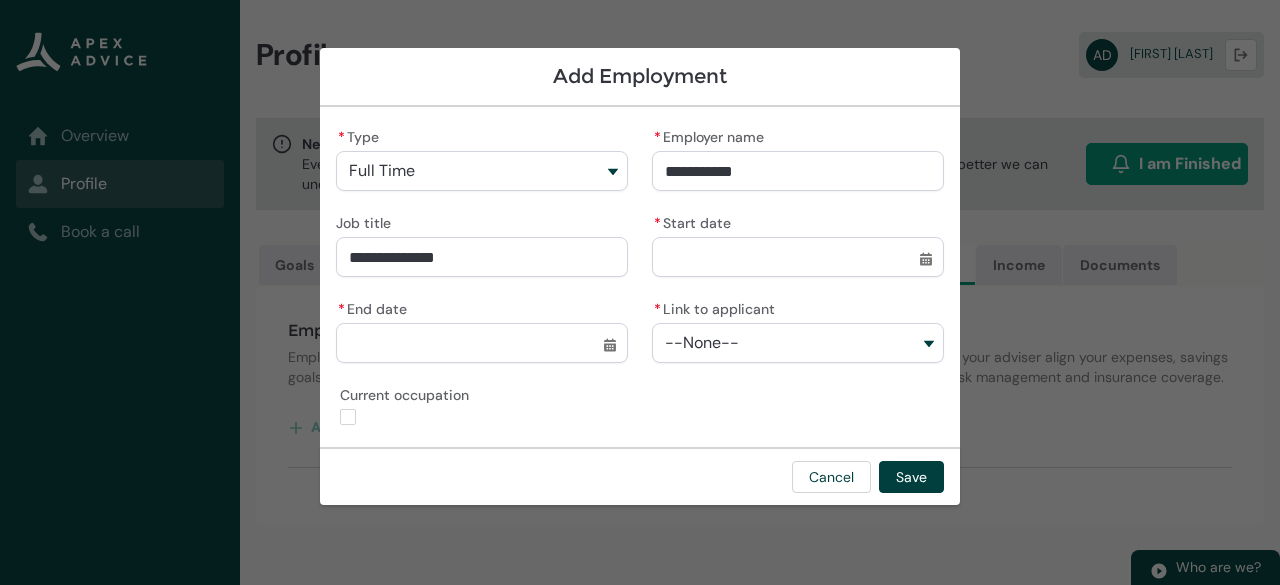type on "[PERSON_NAME]" 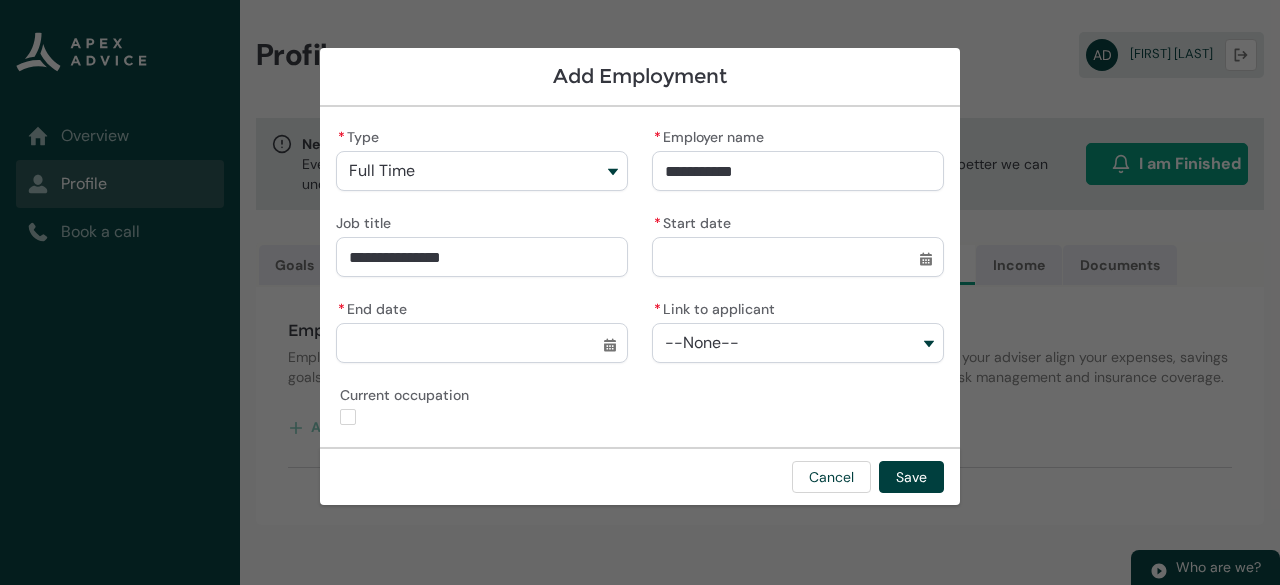 type on "[PERSON_NAME]" 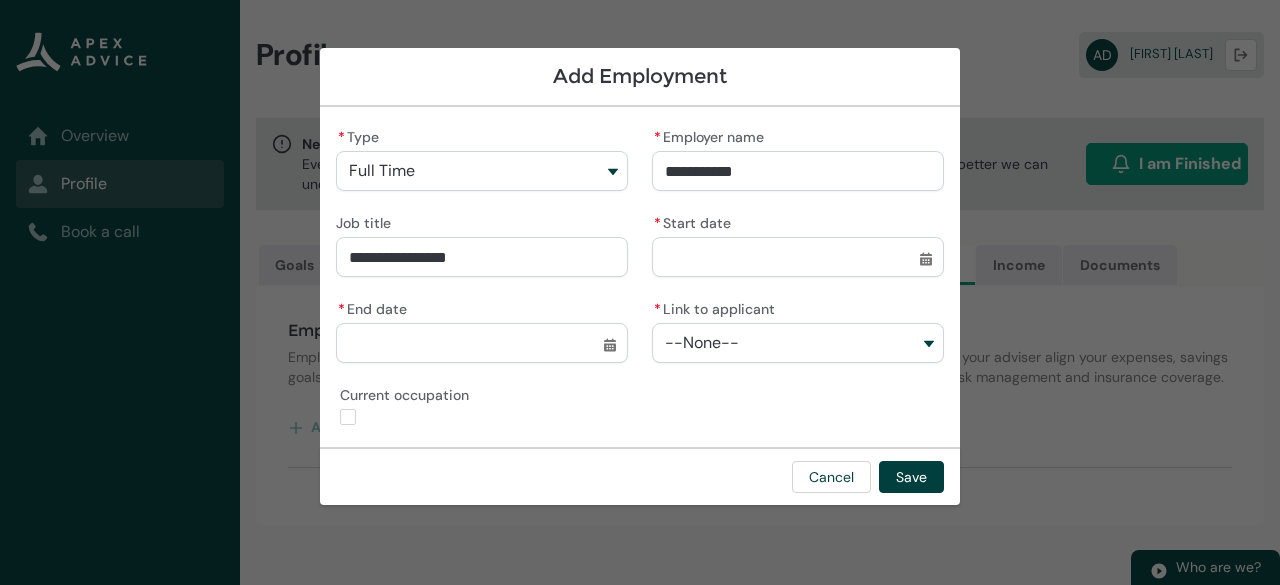 type on "true" 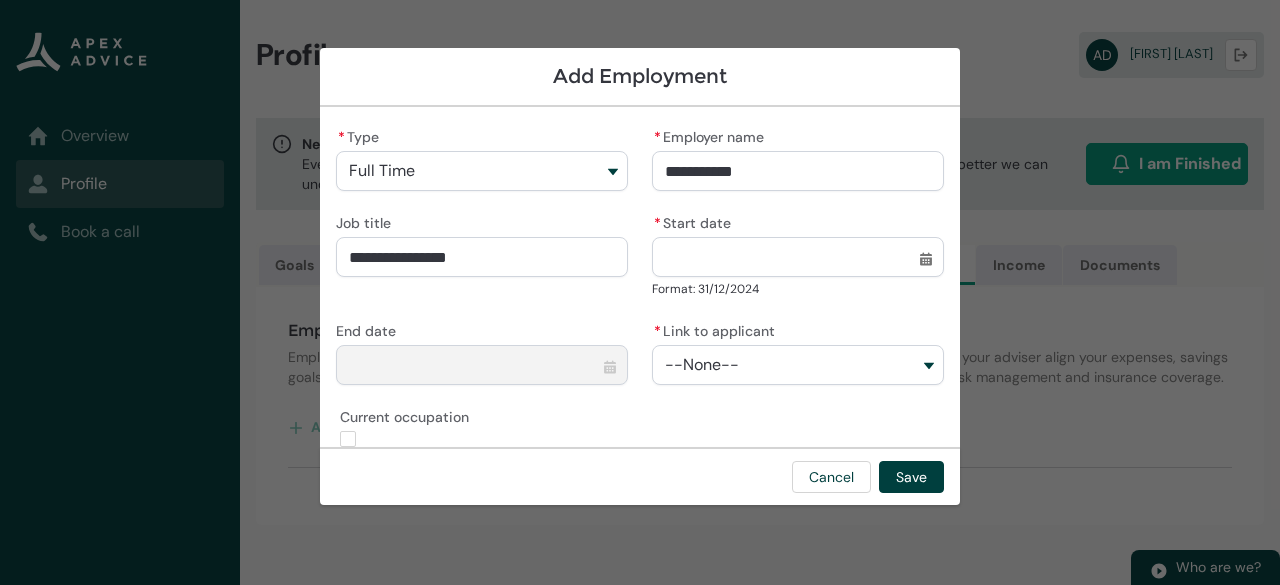 click on "* Start date" at bounding box center (798, 257) 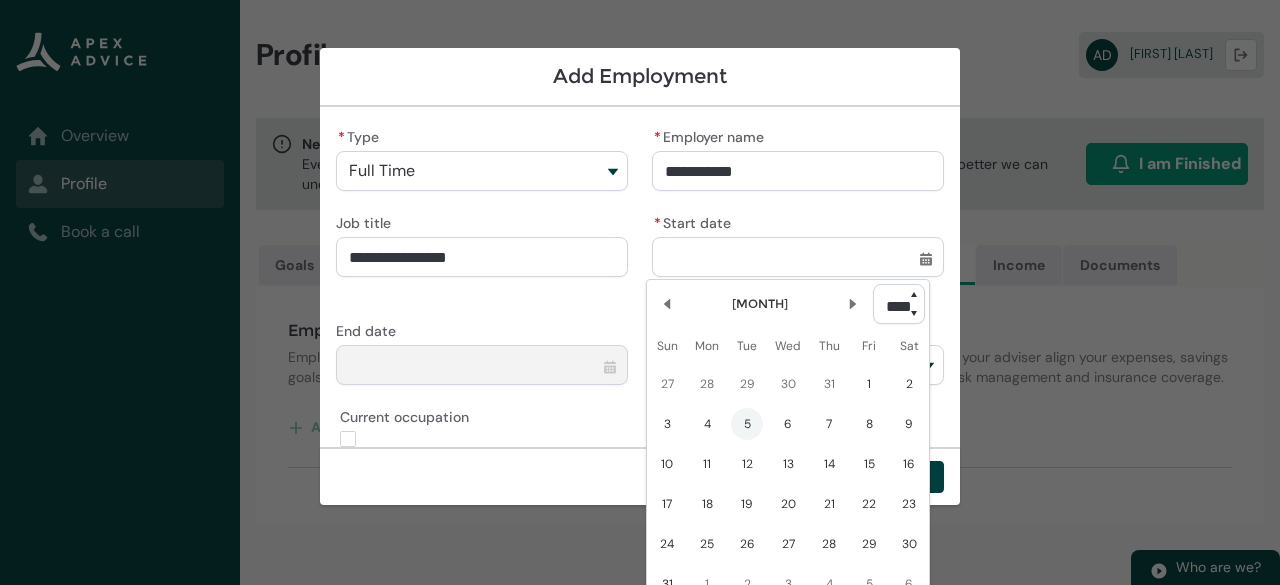 click on "**** **** **** **** **** **** **** **** **** **** **** **** **** **** **** **** **** **** **** **** **** **** **** **** **** **** **** **** **** **** **** **** **** **** **** **** **** **** **** **** **** **** **** **** **** **** **** **** **** **** **** **** **** **** **** **** **** **** **** **** **** **** **** **** **** **** **** **** **** **** **** **** **** **** **** **** **** **** **** **** **** **** **** **** **** **** **** **** **** **** **** **** **** **** **** **** **** **** **** **** **** **** **** **** **** **** **** **** **** **** **** **** **** **** **** **** **** **** **** **** **** **** **** **** **** **** **** **** **** **** **** **** **** **** **** **** **** **** **** **** **** **** **** **** **** **** **** **** **** **** **** **** **** **** **** **** **** **** **** **** **** **** **** **** **** **** **** **** **** **** **** **** **** **** **** **** **** **** **** **** **** **** **** **** **** **** **** **** **** **** **** **** **** **** **** **** **** **** **** **** ****" at bounding box center (899, 304) 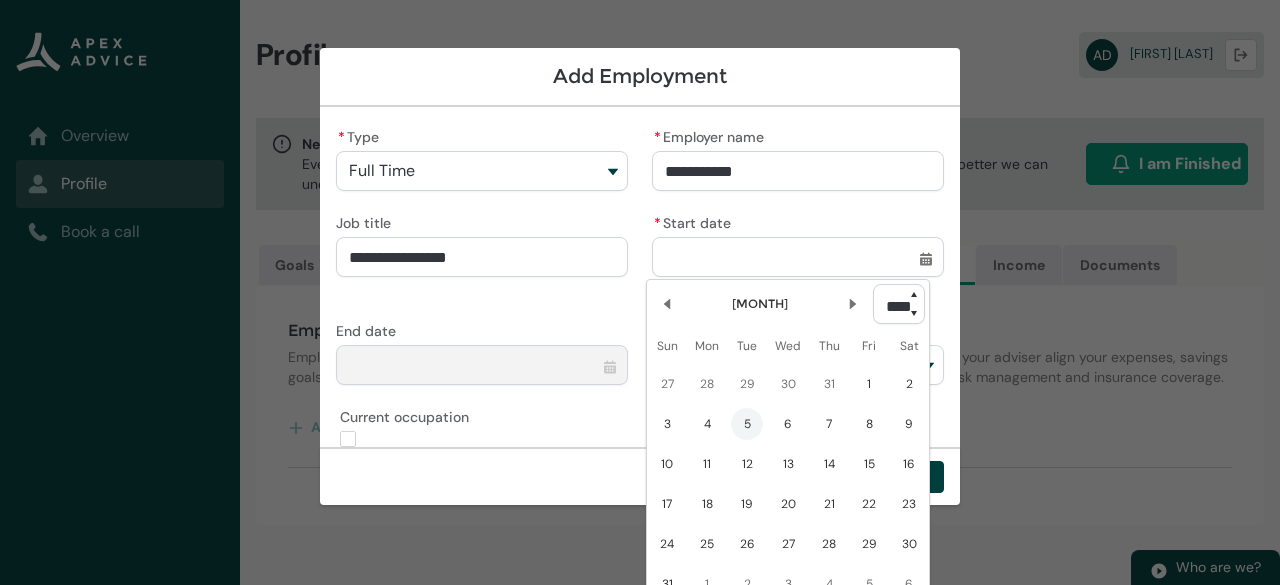 type on "2015" 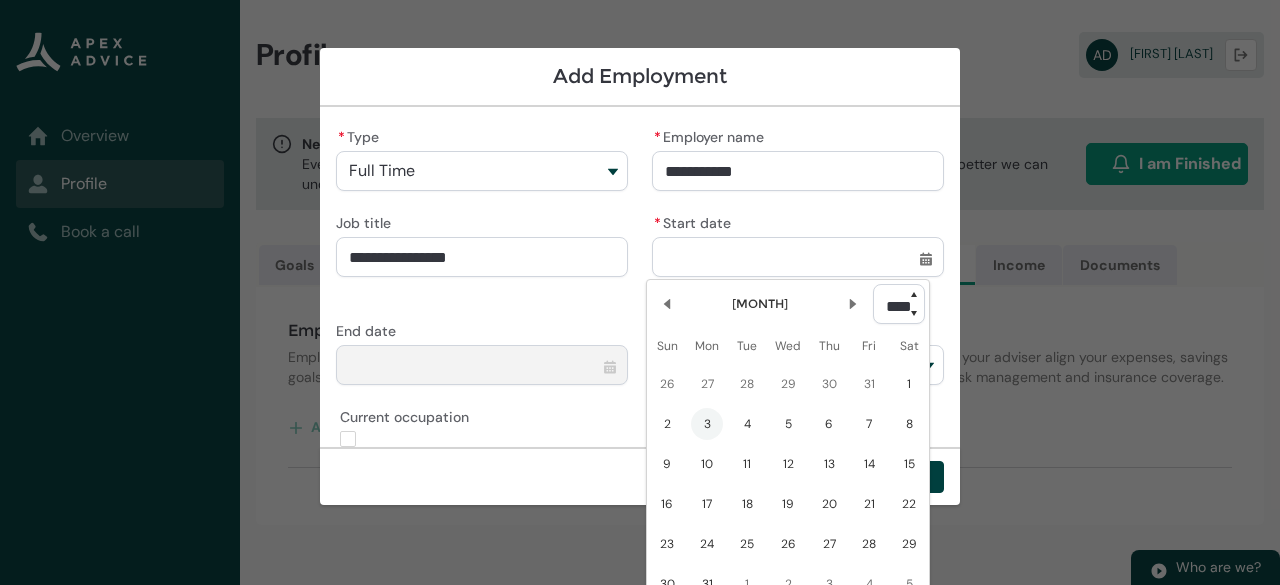 click on "3" 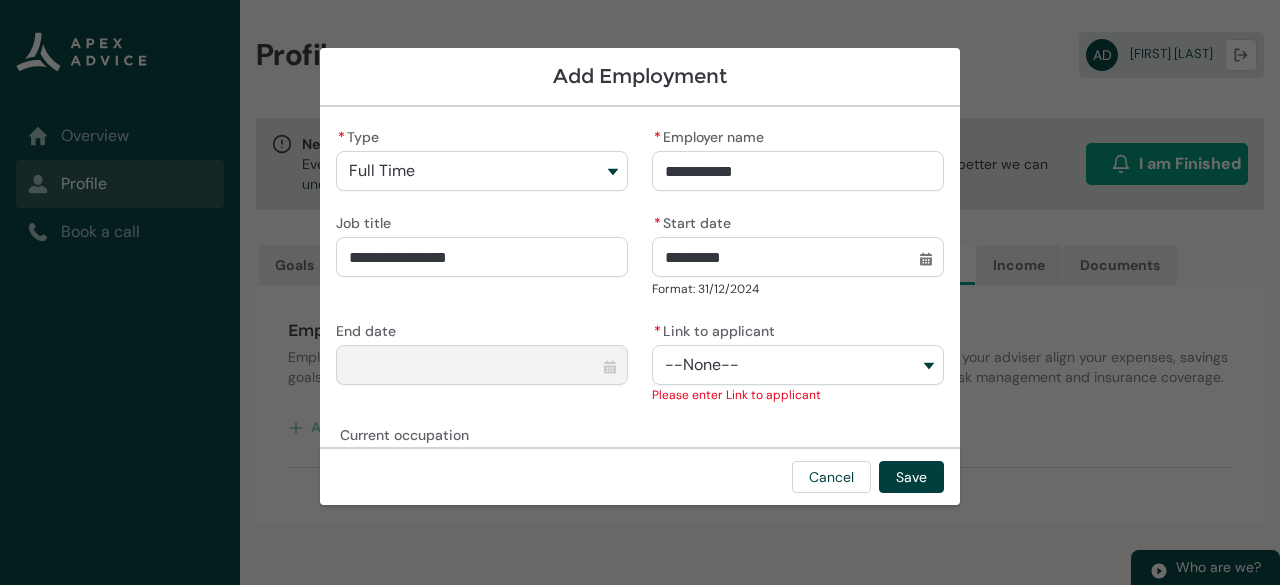 click on "--None--" at bounding box center [798, 365] 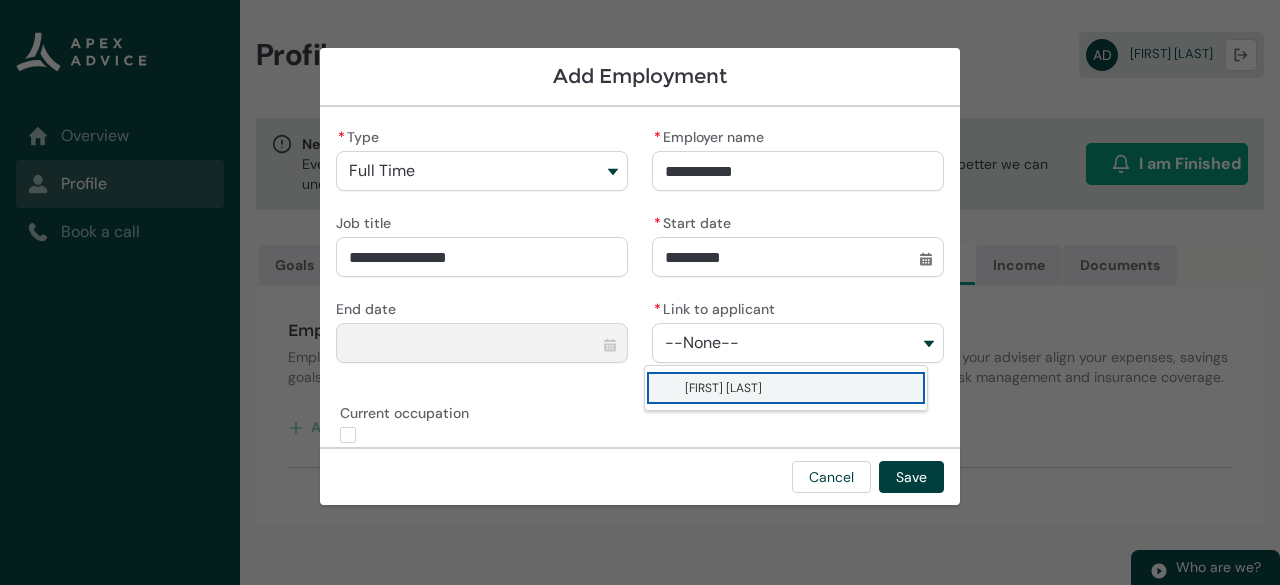 click on "[FIRST] [LAST]" at bounding box center (723, 388) 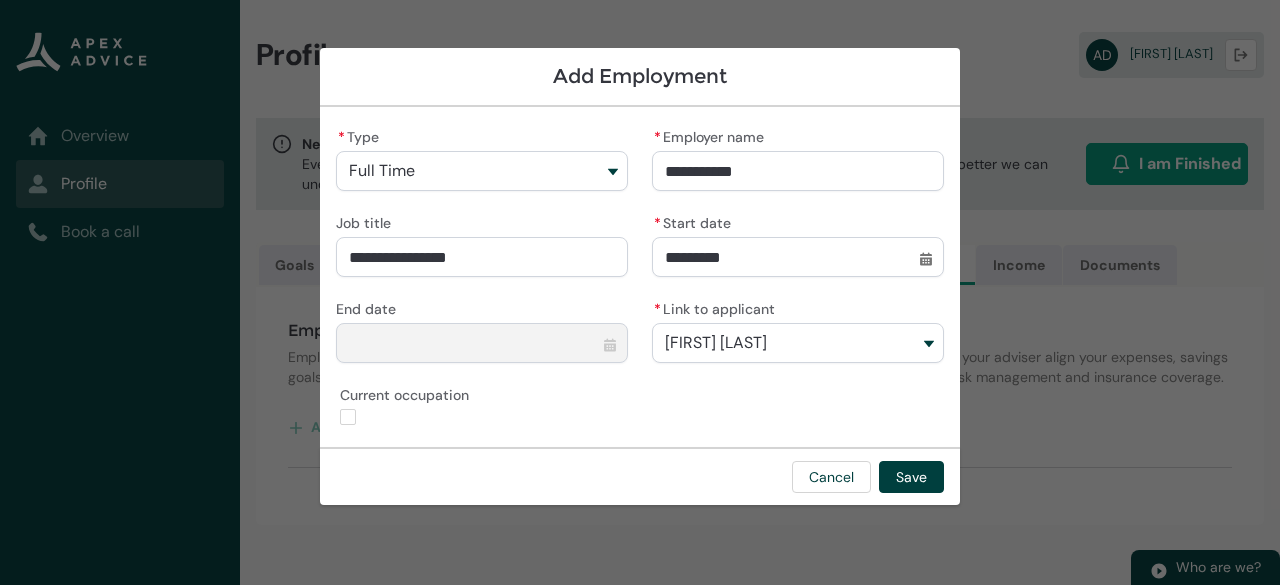 click on "**********" at bounding box center (640, 279) 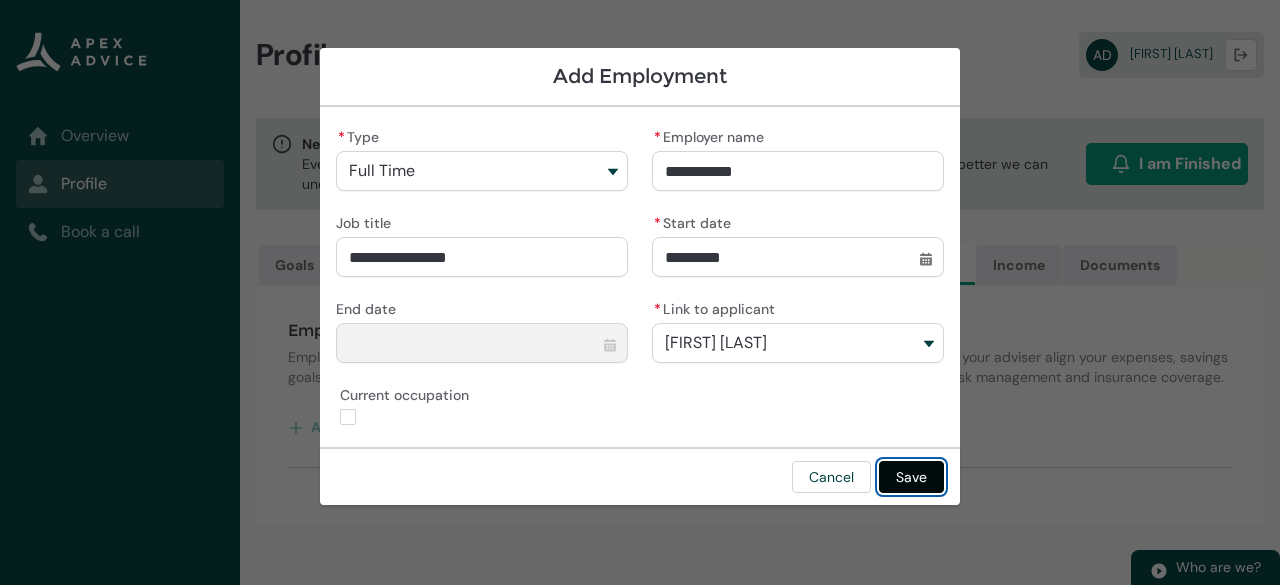 click on "Save" at bounding box center [911, 477] 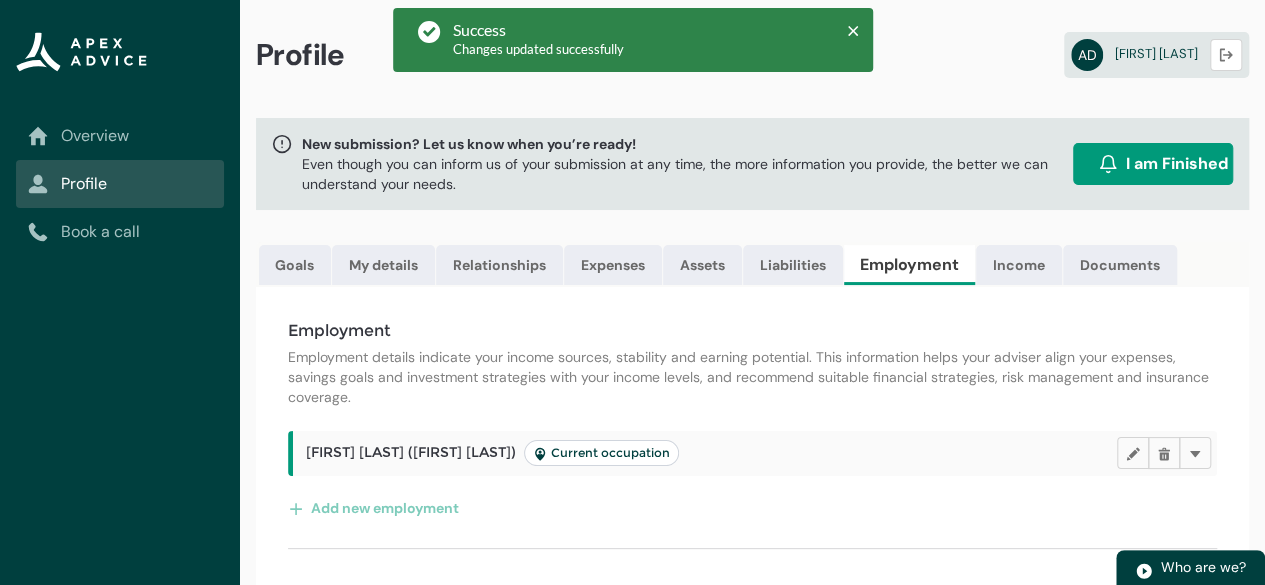 scroll, scrollTop: 34, scrollLeft: 0, axis: vertical 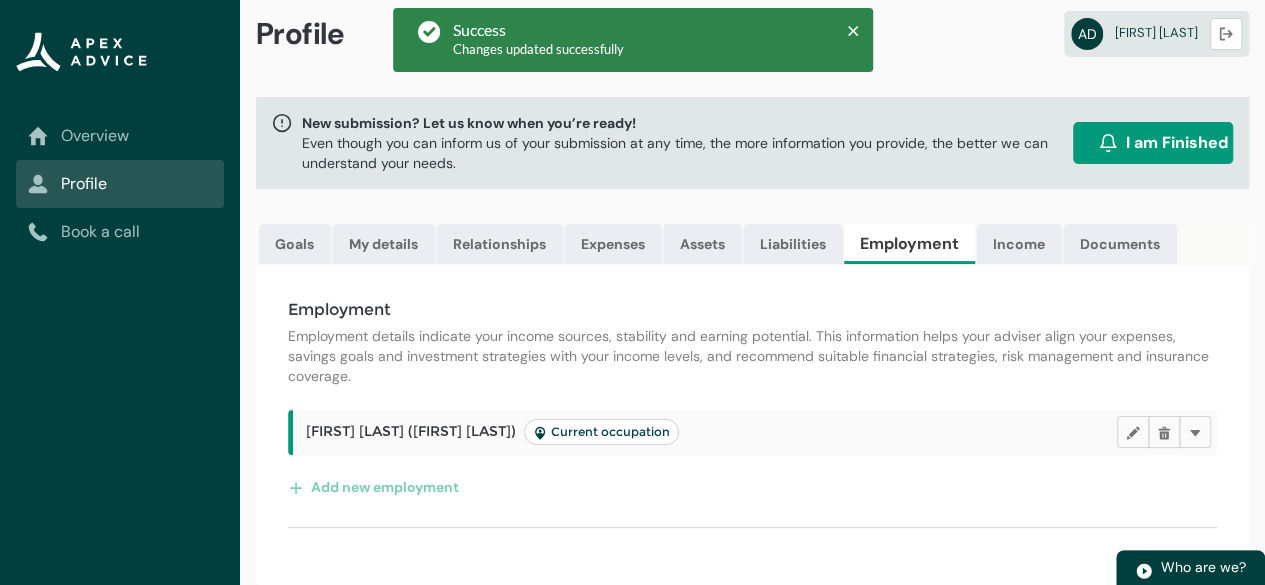 click on "Goals My details Relationships Expenses Assets Liabilities Employment Income Documents More Tabs" at bounding box center [765, 243] 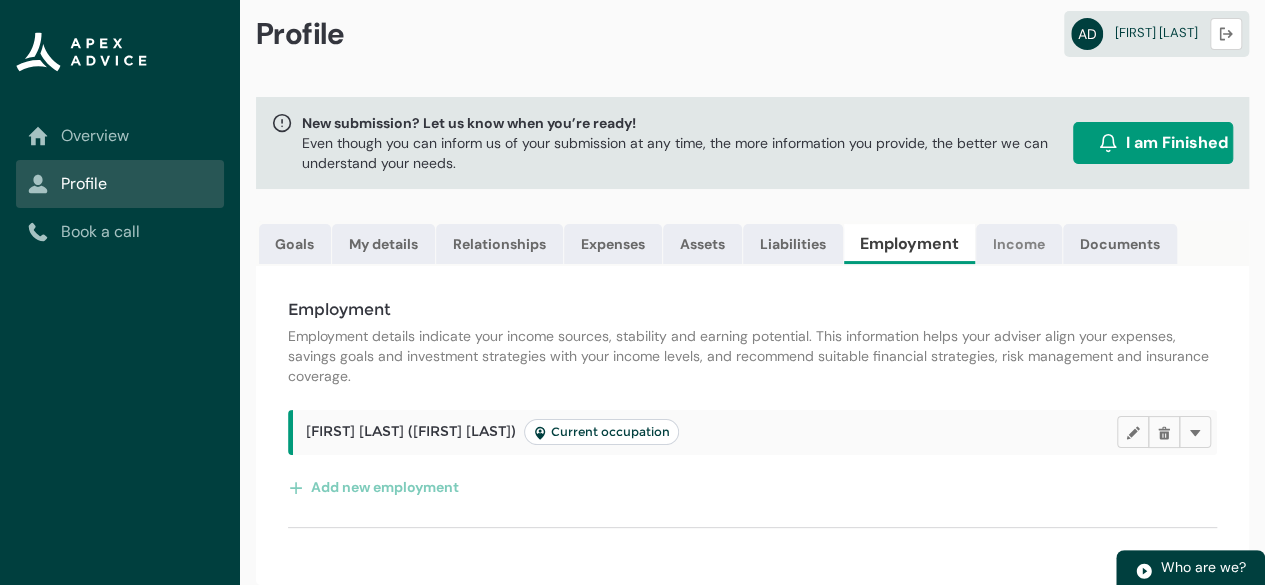 click on "Income" at bounding box center (1019, 244) 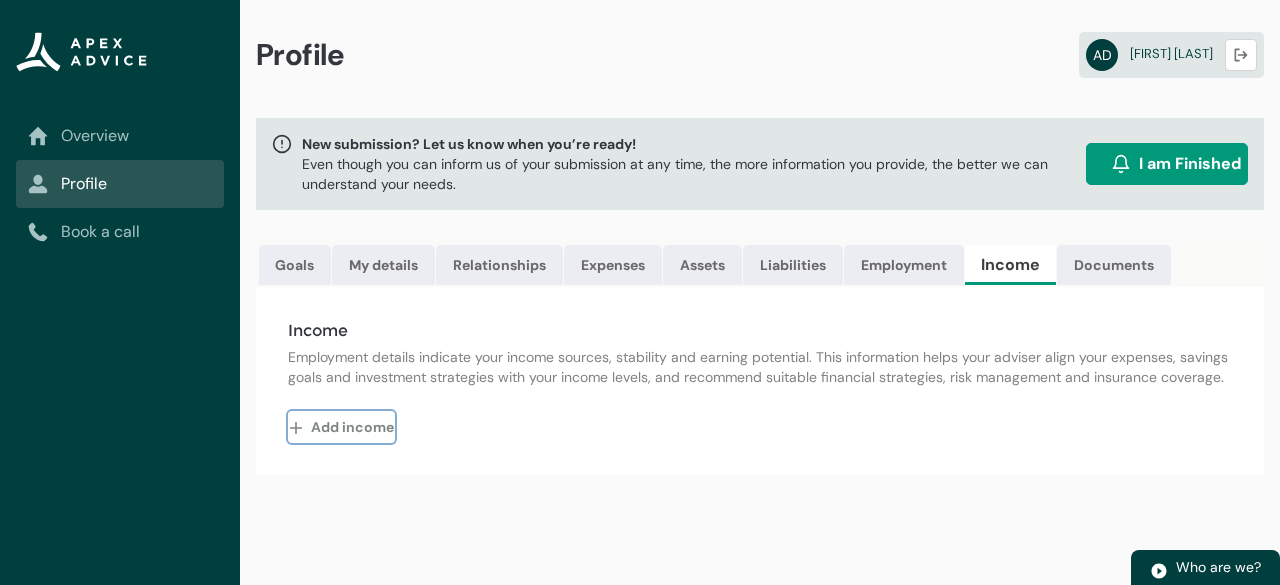 click on "Add income" at bounding box center (341, 427) 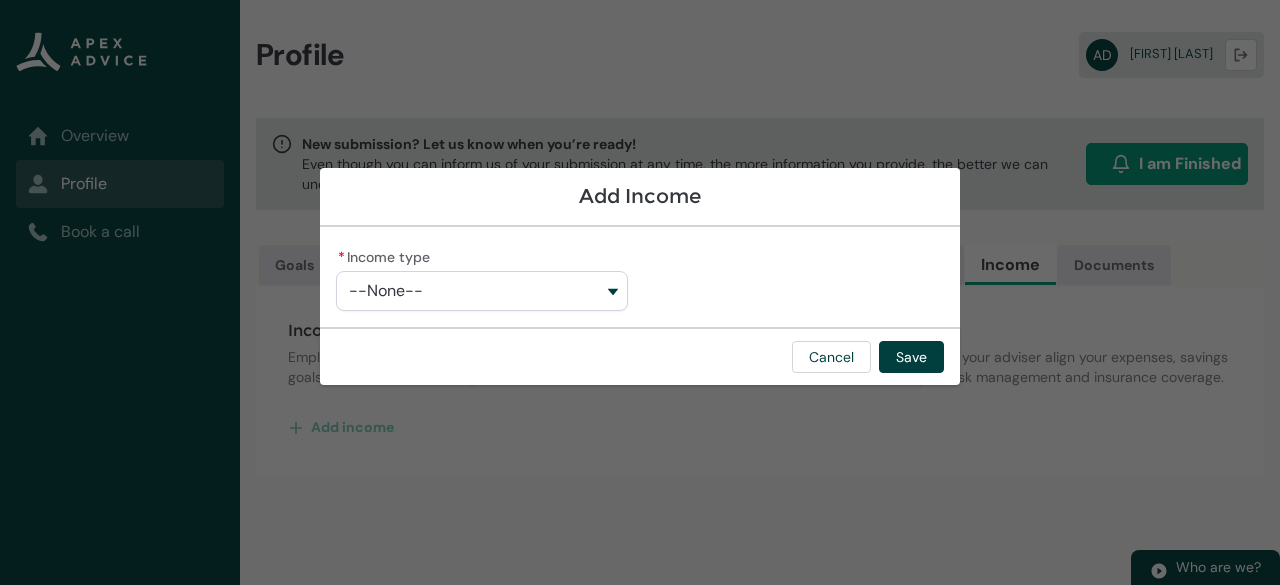 click on "--None--" at bounding box center (482, 291) 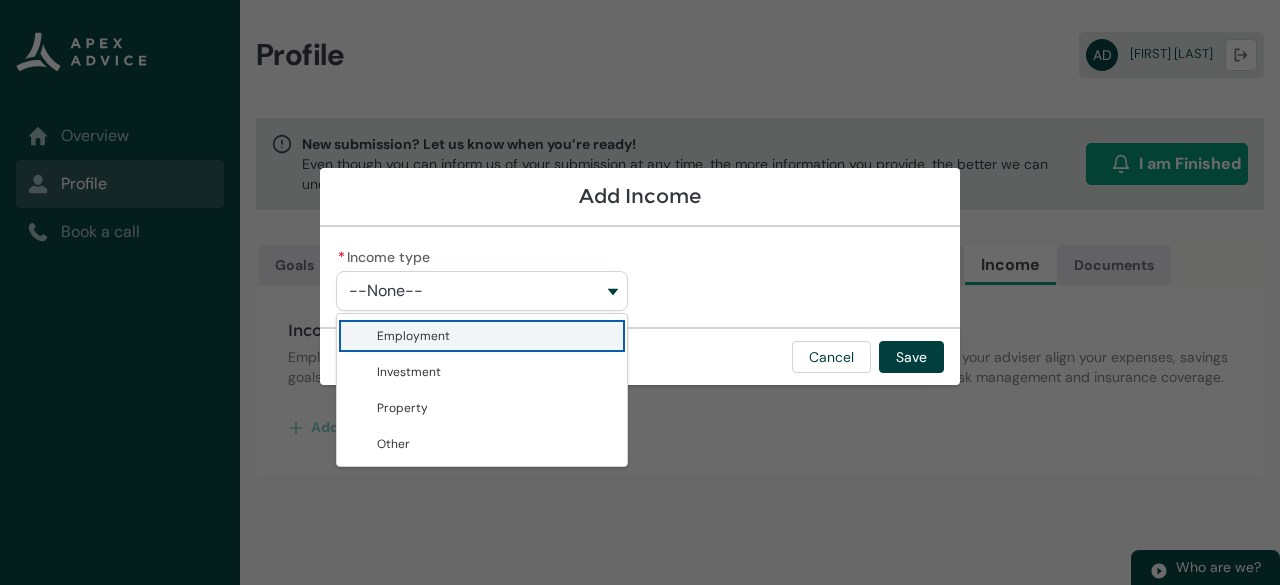 click on "Employment" at bounding box center [496, 336] 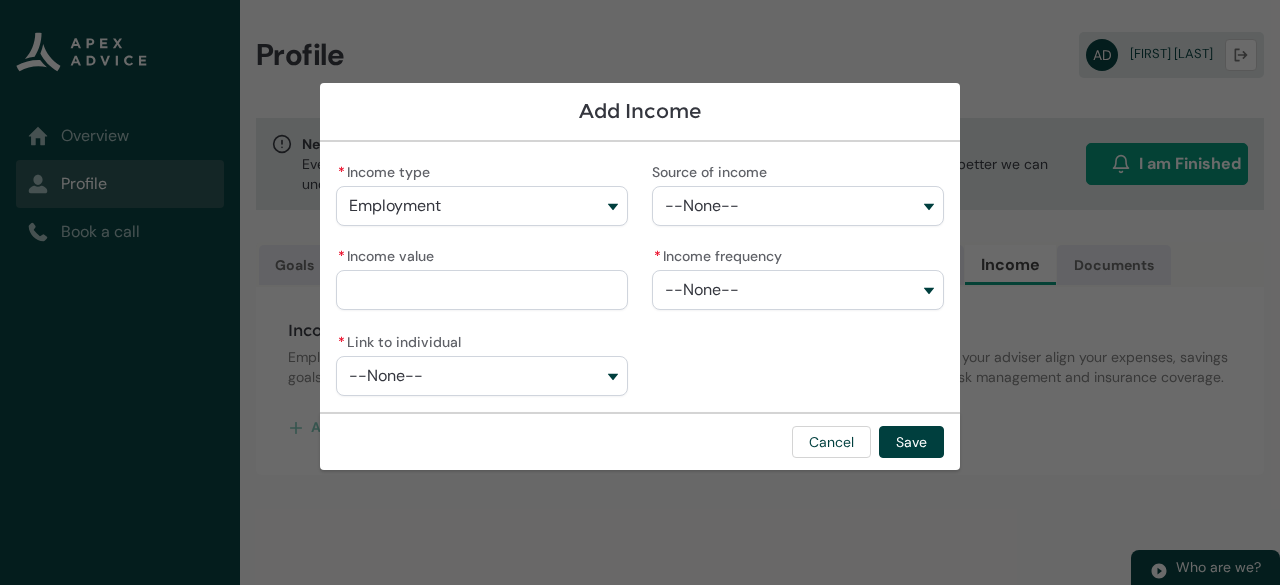 click on "--None--" at bounding box center [798, 206] 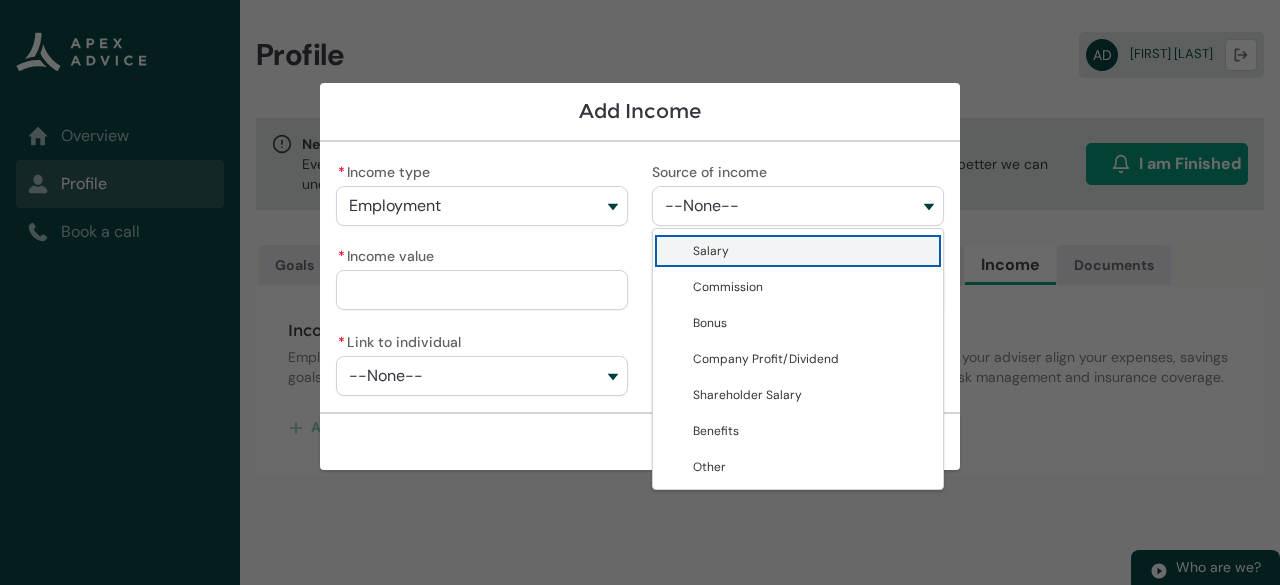 click on "Salary" at bounding box center (798, 251) 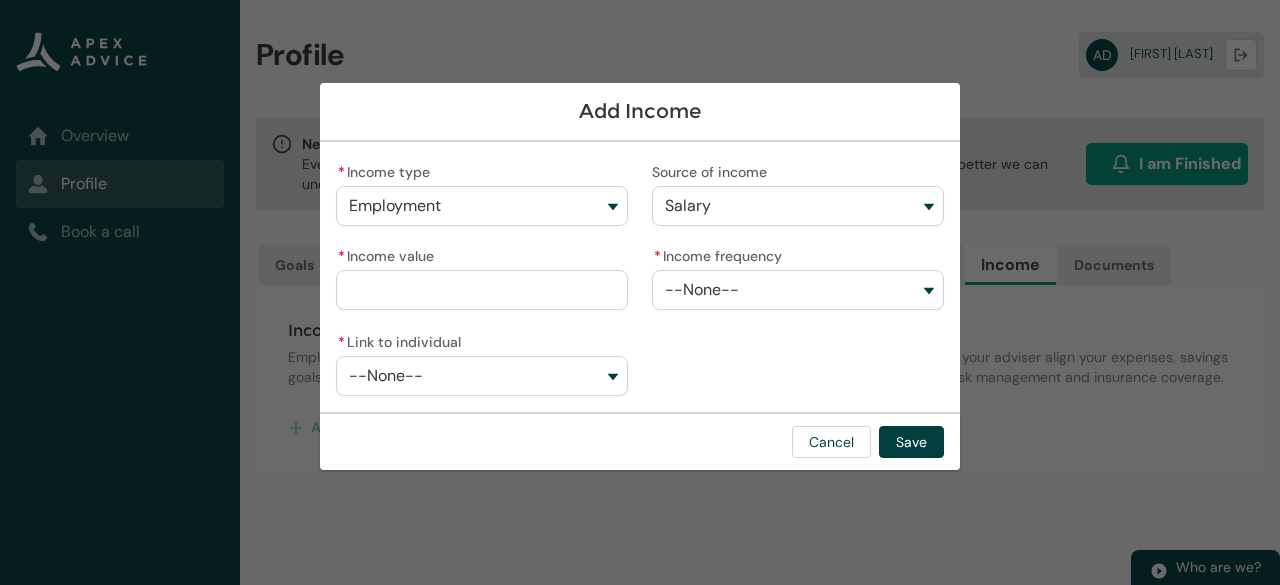 click on "Salary" at bounding box center [798, 206] 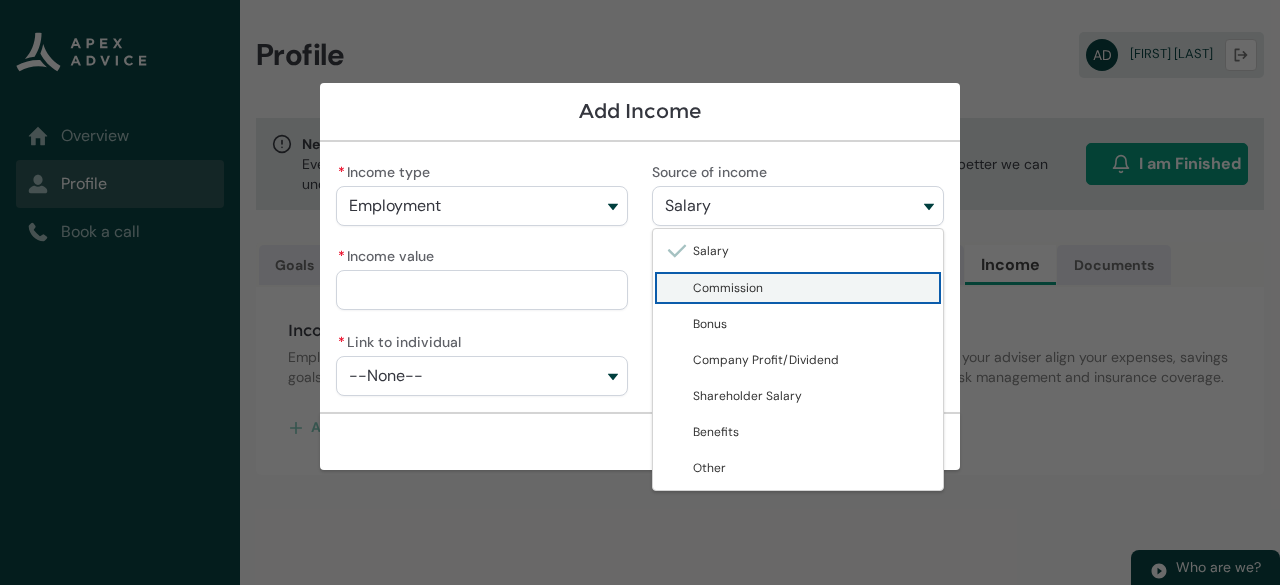 click on "Commission" at bounding box center (812, 288) 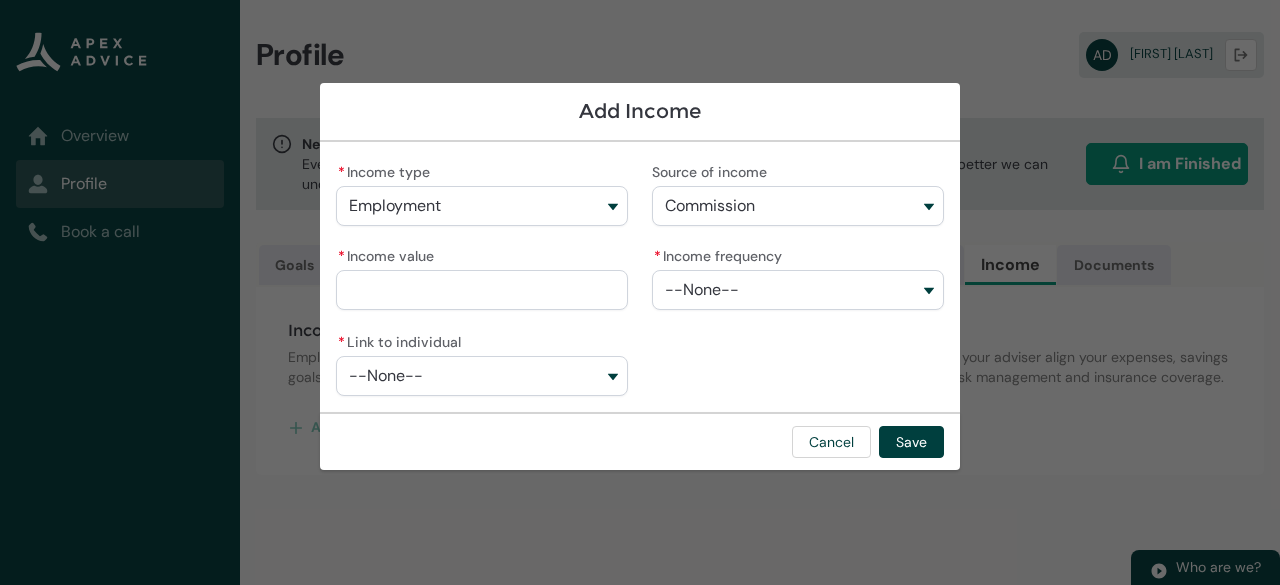 click on "Commission" at bounding box center [798, 206] 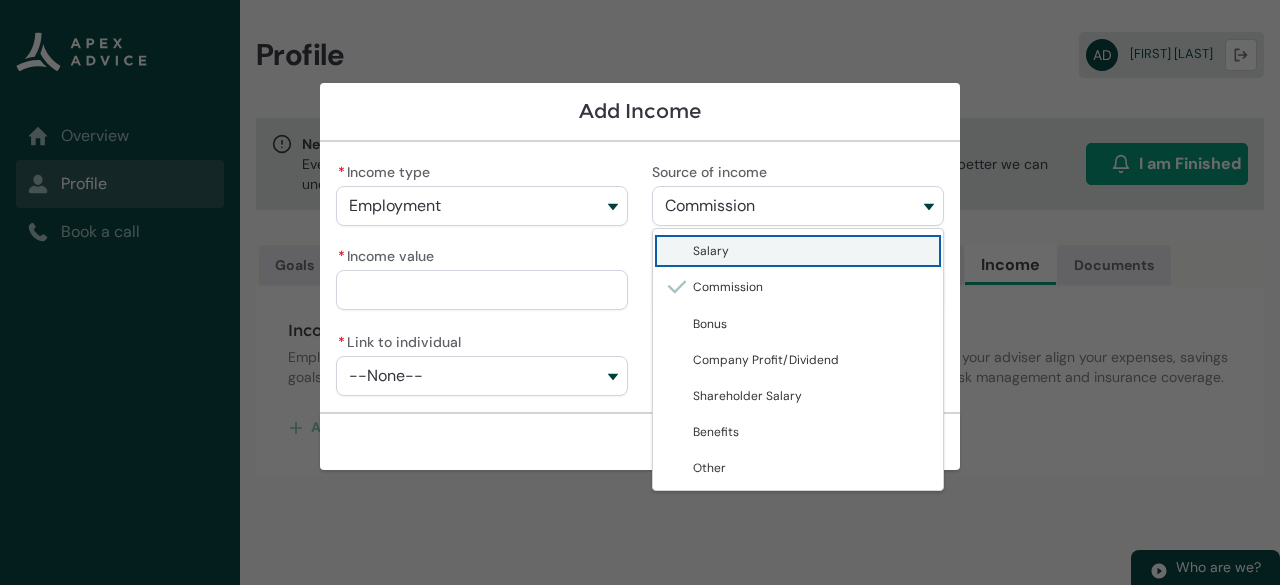 click on "Salary" at bounding box center (812, 251) 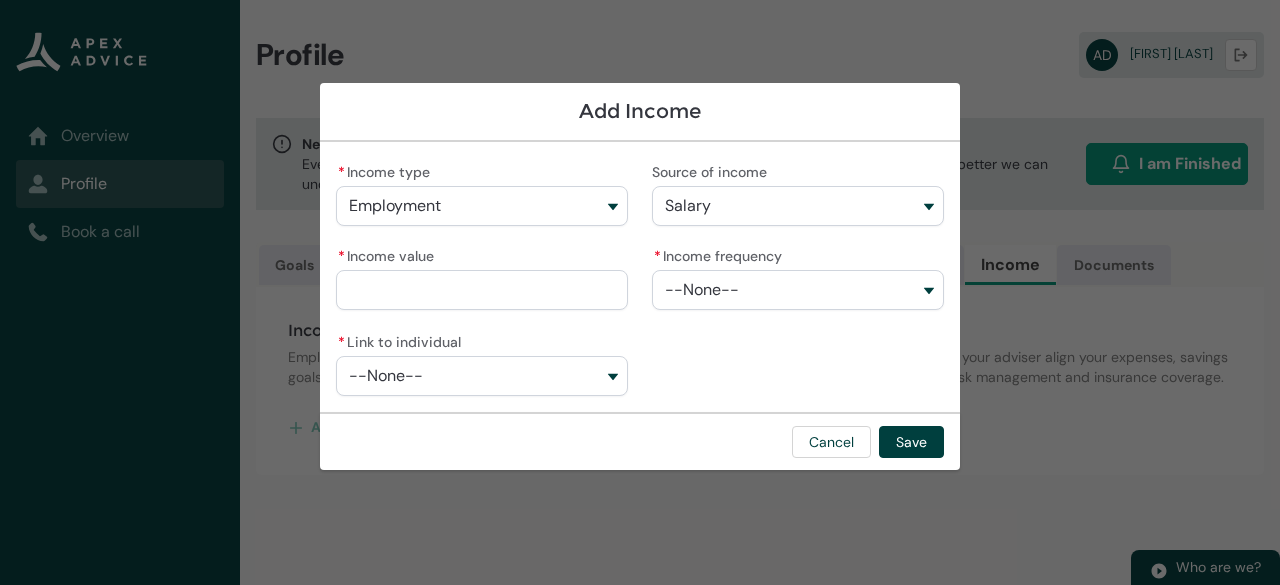click on "--None--" at bounding box center (798, 290) 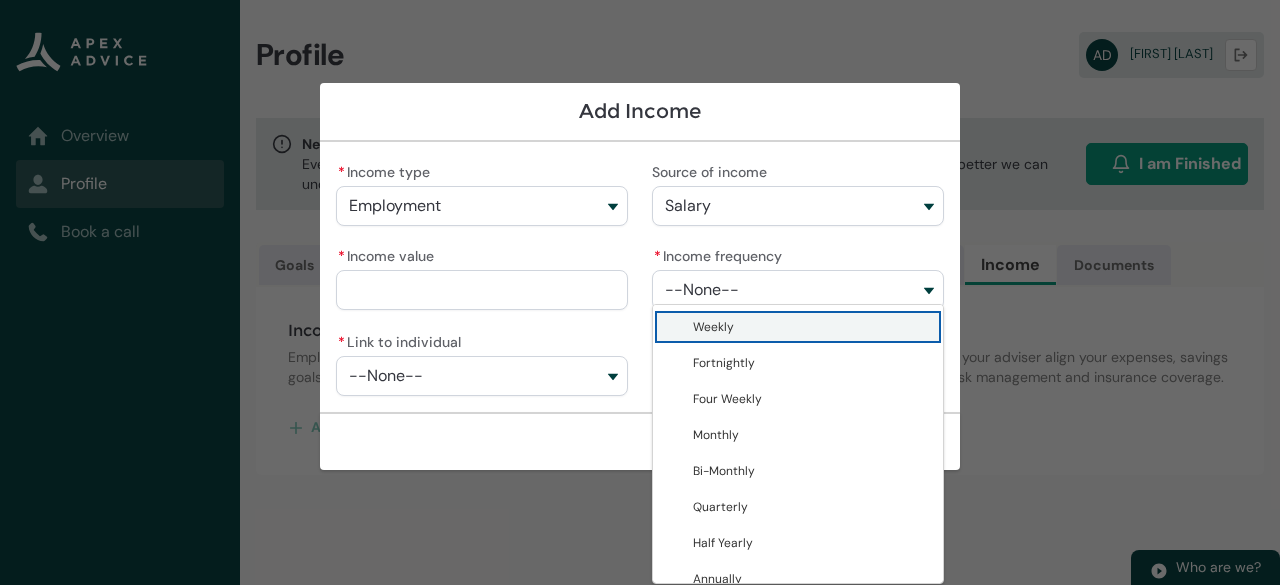 click on "Weekly" at bounding box center (812, 327) 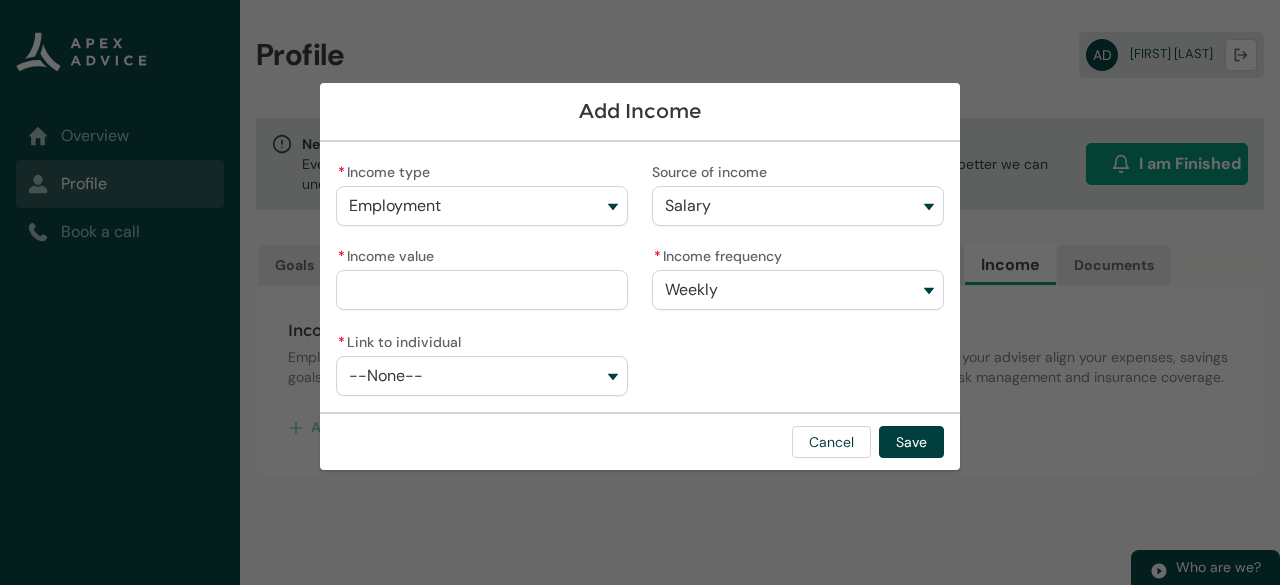 click on "--None--" at bounding box center [482, 376] 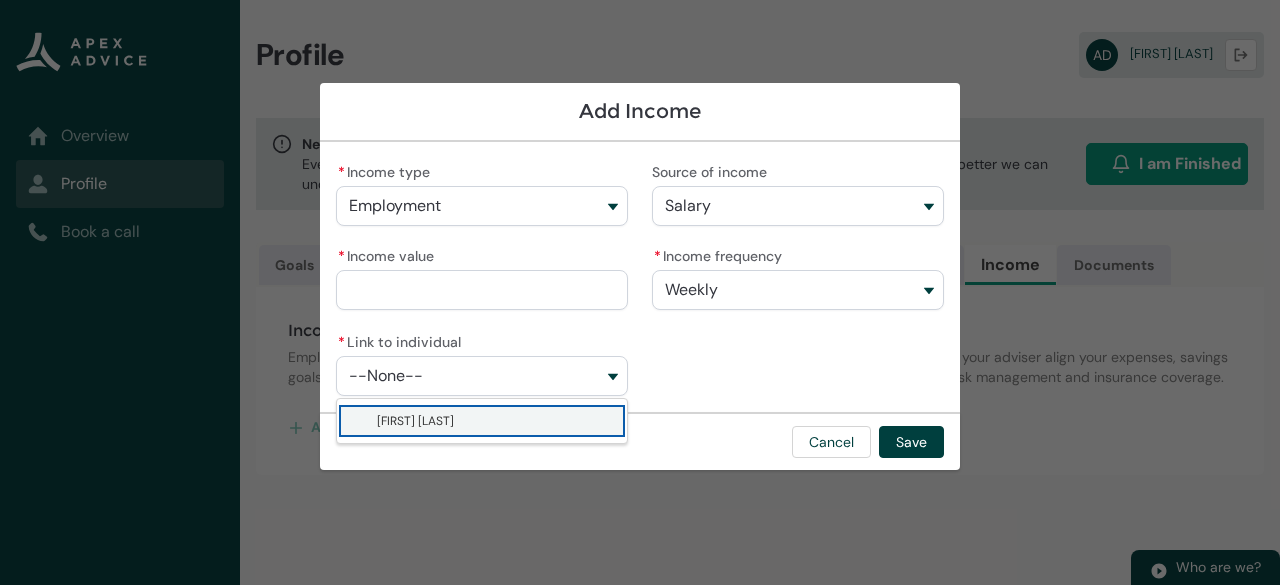 click on "[FIRST] [LAST]" at bounding box center (496, 421) 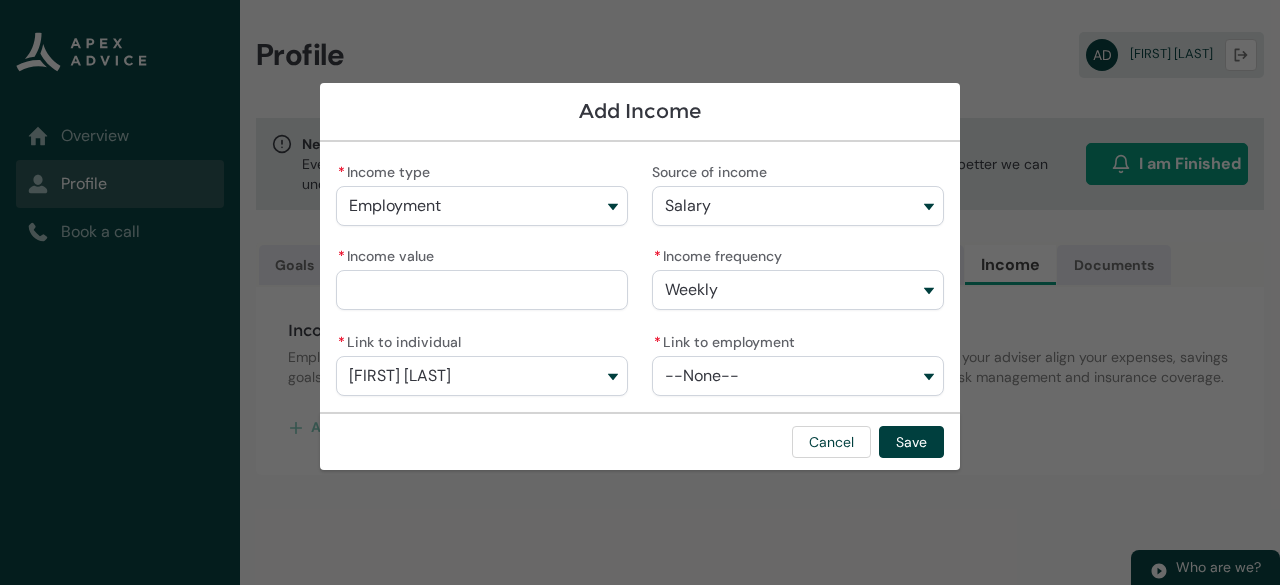 click on "* Income type Employment Employment Investment Property Other Source of income Salary Salary Commission Bonus Company Profit/Dividend Shareholder Salary Benefits Other * Income value * Income frequency Weekly Weekly Fortnightly Four Weekly Monthly Bi-Monthly Quarterly Half Yearly Annually One-Off * Link to individual [FIRST] [LAST] [FIRST] [LAST] * Link to employment --None--" at bounding box center (640, 277) 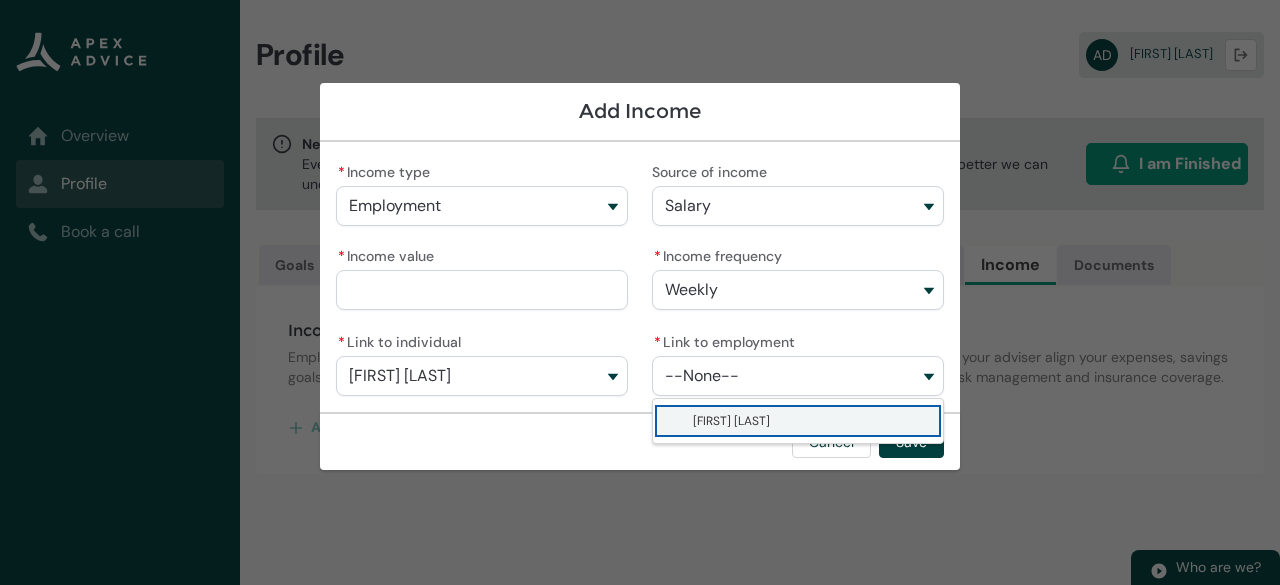 click on "[FIRST] [LAST]" at bounding box center [798, 421] 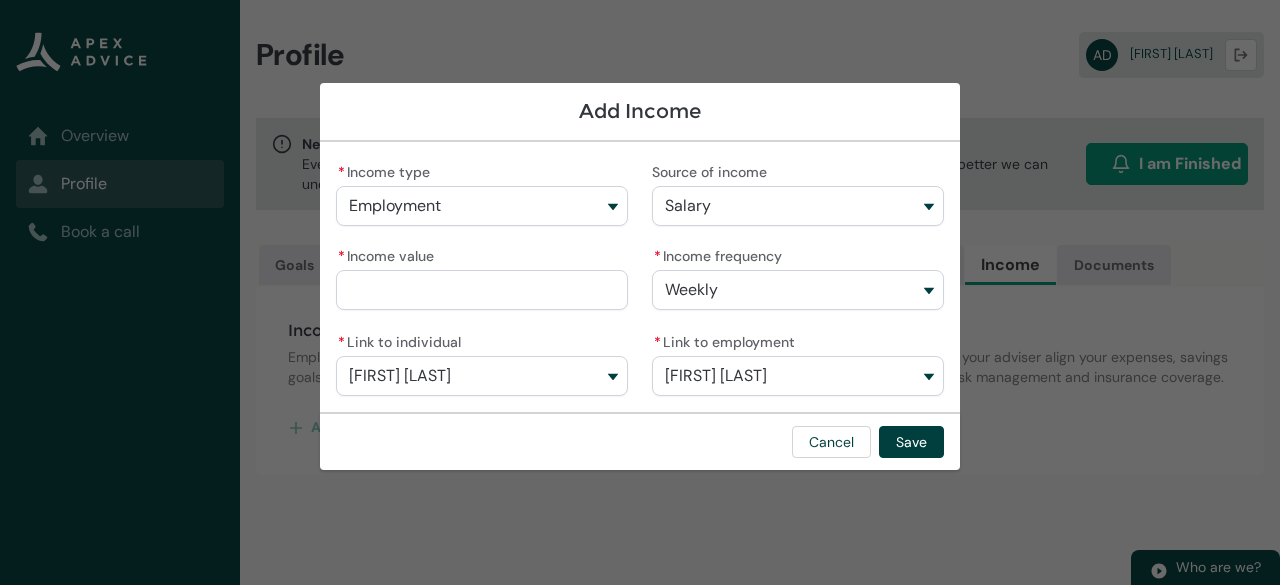 click on "* Income value" at bounding box center [482, 290] 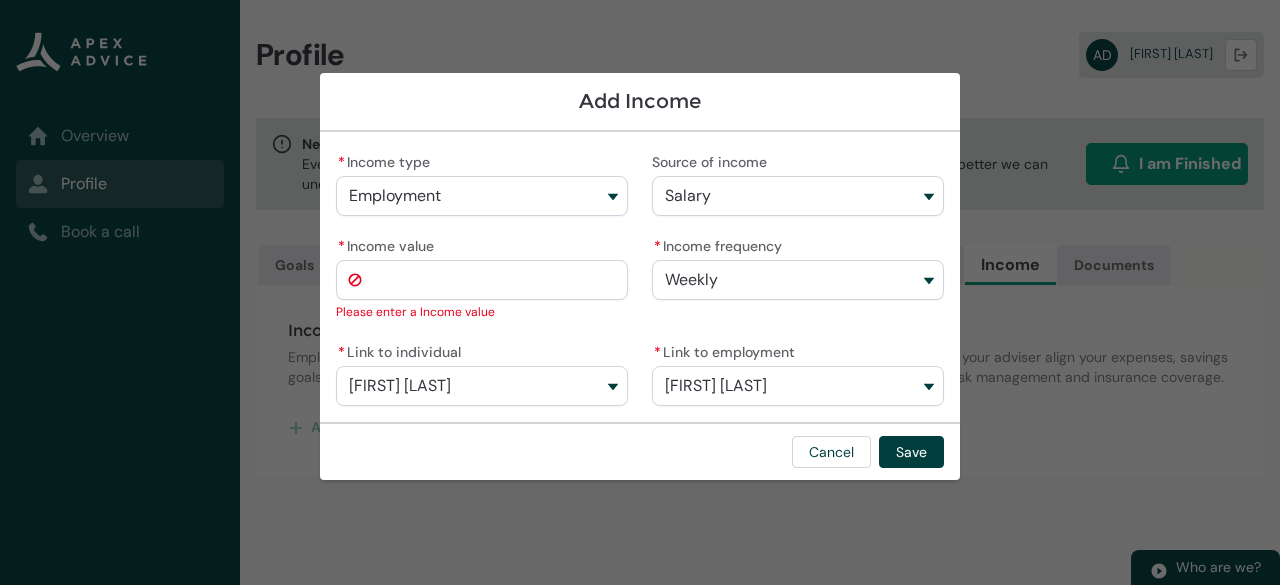 type on "6" 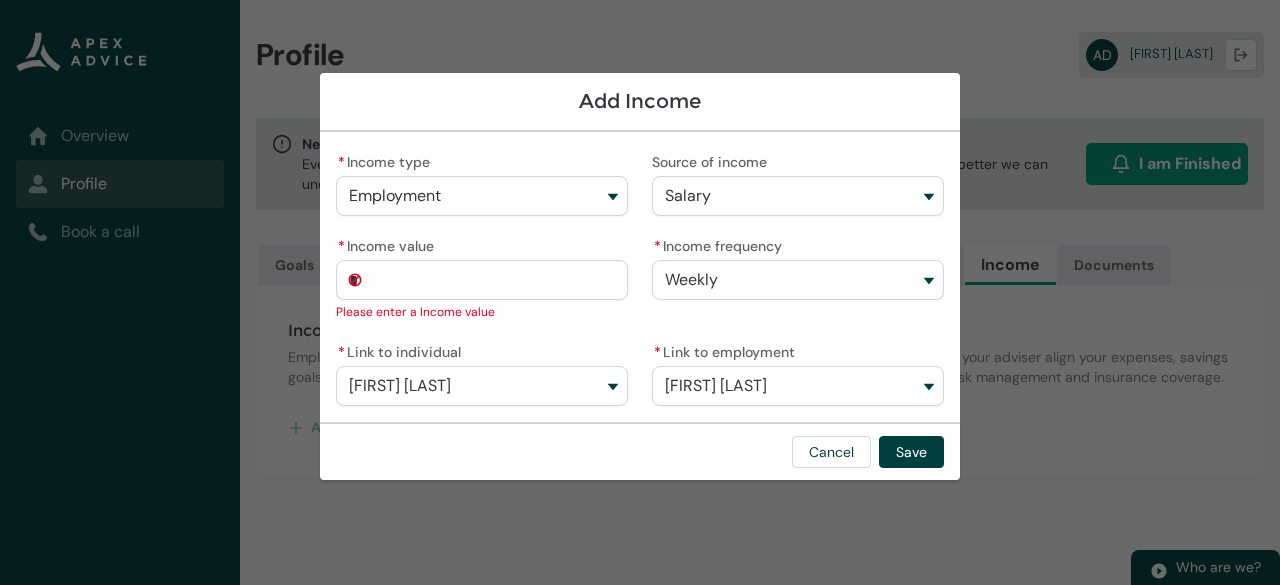 type on "67" 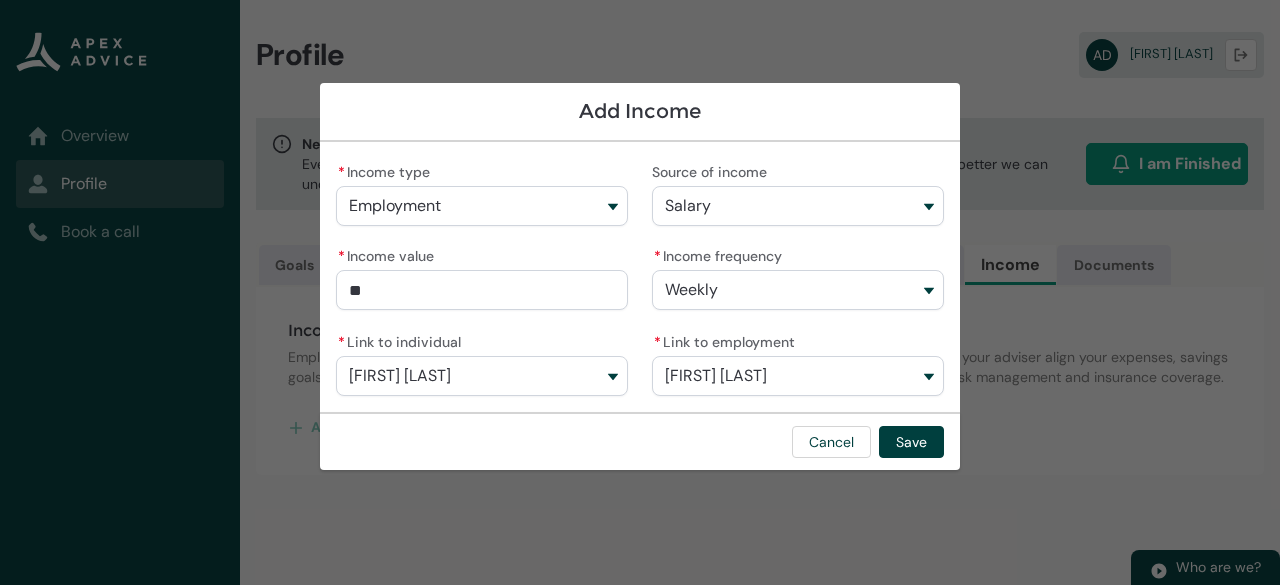 type on "***" 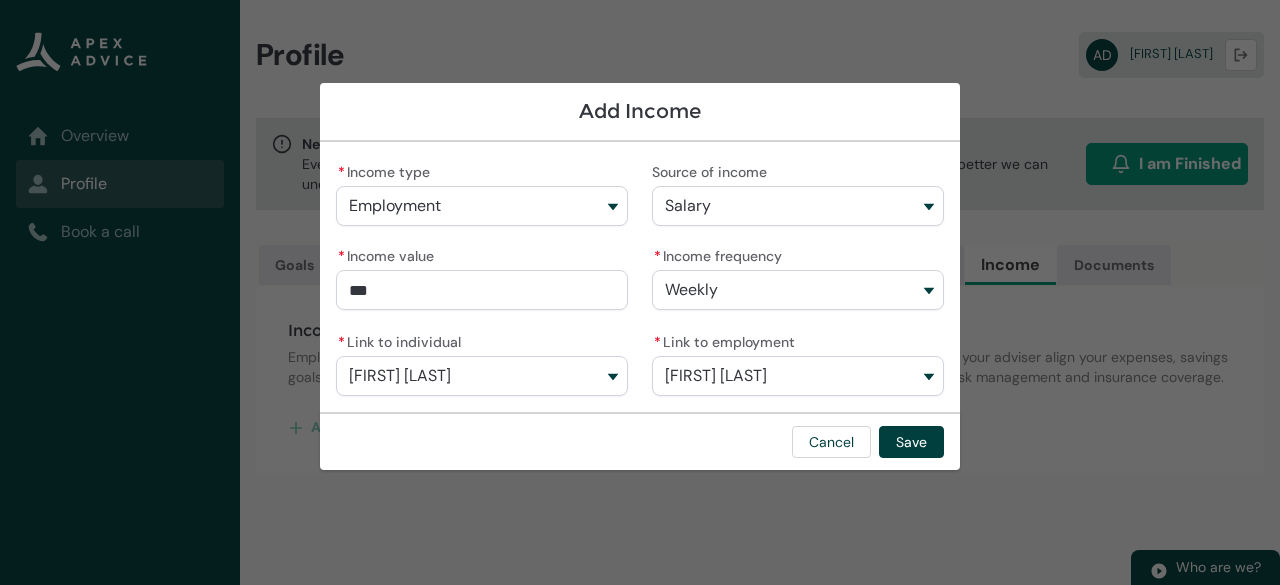type on "676" 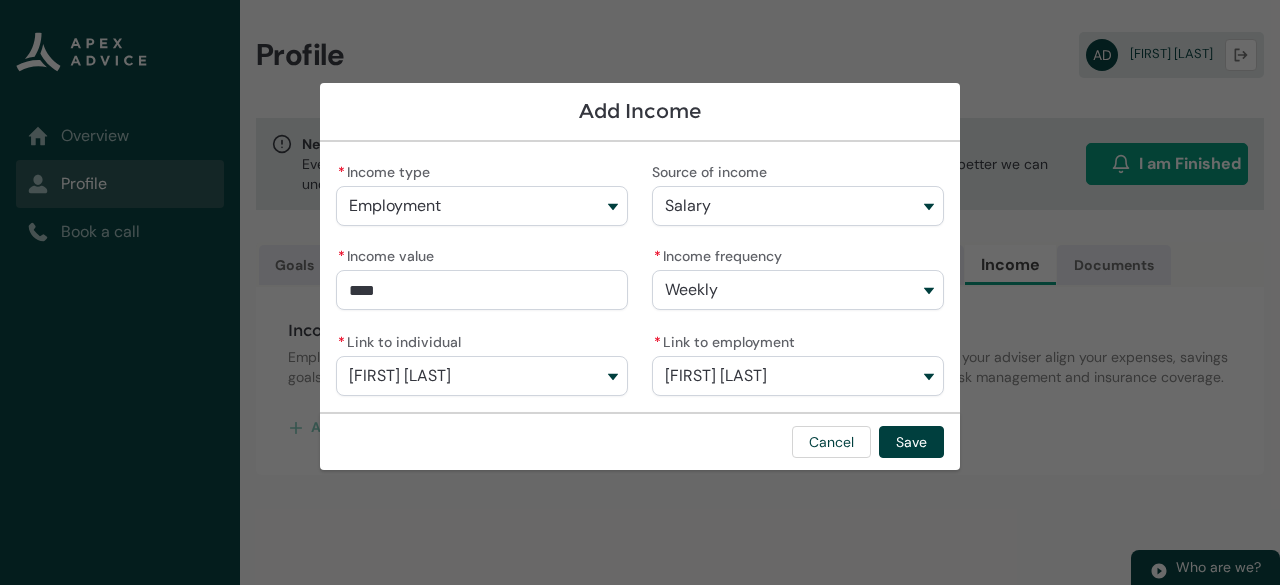 type on "6765" 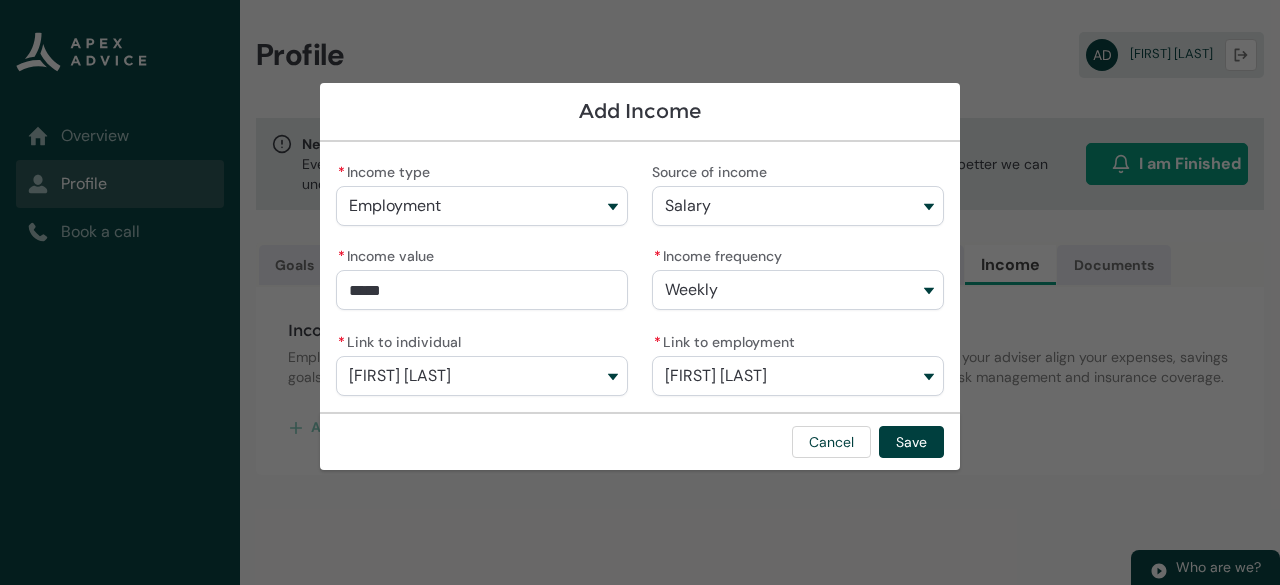 type on "67654" 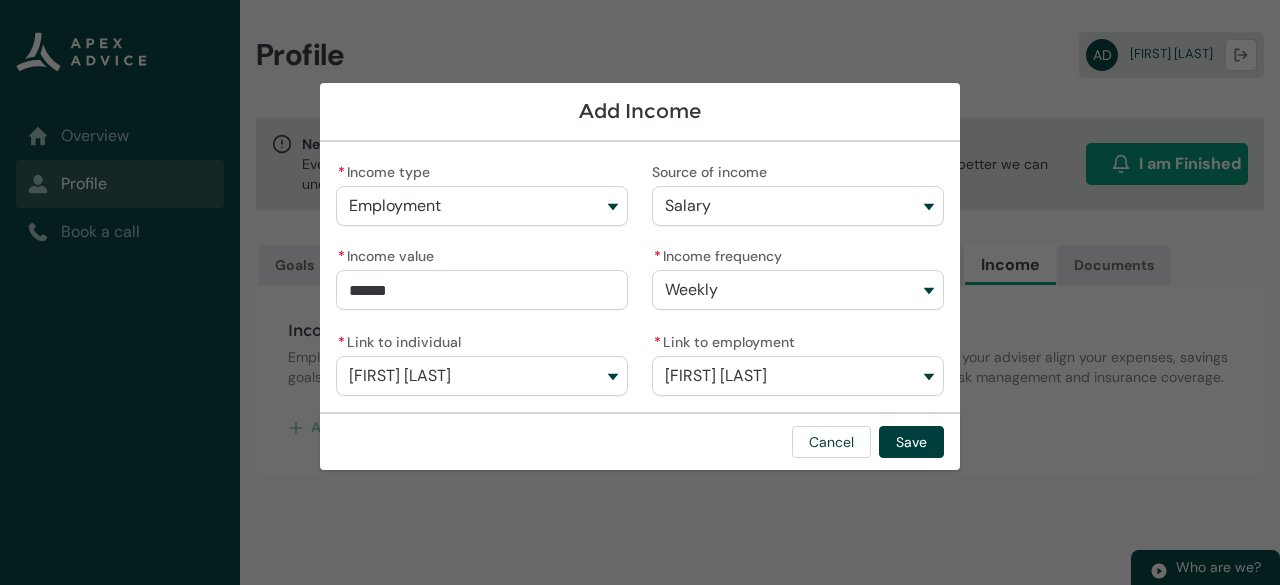 type on "67654." 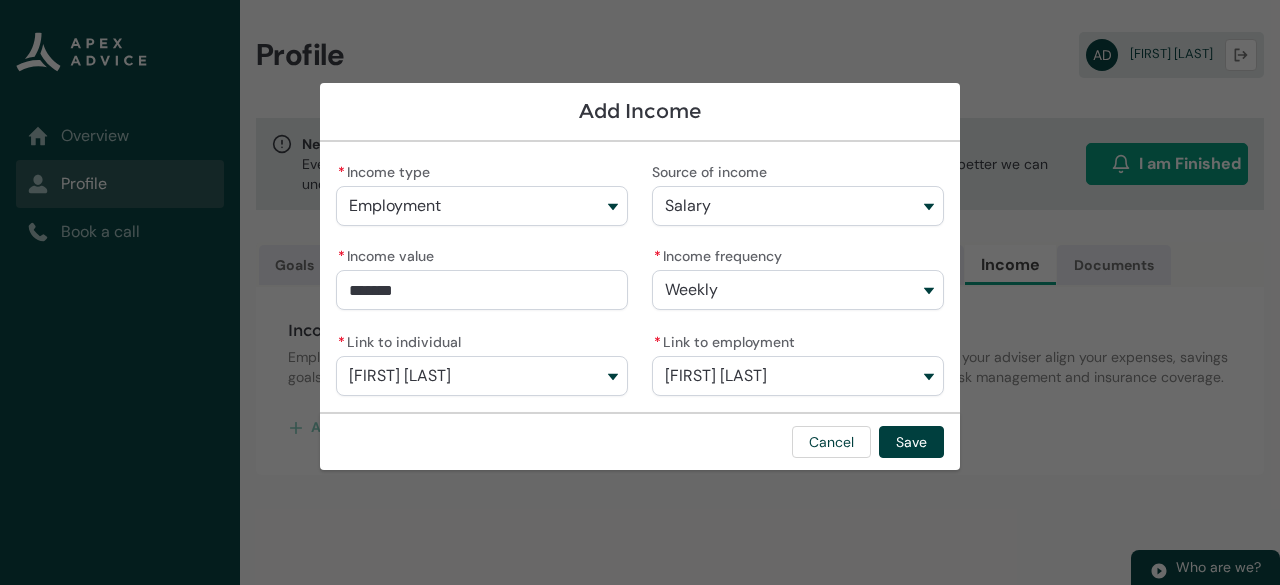type on "67654.0" 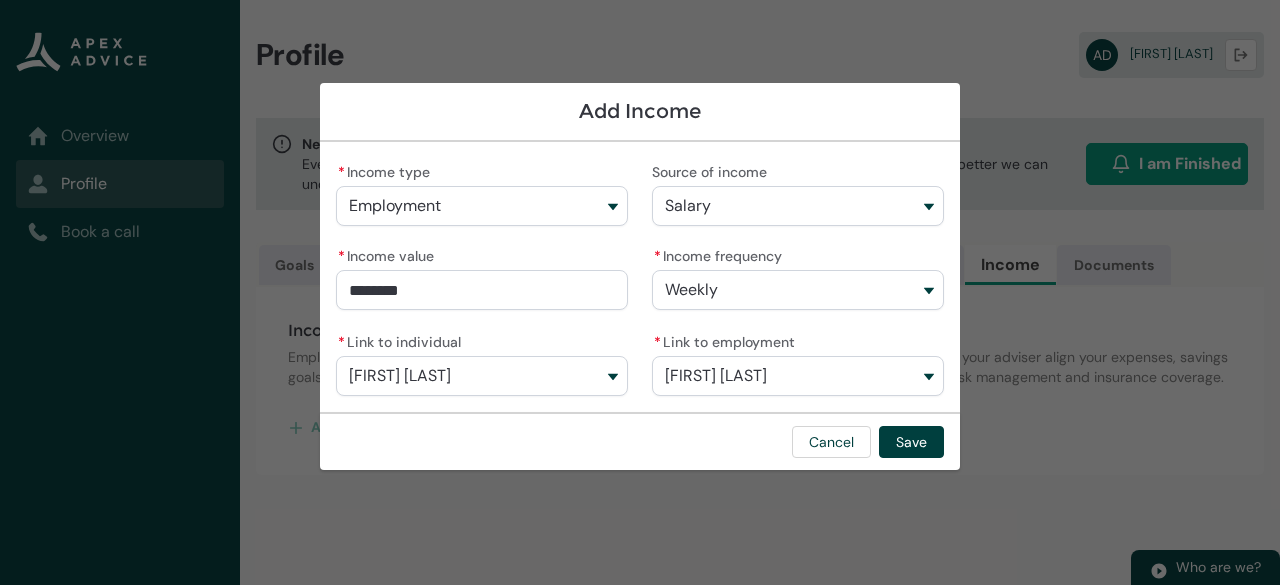 type on "67654.00" 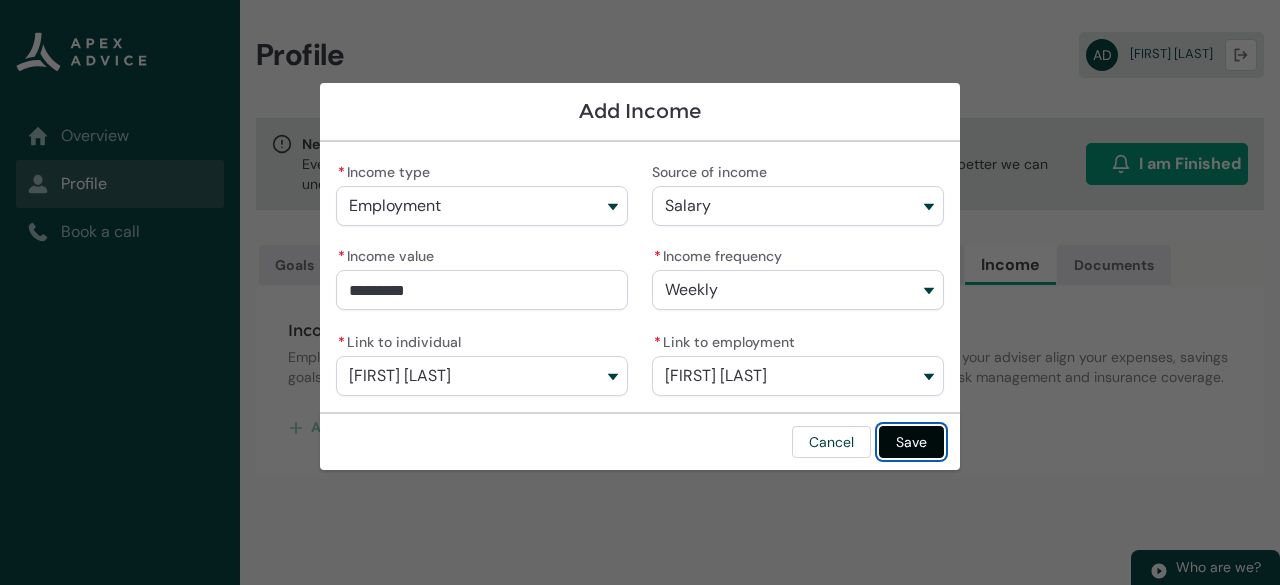 type on "**********" 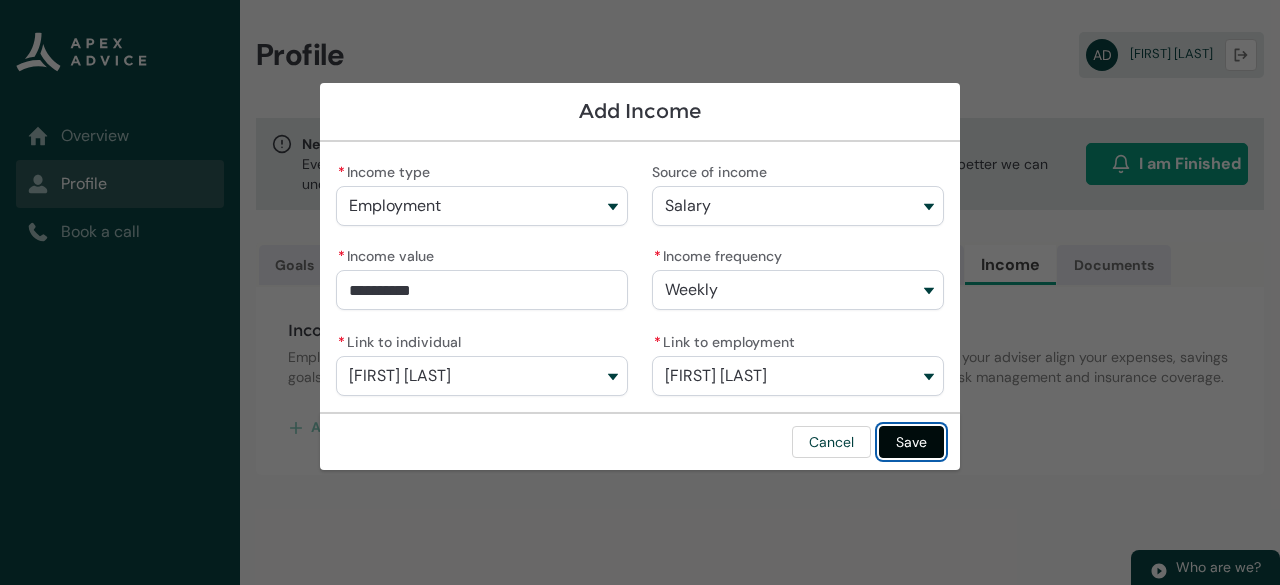 click on "Save" at bounding box center (911, 442) 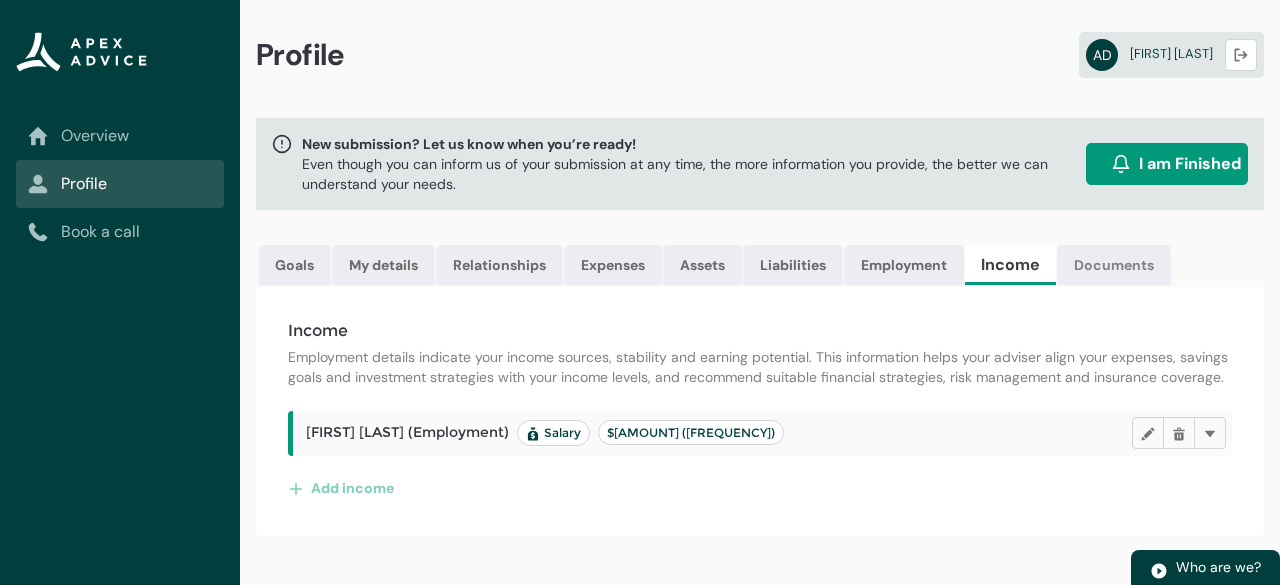click on "Documents" at bounding box center (1114, 265) 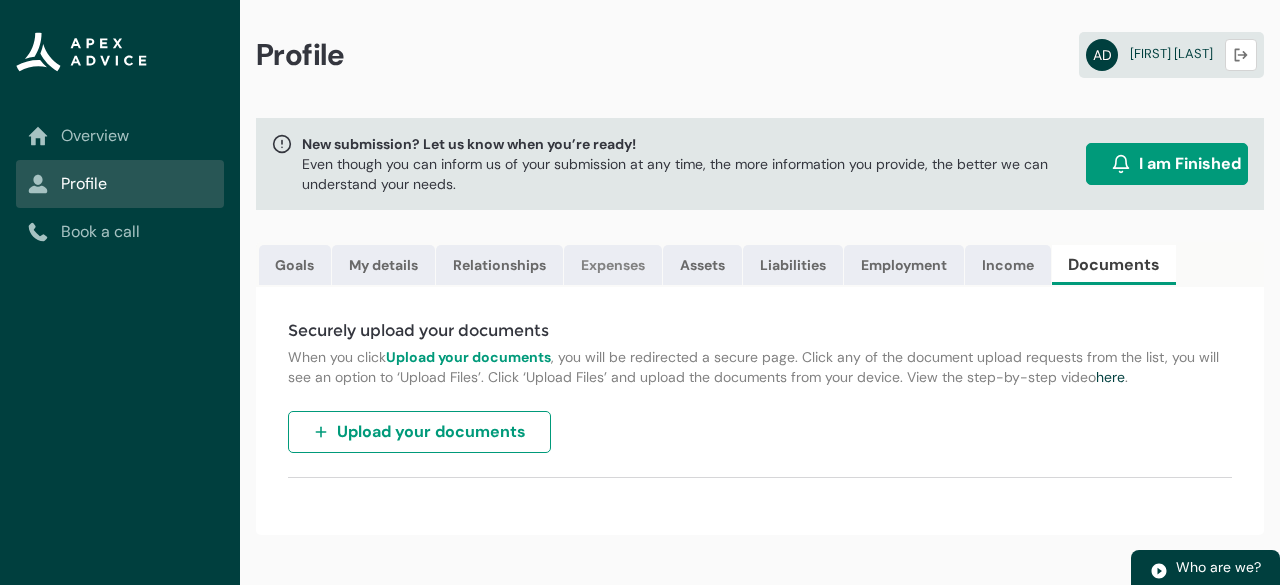 click on "Expenses" at bounding box center (613, 265) 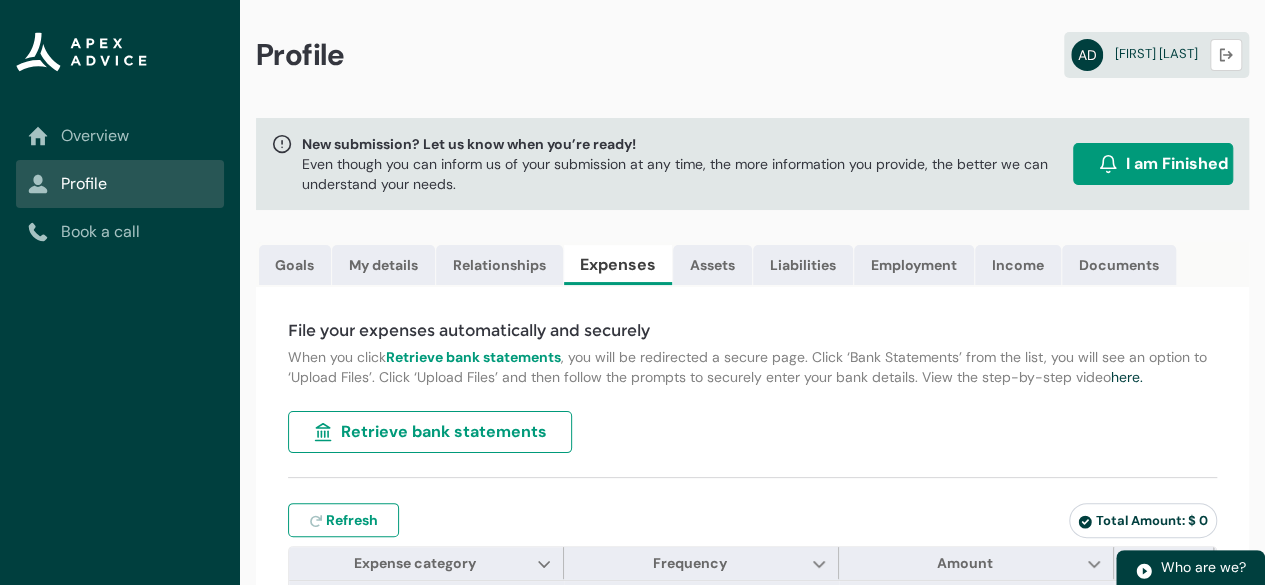 scroll, scrollTop: 76, scrollLeft: 0, axis: vertical 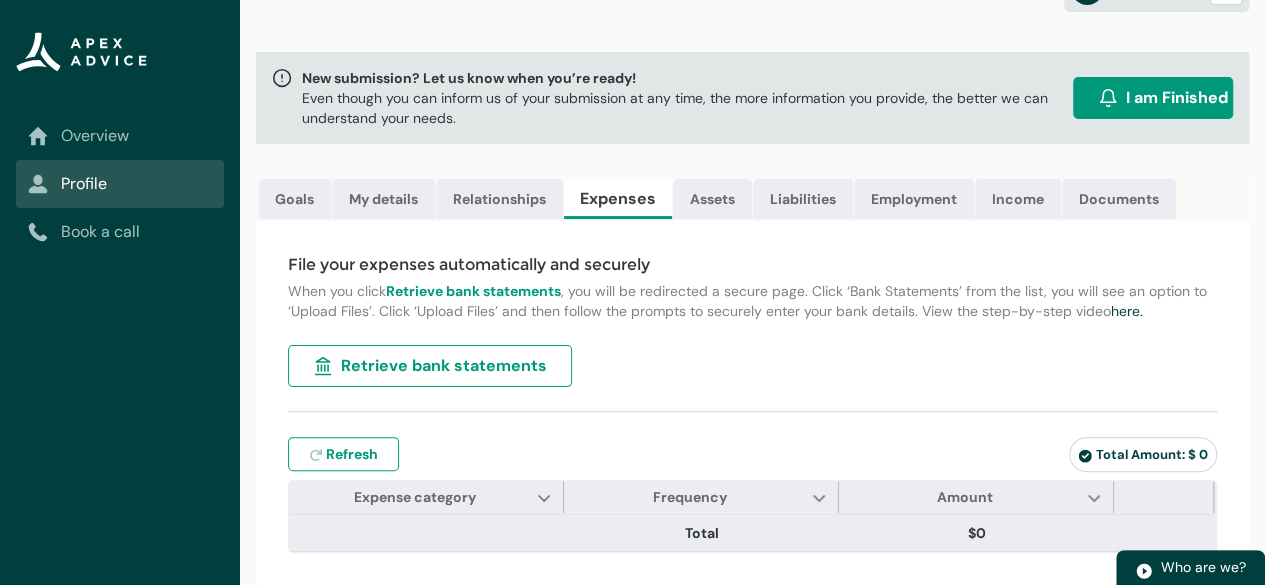 click on "Retrieve bank statements" at bounding box center [444, 366] 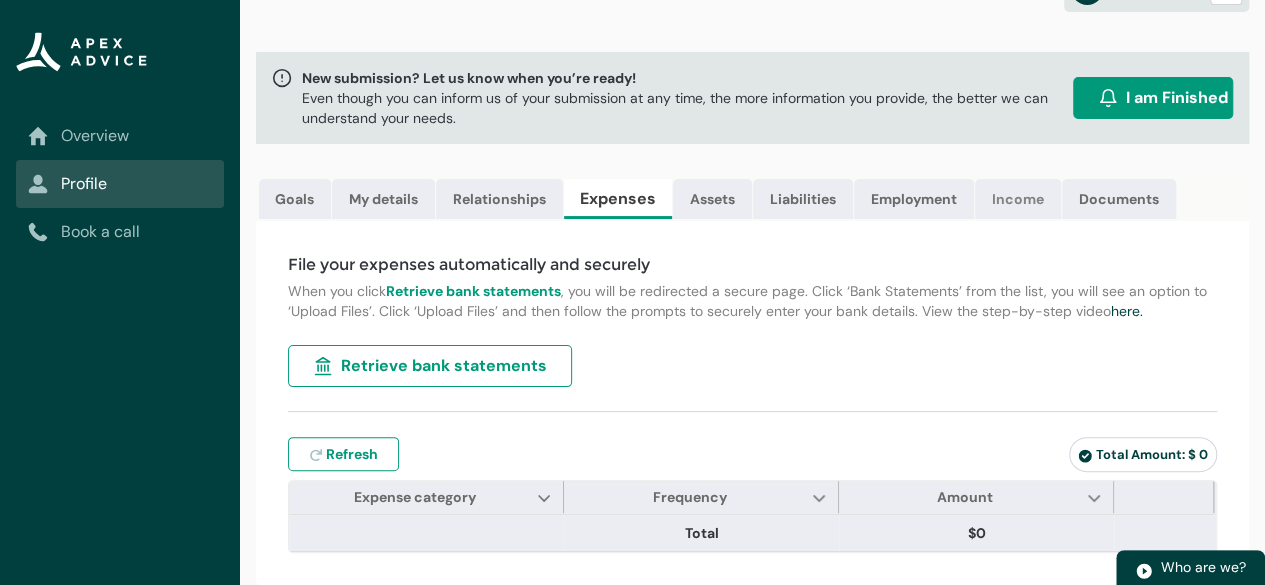 click on "Income" at bounding box center [1018, 199] 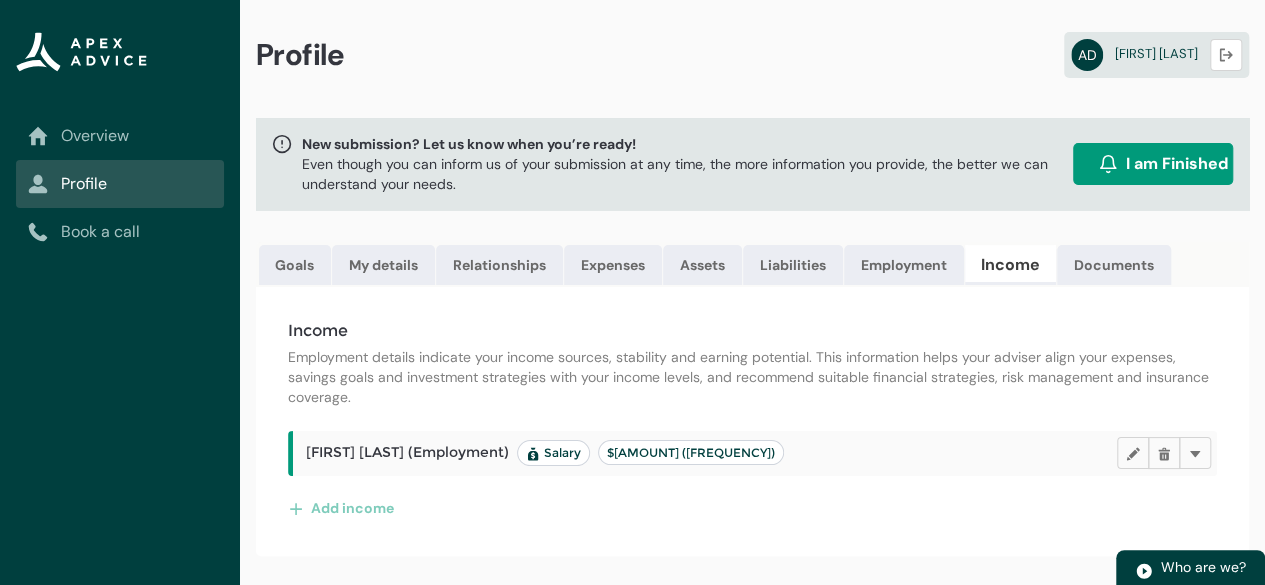 scroll, scrollTop: 0, scrollLeft: 0, axis: both 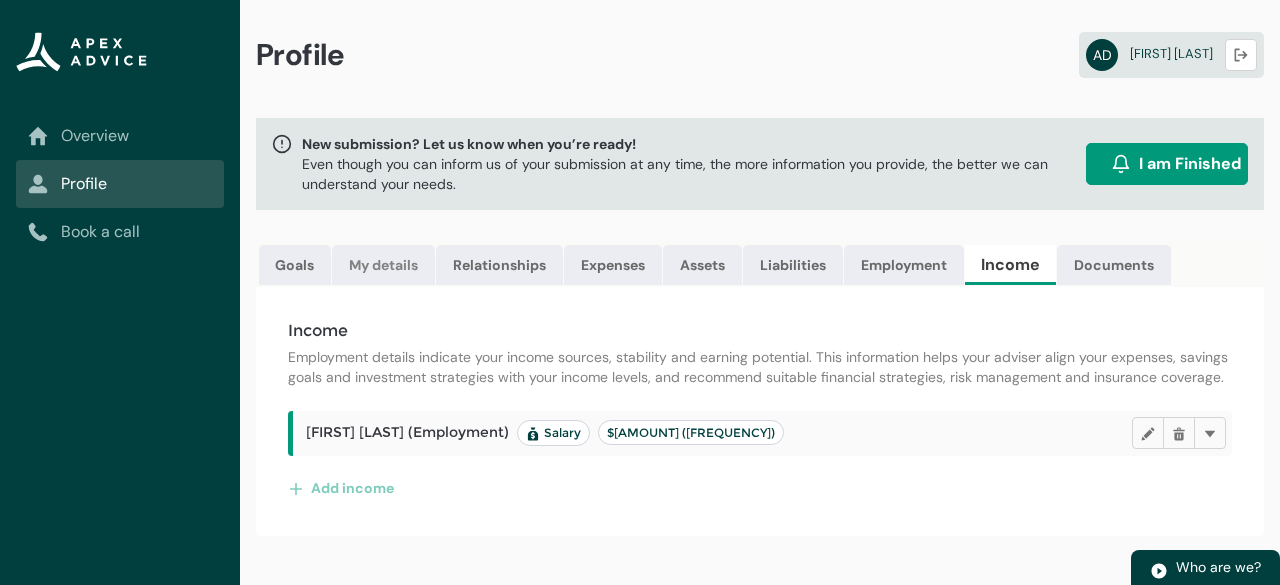 click on "My details" at bounding box center [383, 265] 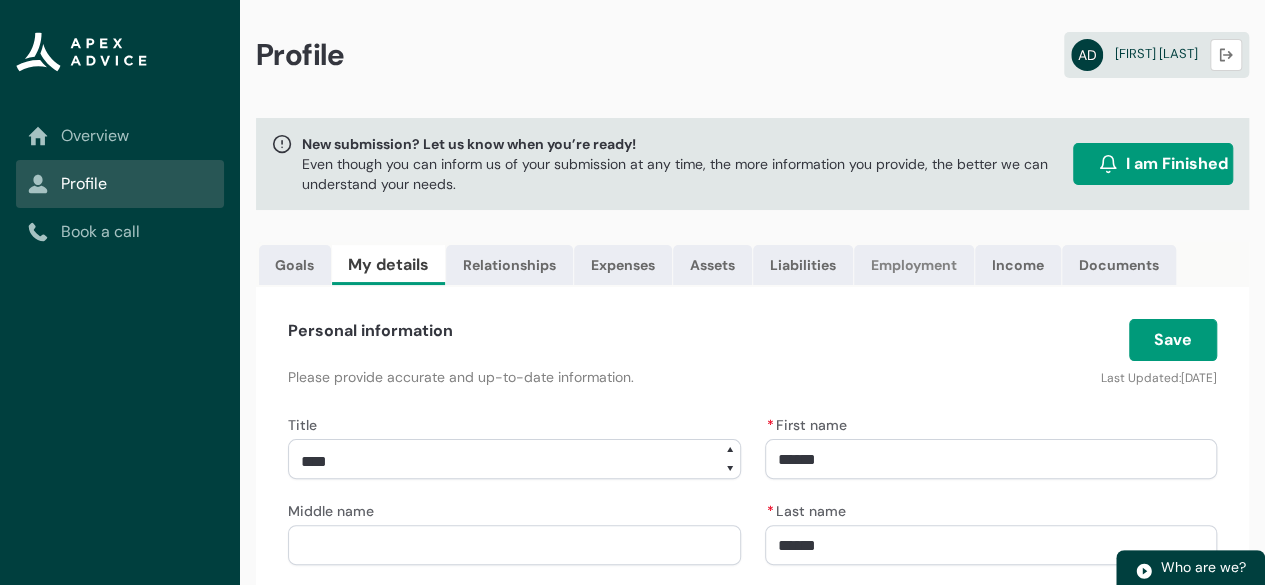 click on "Employment" at bounding box center (914, 265) 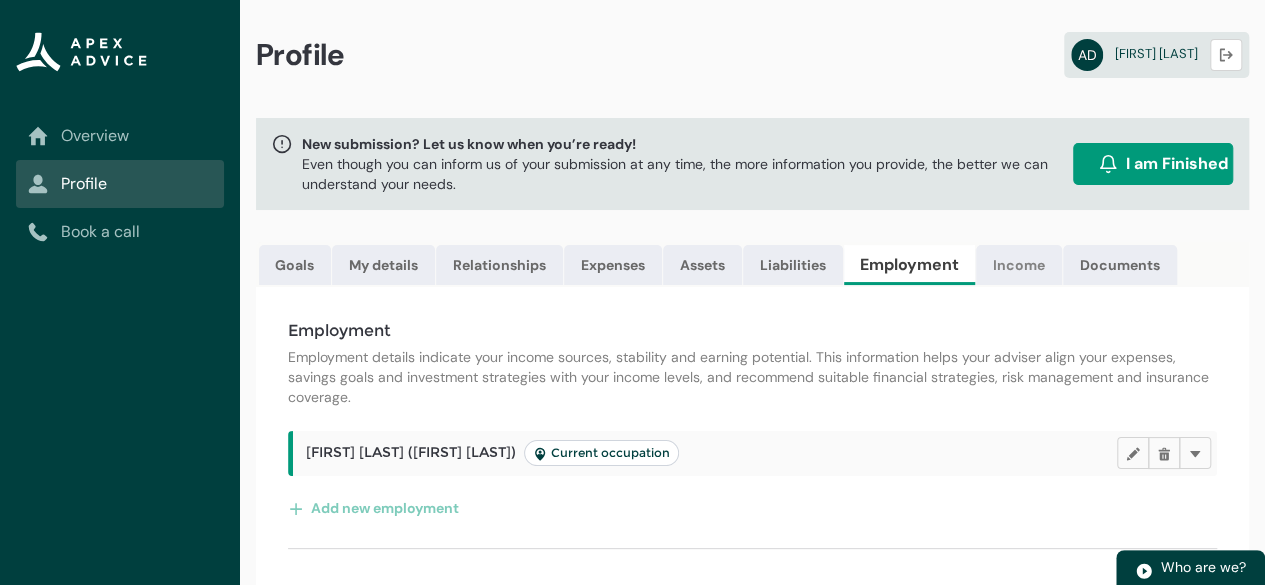 click on "Income" at bounding box center [1019, 265] 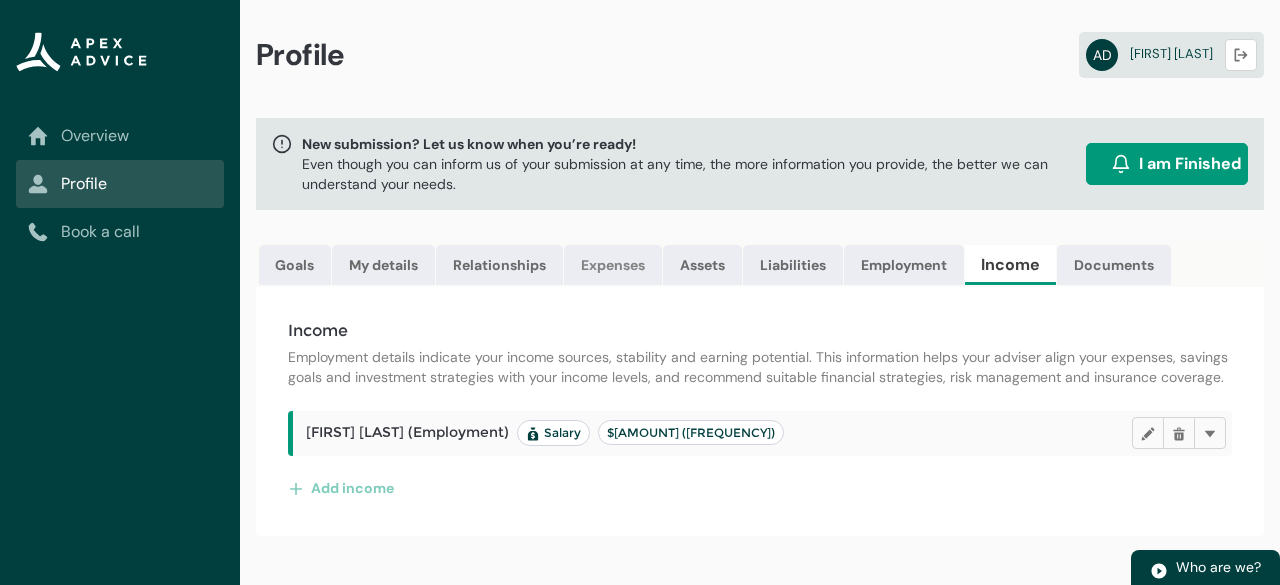 click on "Expenses" at bounding box center [613, 265] 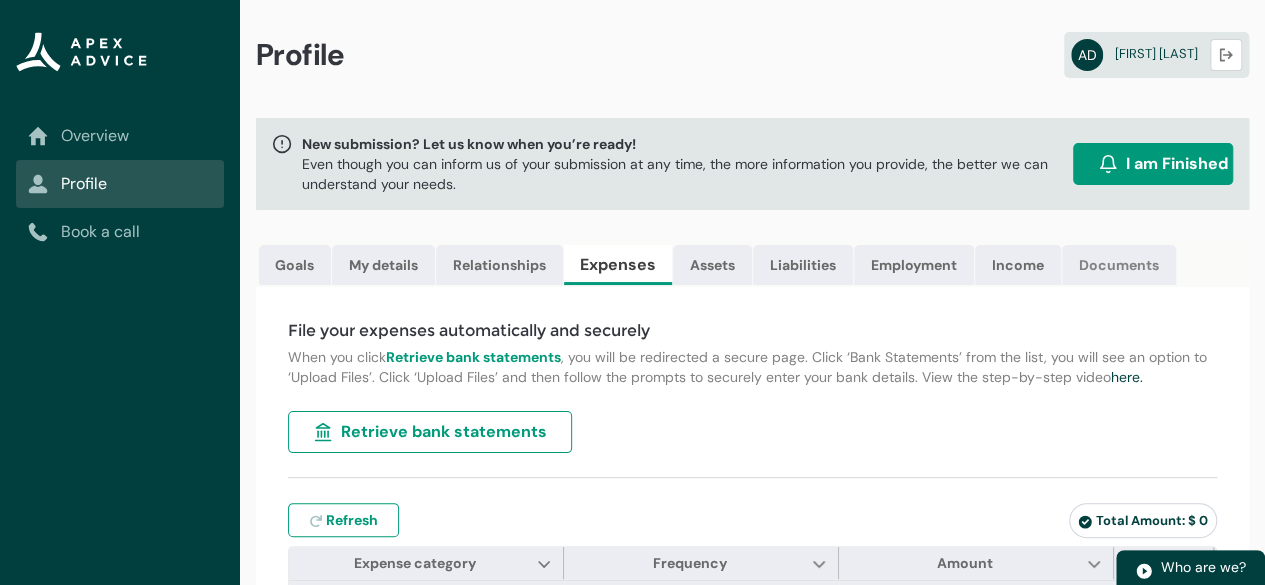 click on "Documents" at bounding box center [1119, 265] 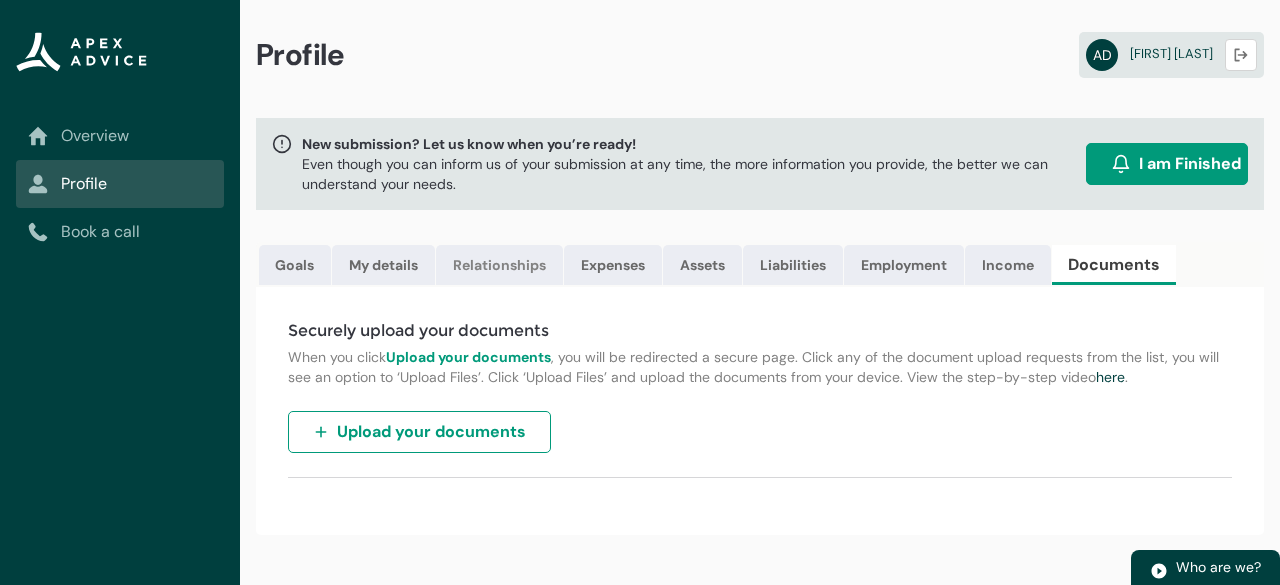 click on "Relationships" at bounding box center [499, 265] 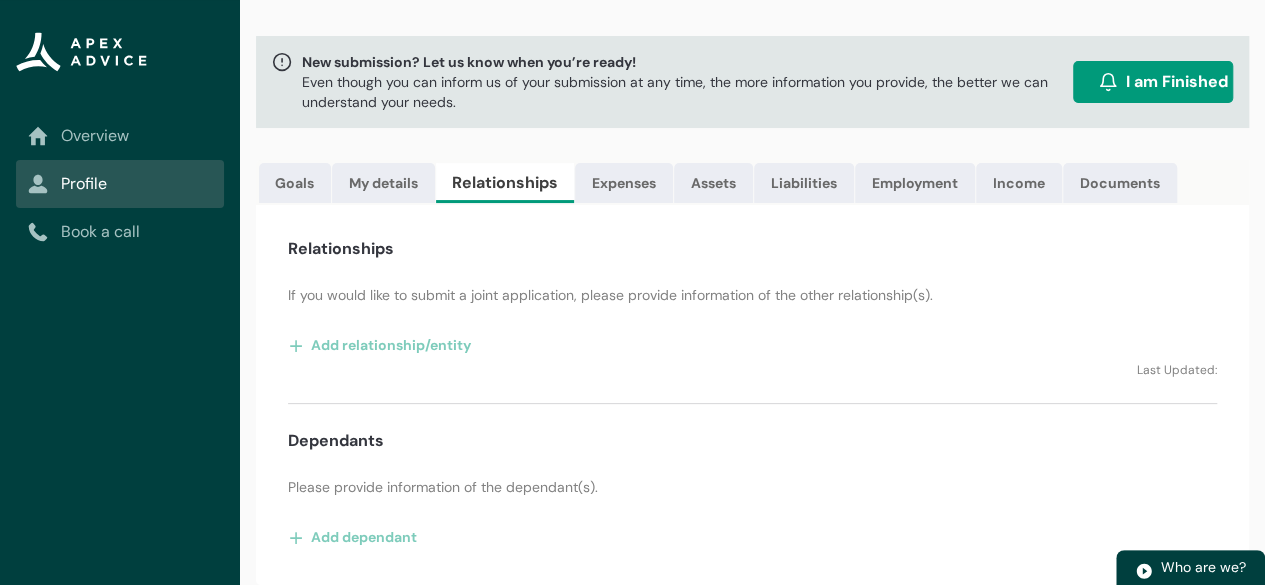 scroll, scrollTop: 0, scrollLeft: 0, axis: both 